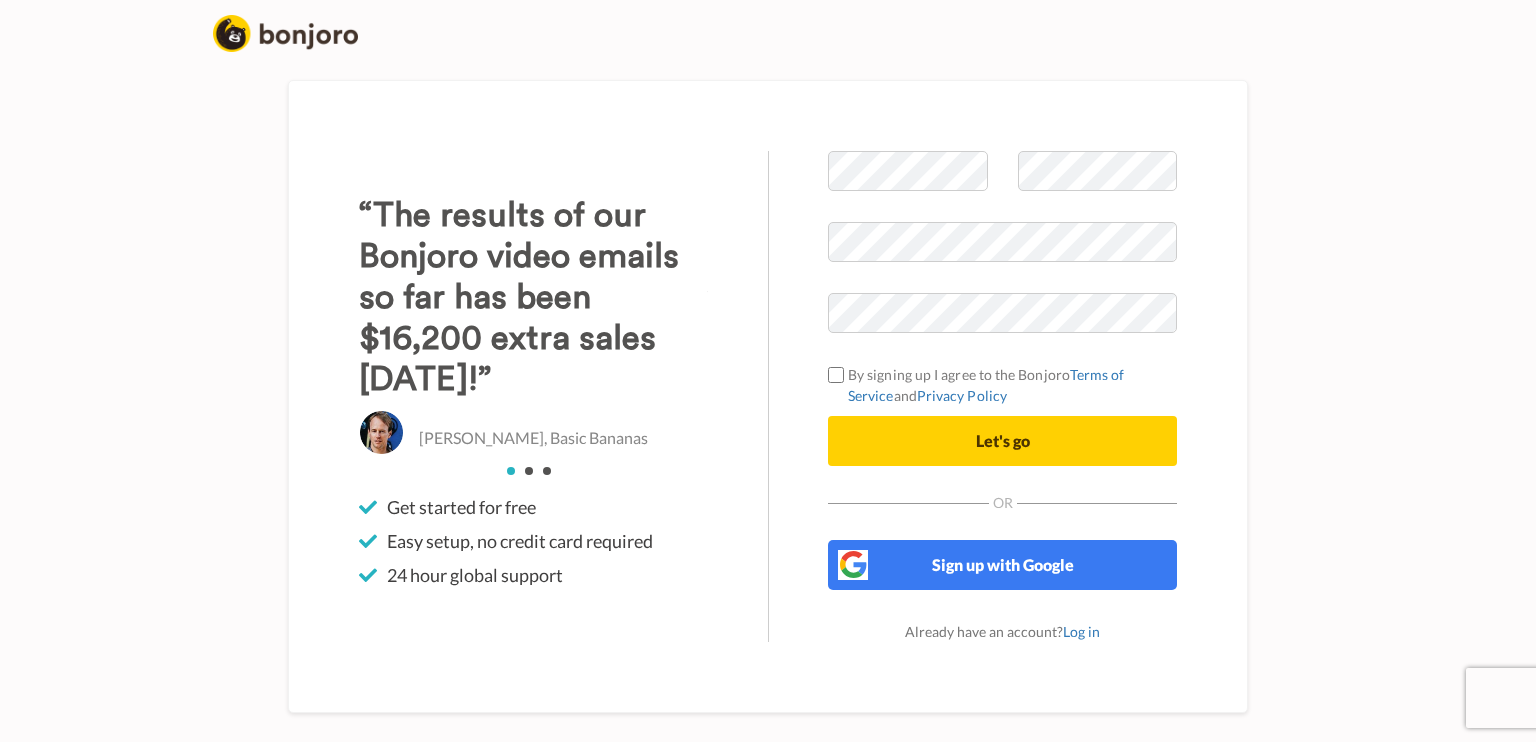 scroll, scrollTop: 0, scrollLeft: 0, axis: both 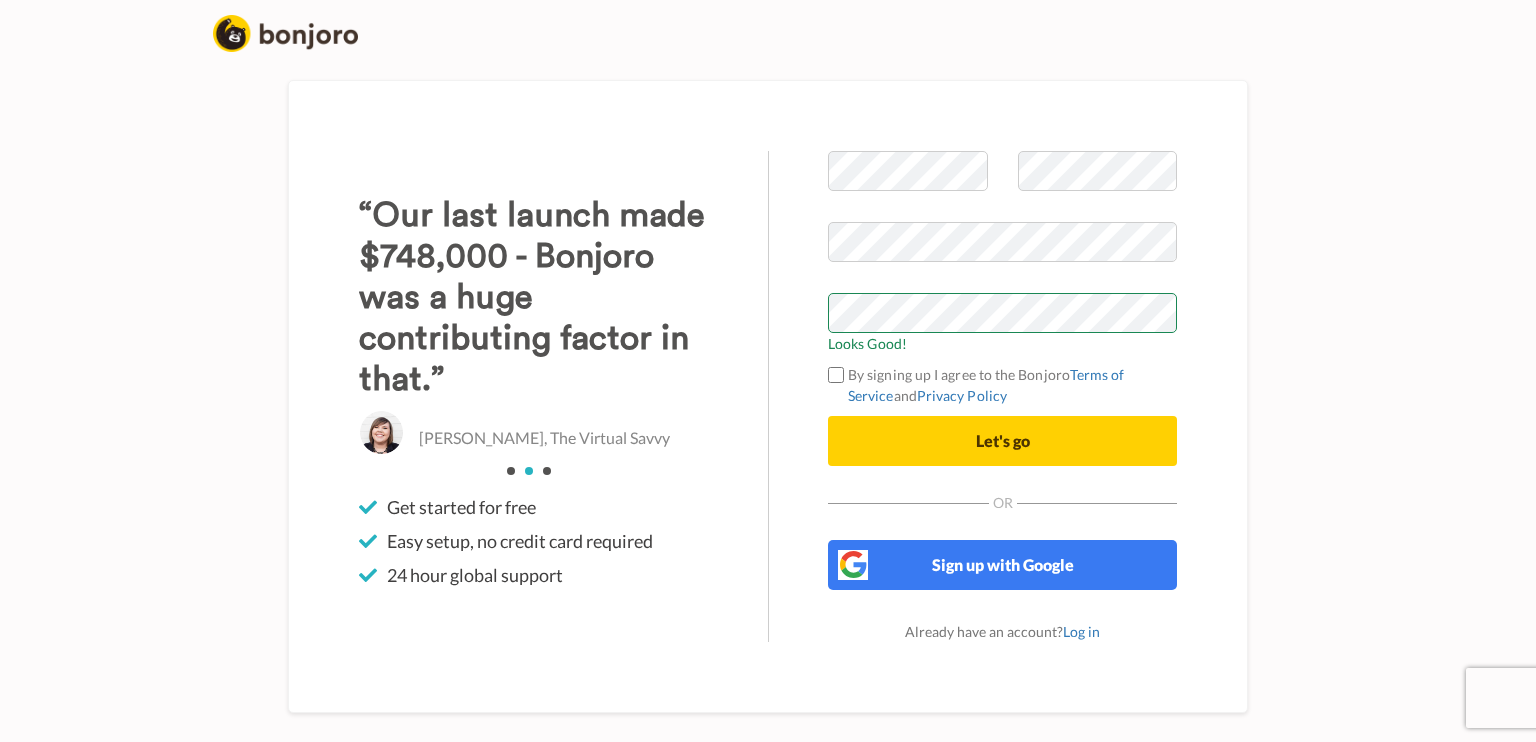 click on "By signing up I agree to the Bonjoro  Terms of Service  and
Privacy Policy" at bounding box center (1002, 385) 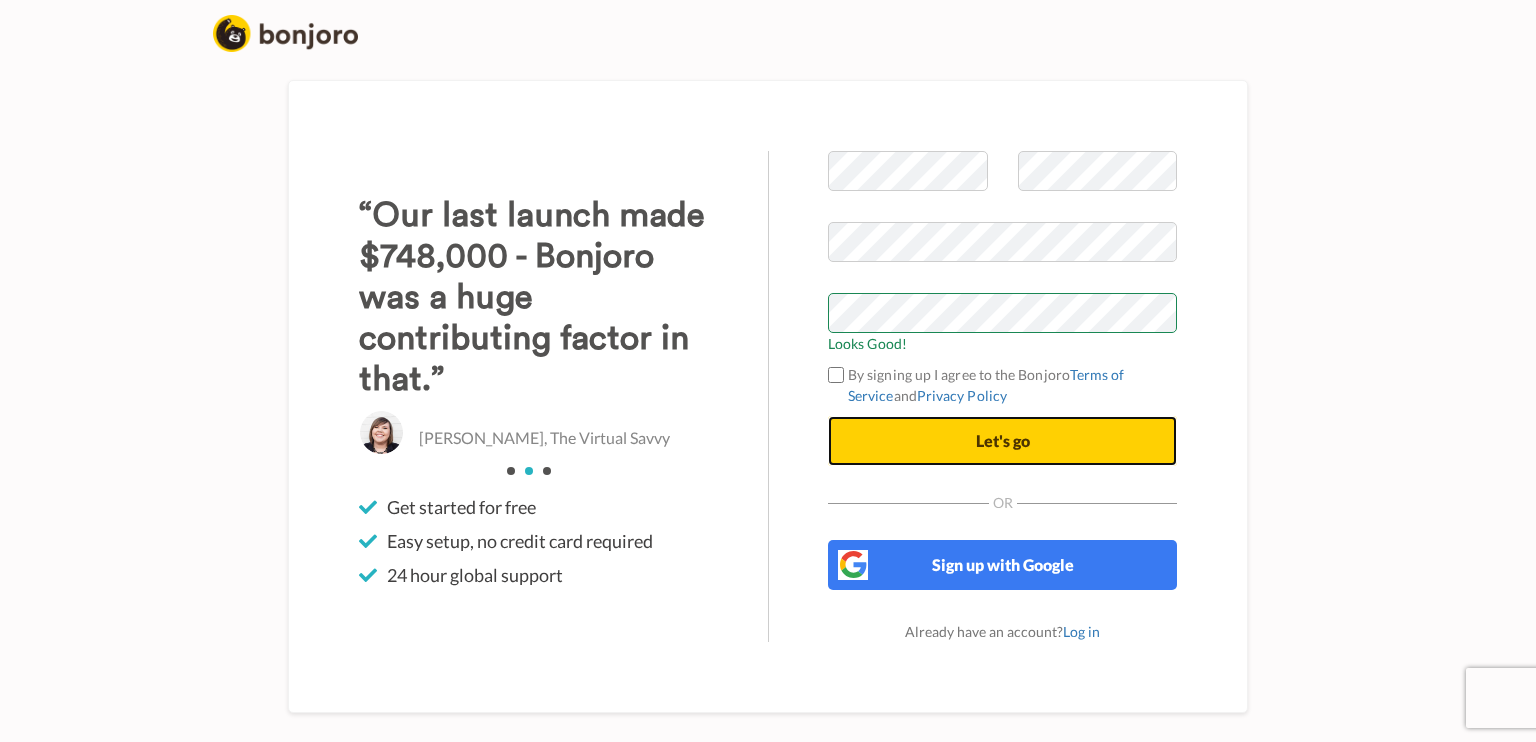 click on "Let's go" at bounding box center (1002, 441) 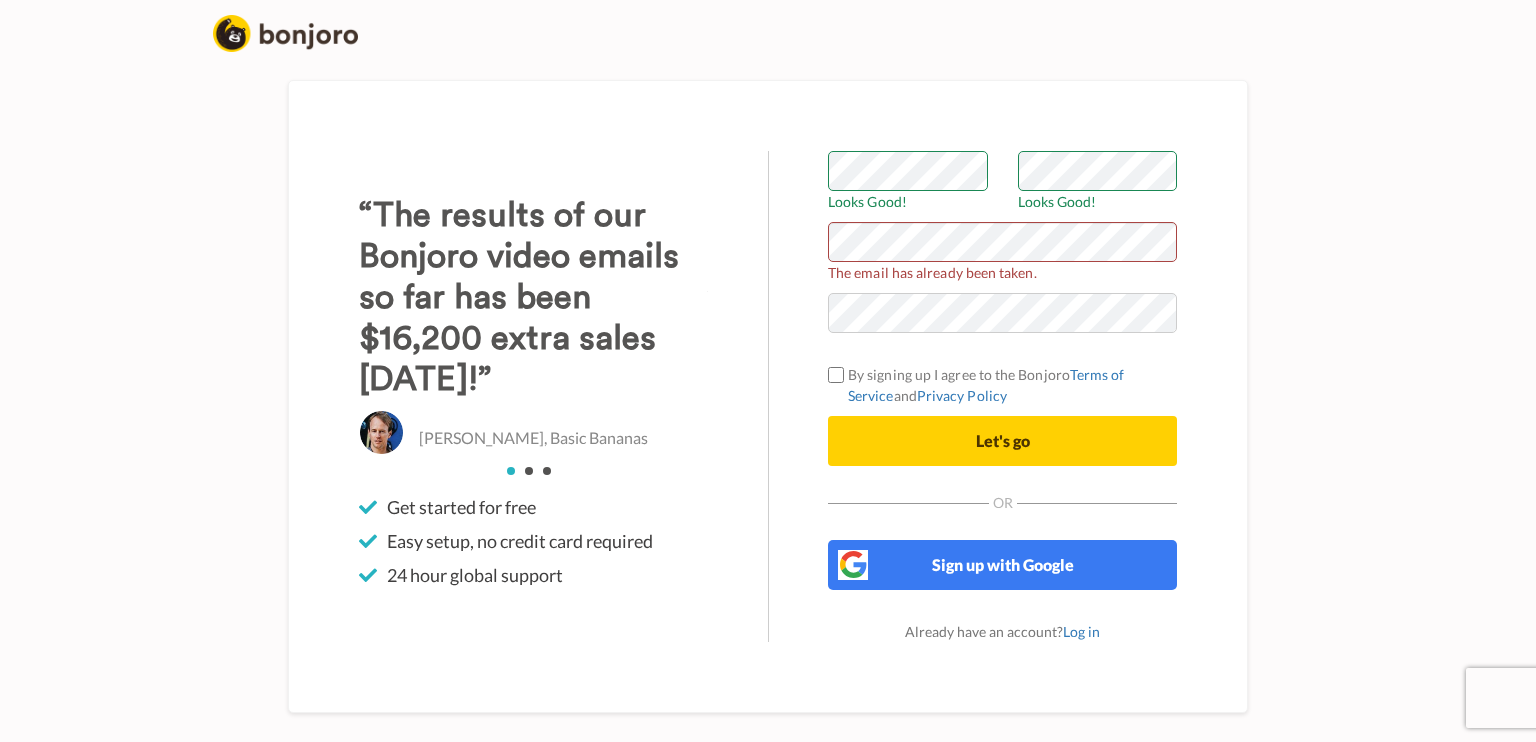 scroll, scrollTop: 0, scrollLeft: 0, axis: both 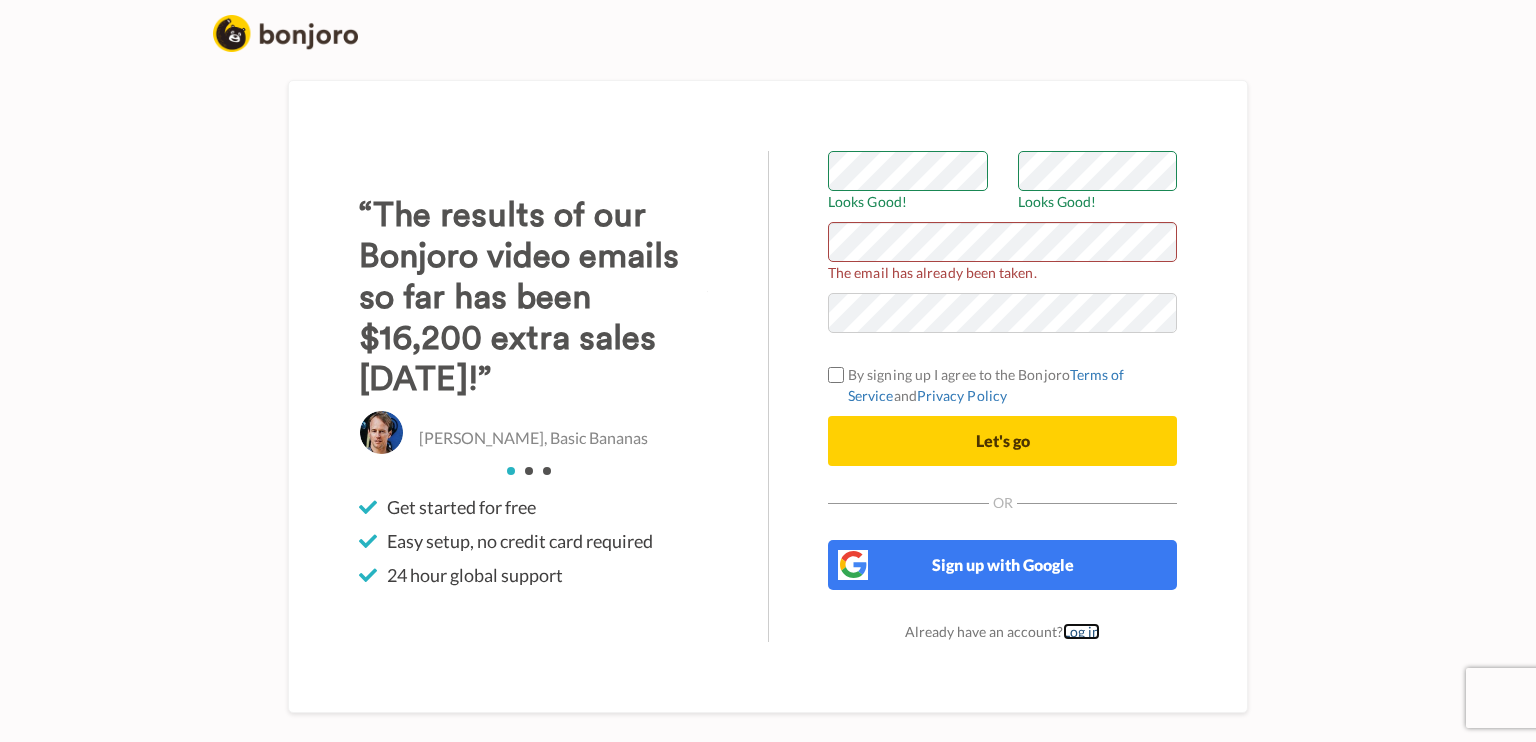 click on "Log in" at bounding box center [1081, 631] 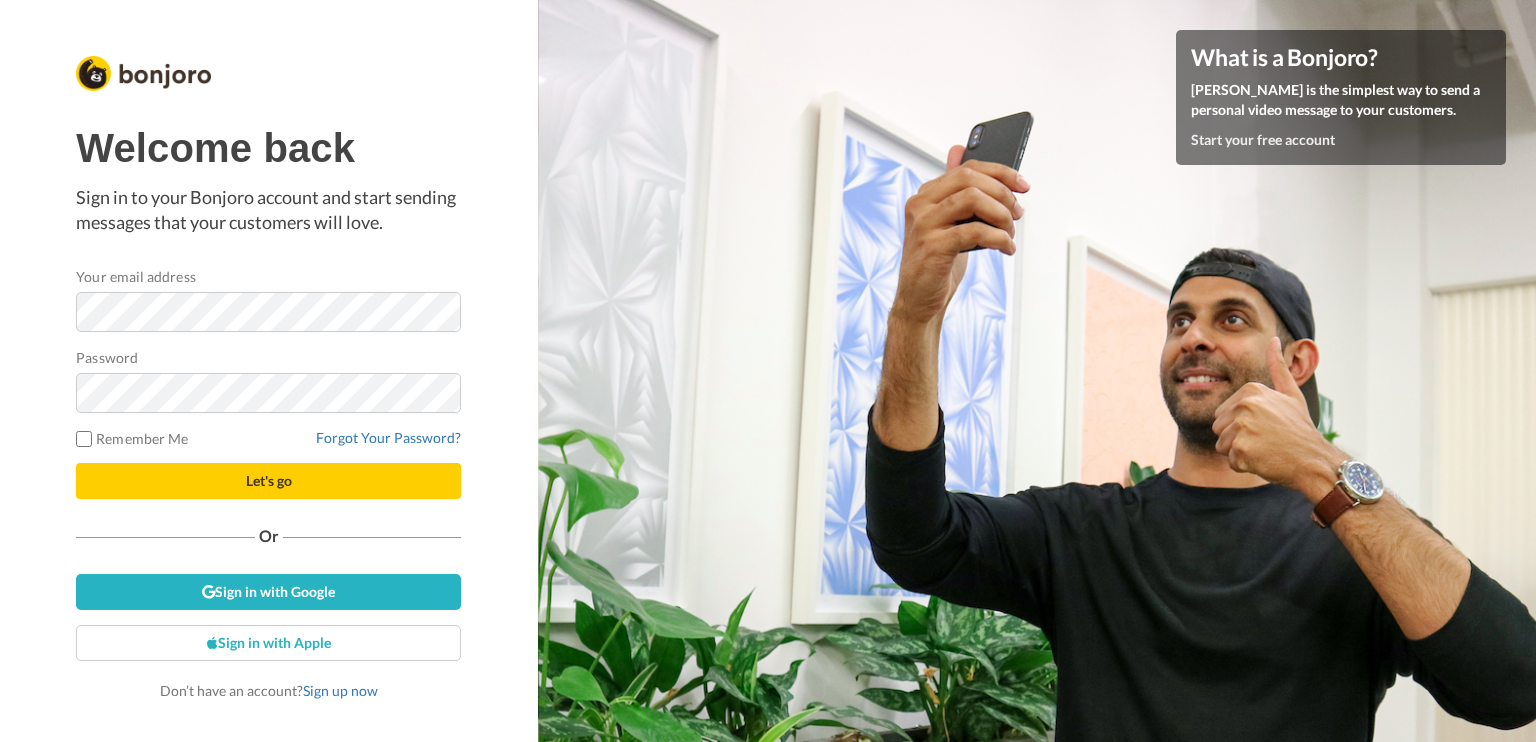 scroll, scrollTop: 0, scrollLeft: 0, axis: both 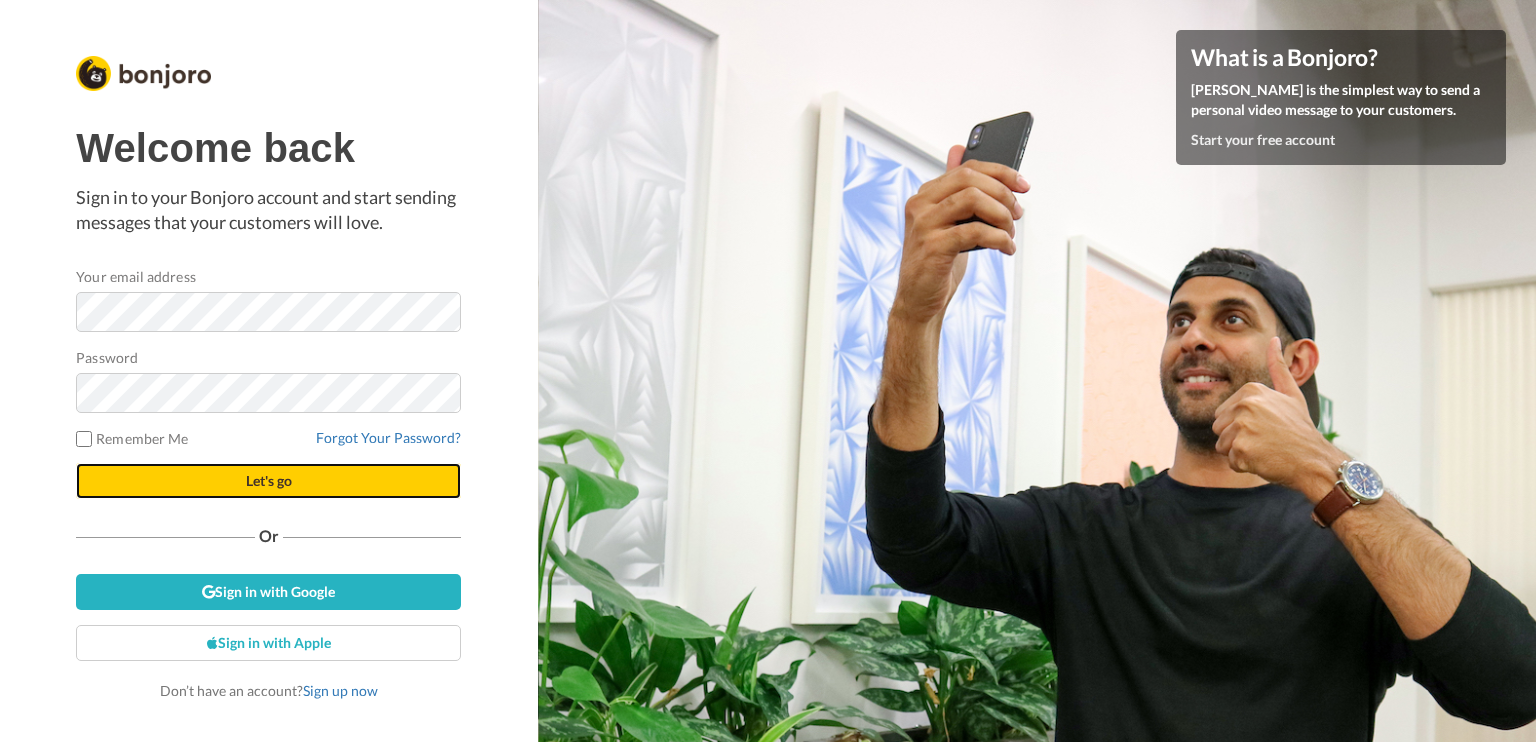 click on "Let's go" at bounding box center (268, 481) 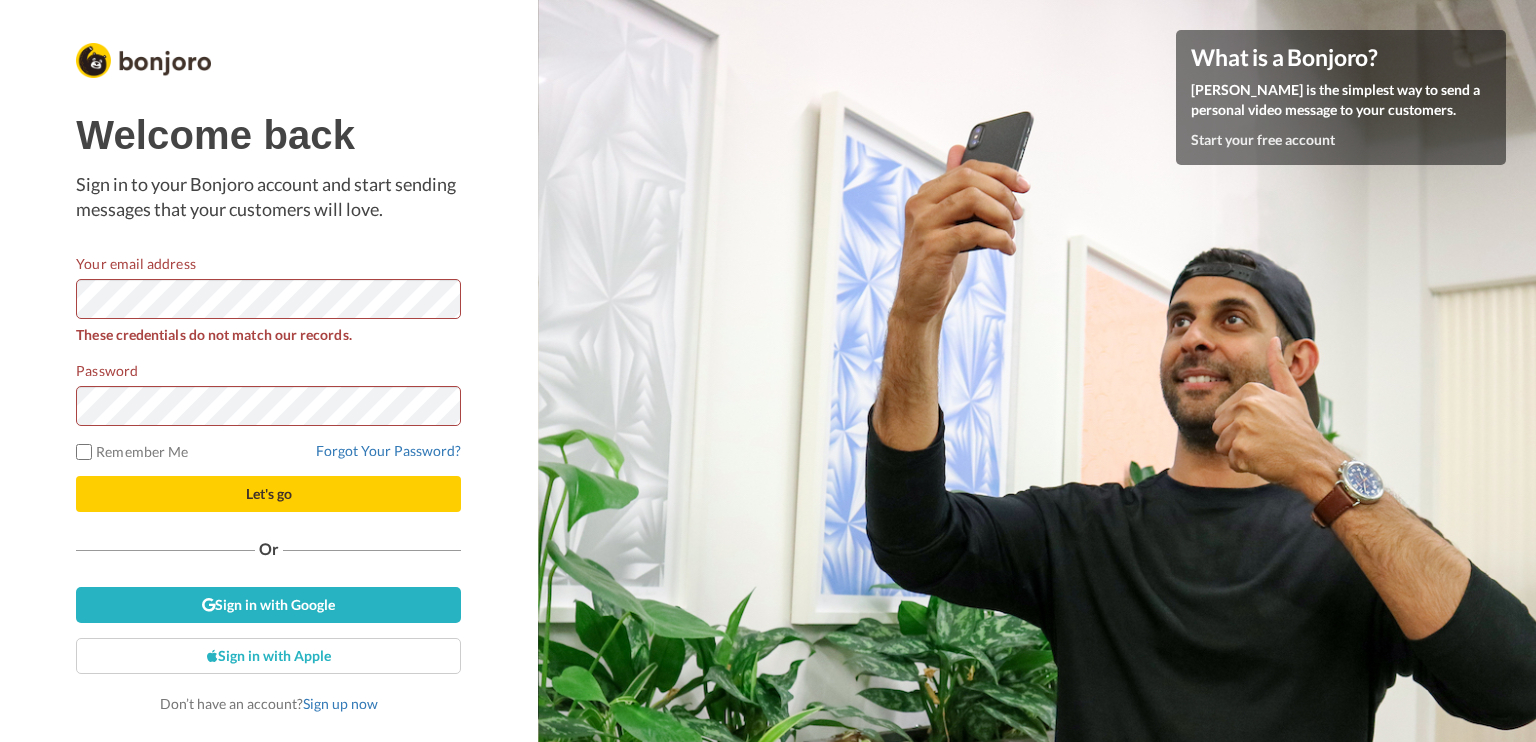 scroll, scrollTop: 0, scrollLeft: 0, axis: both 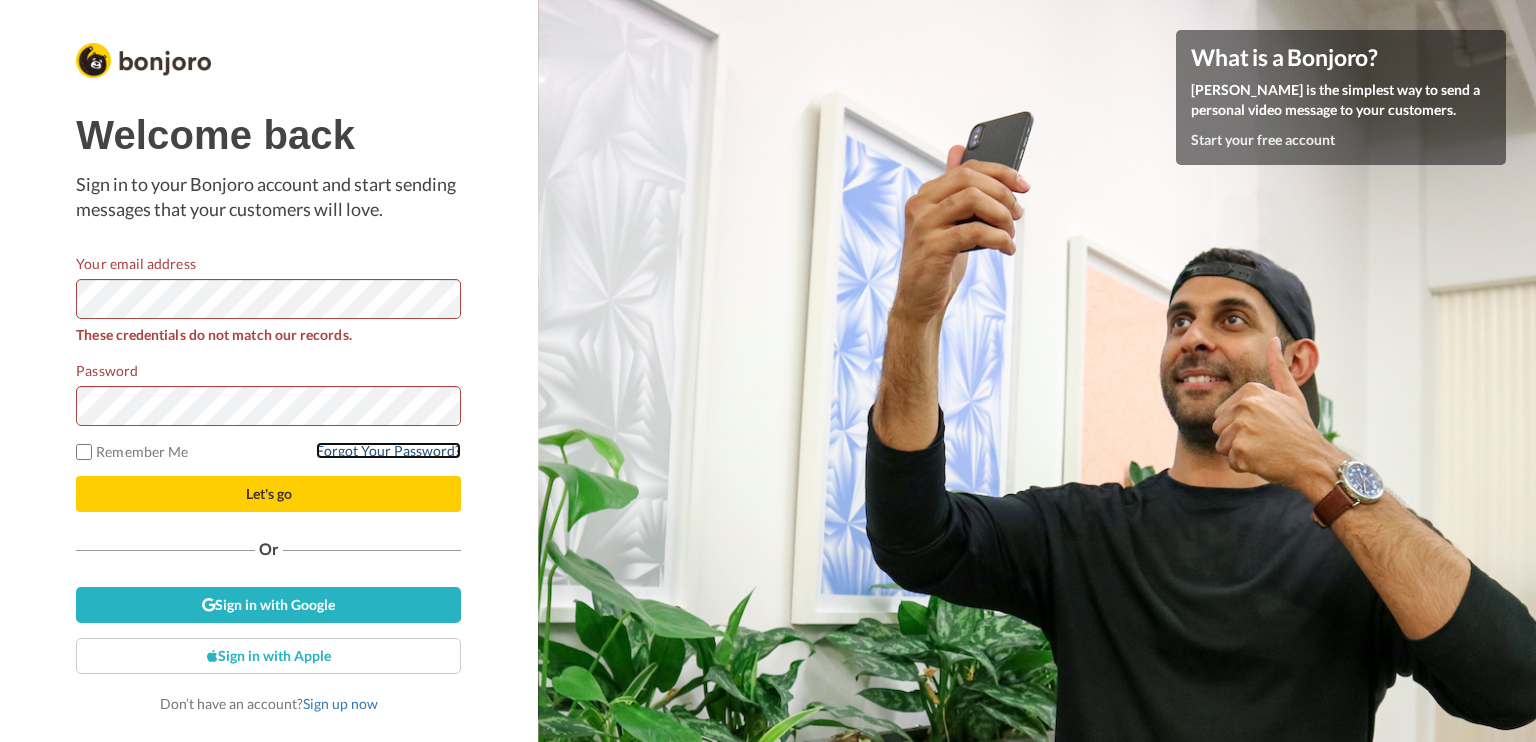 click on "Forgot Your Password?" at bounding box center [388, 450] 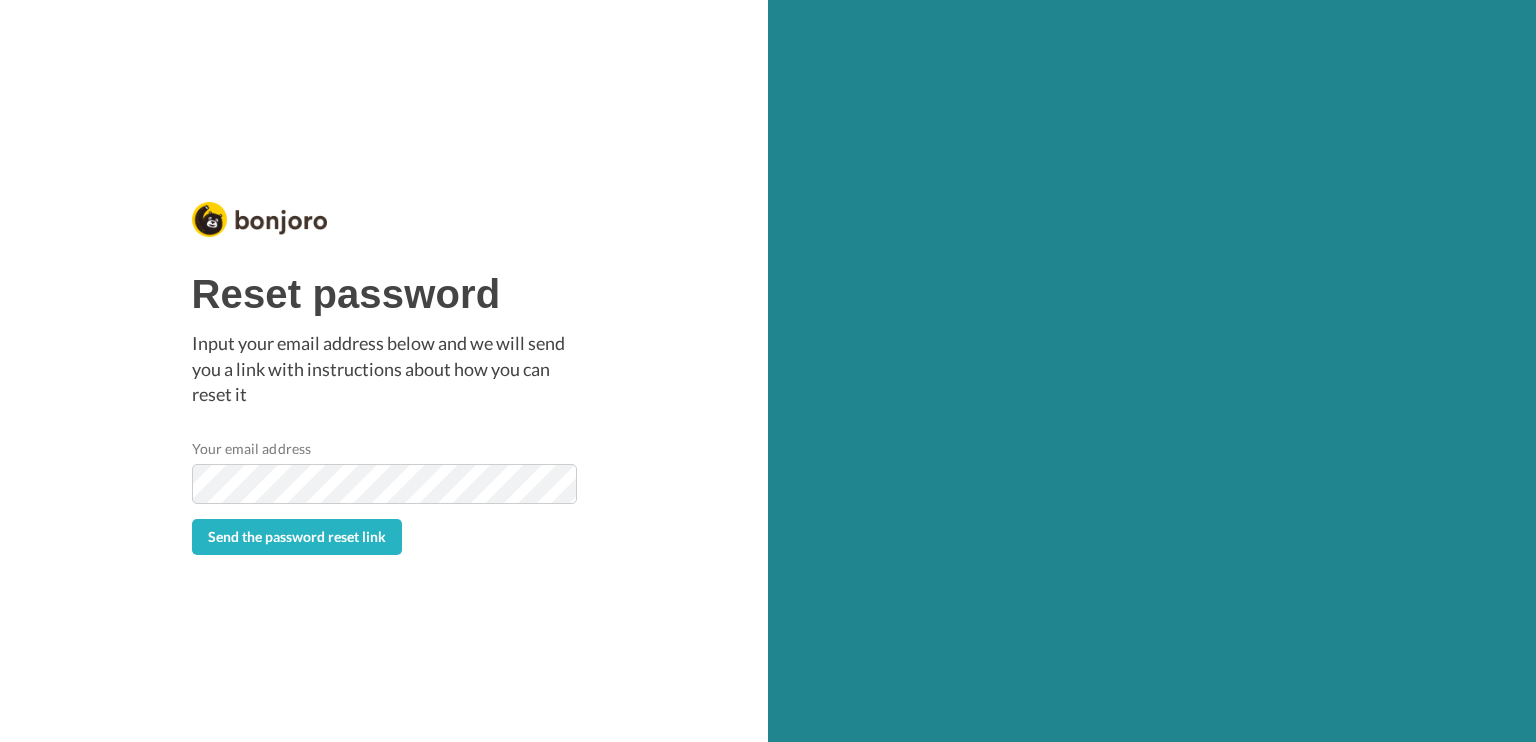 scroll, scrollTop: 0, scrollLeft: 0, axis: both 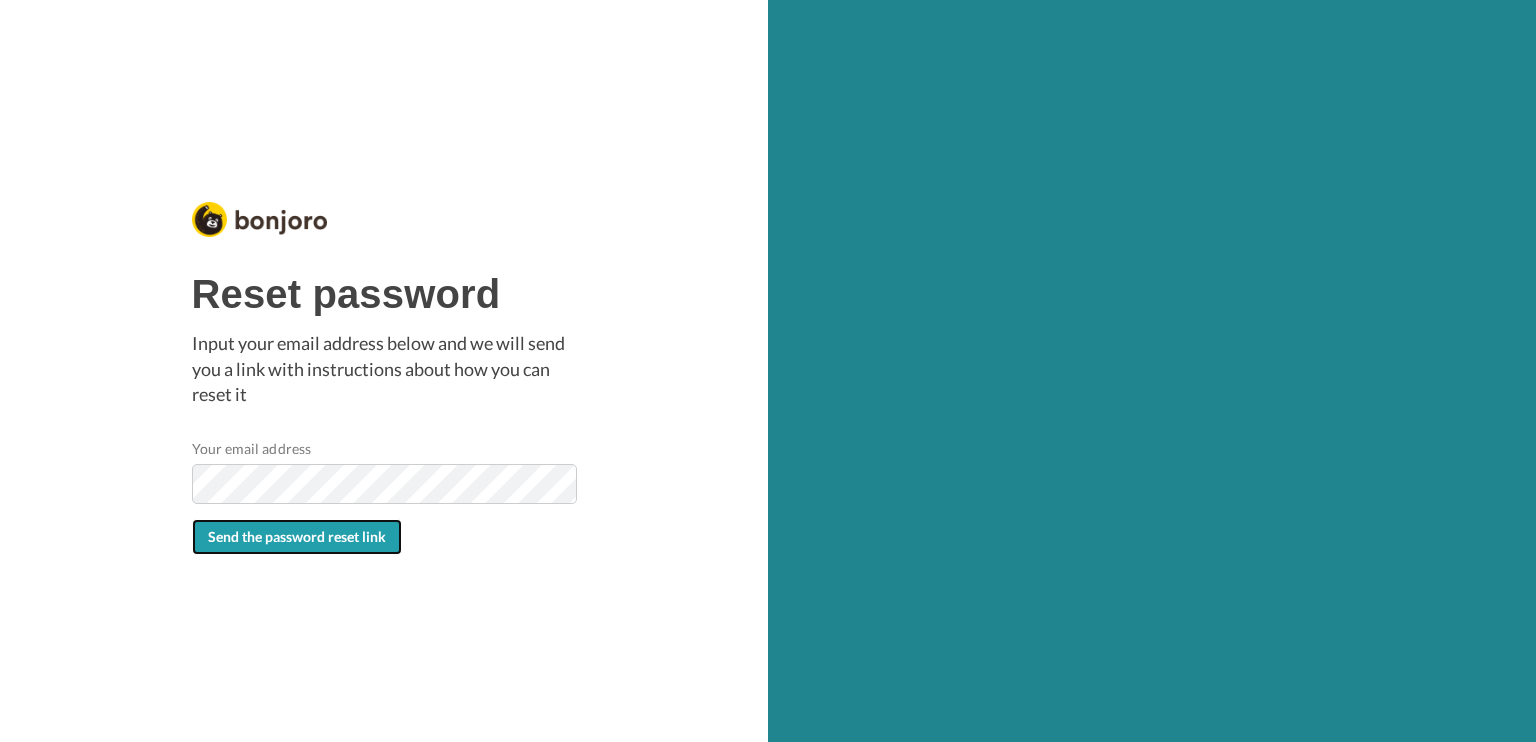 click on "Send the password reset link" at bounding box center (297, 536) 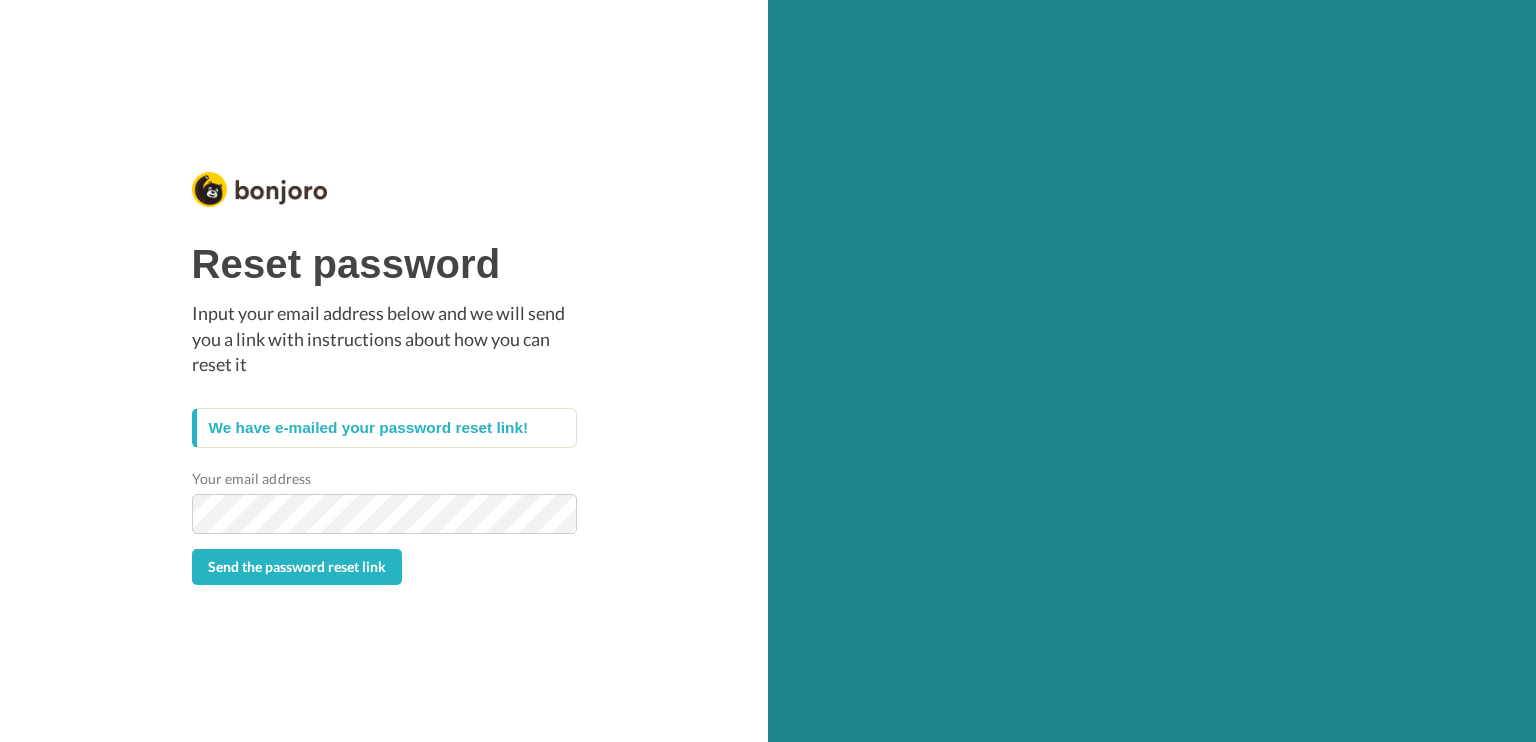 scroll, scrollTop: 0, scrollLeft: 0, axis: both 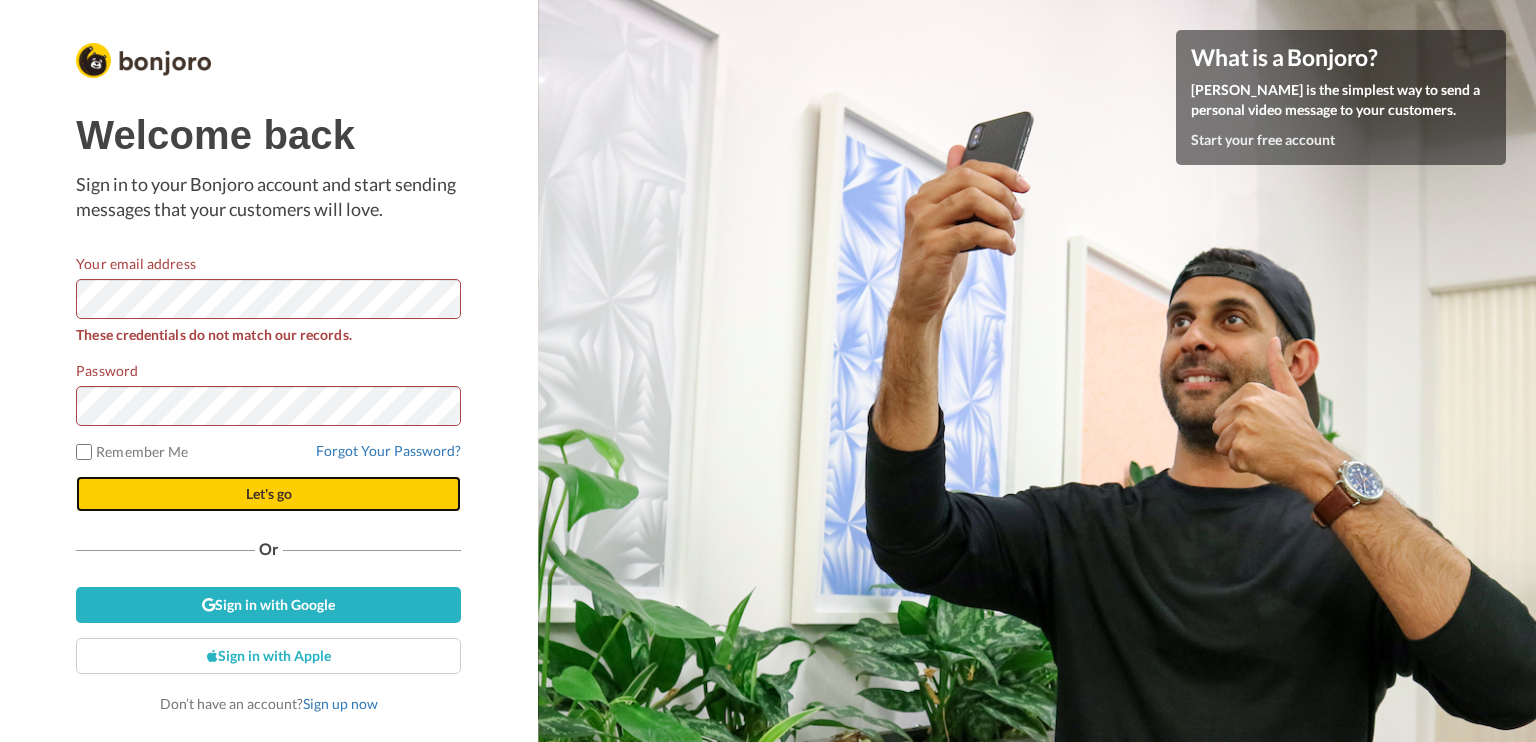 click on "Let's go" at bounding box center [268, 494] 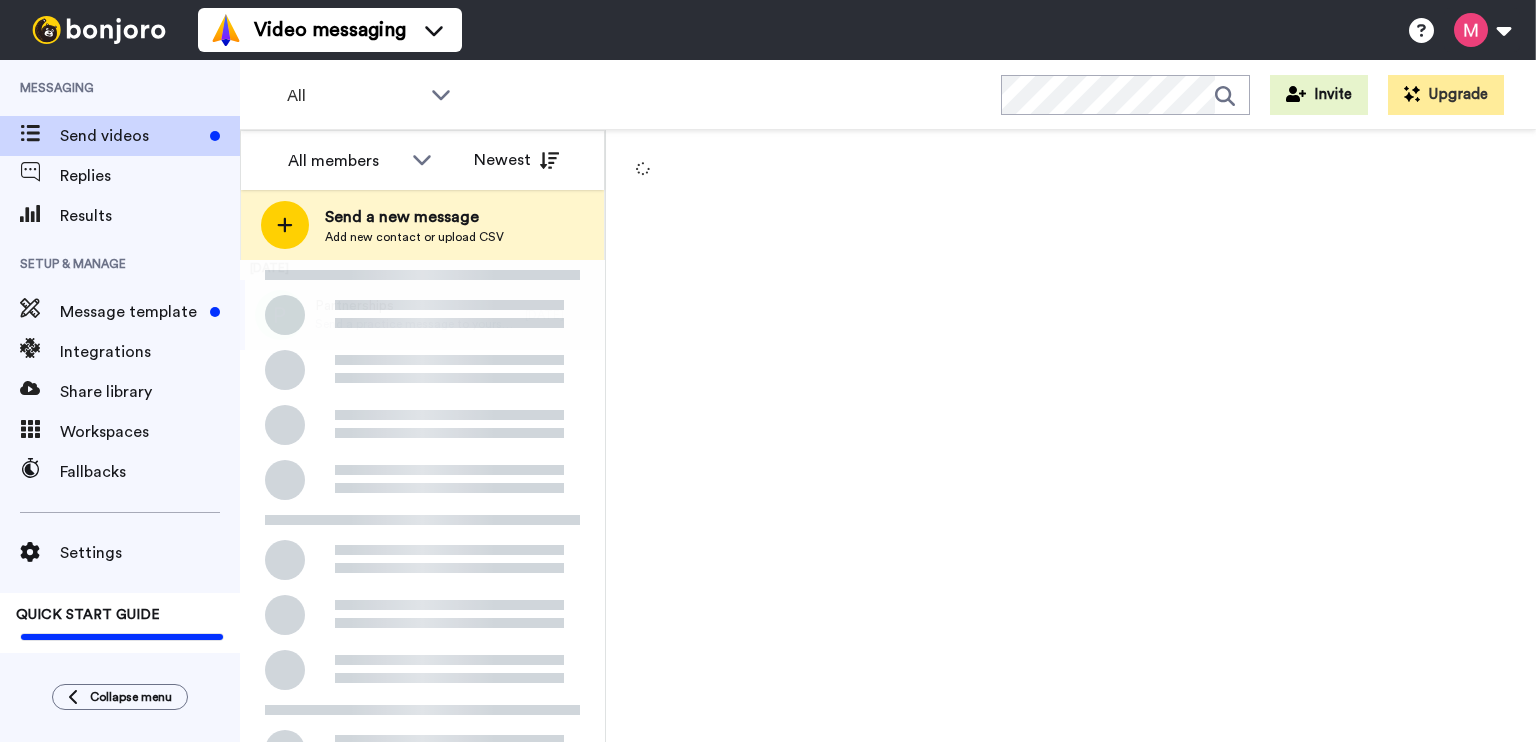 scroll, scrollTop: 0, scrollLeft: 0, axis: both 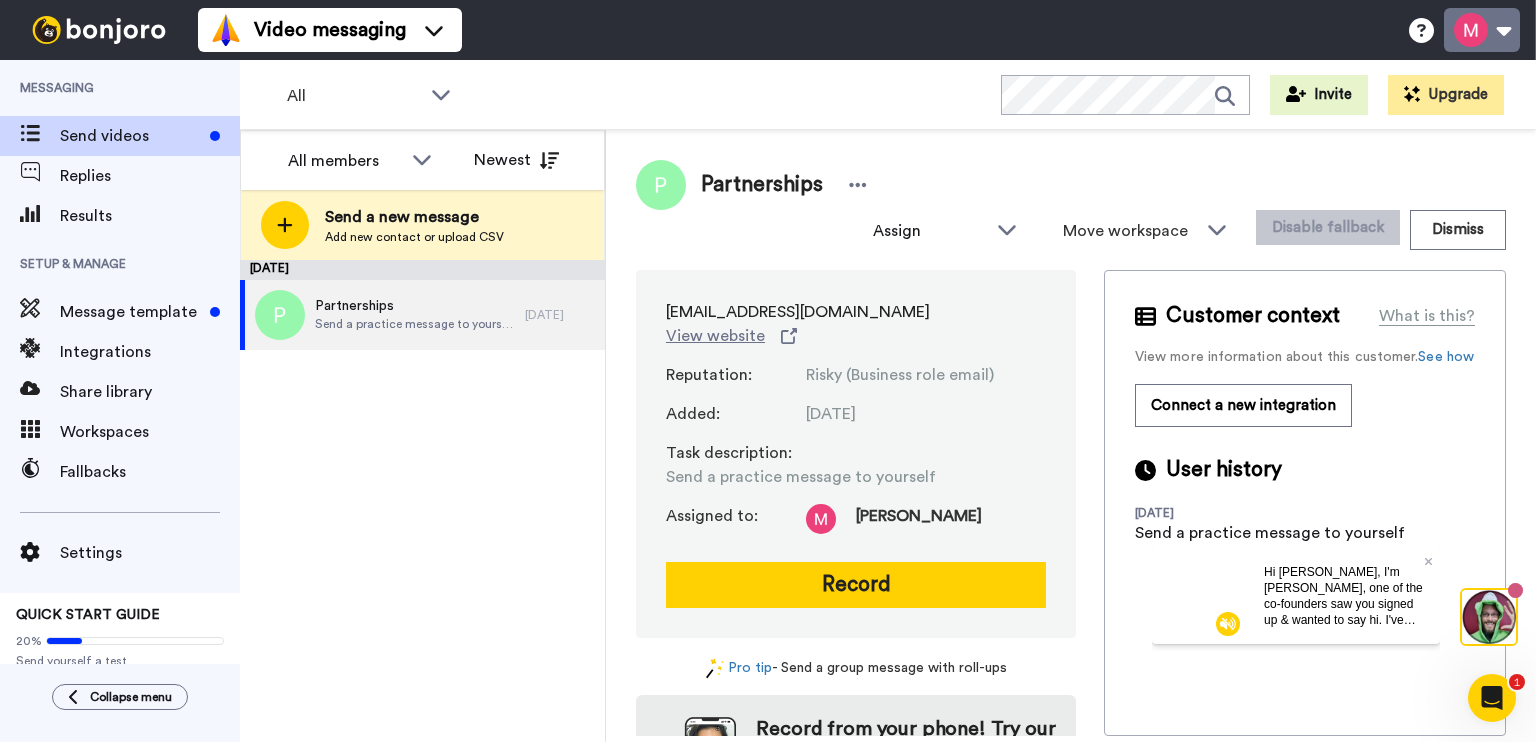 click at bounding box center (1482, 30) 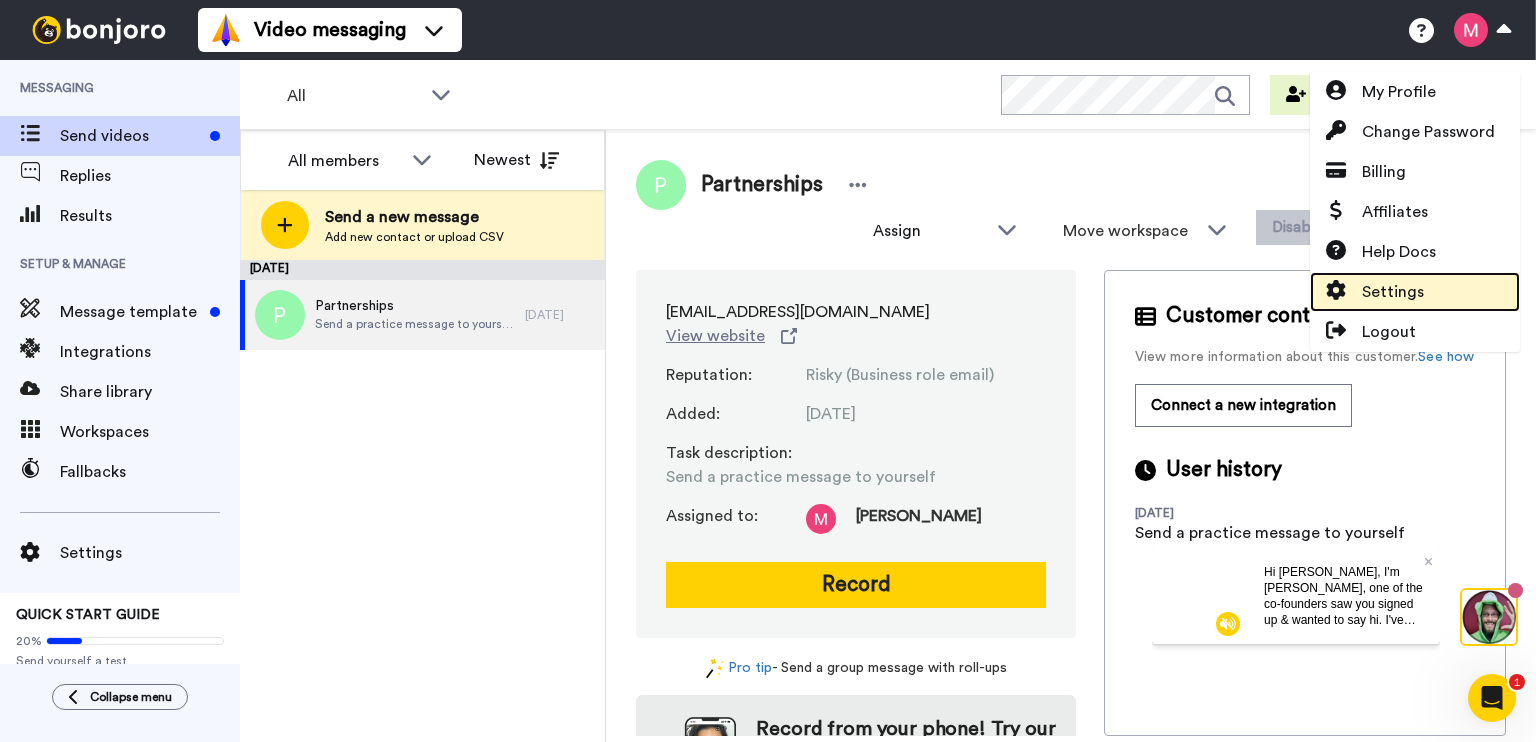 click on "Settings" at bounding box center (1393, 292) 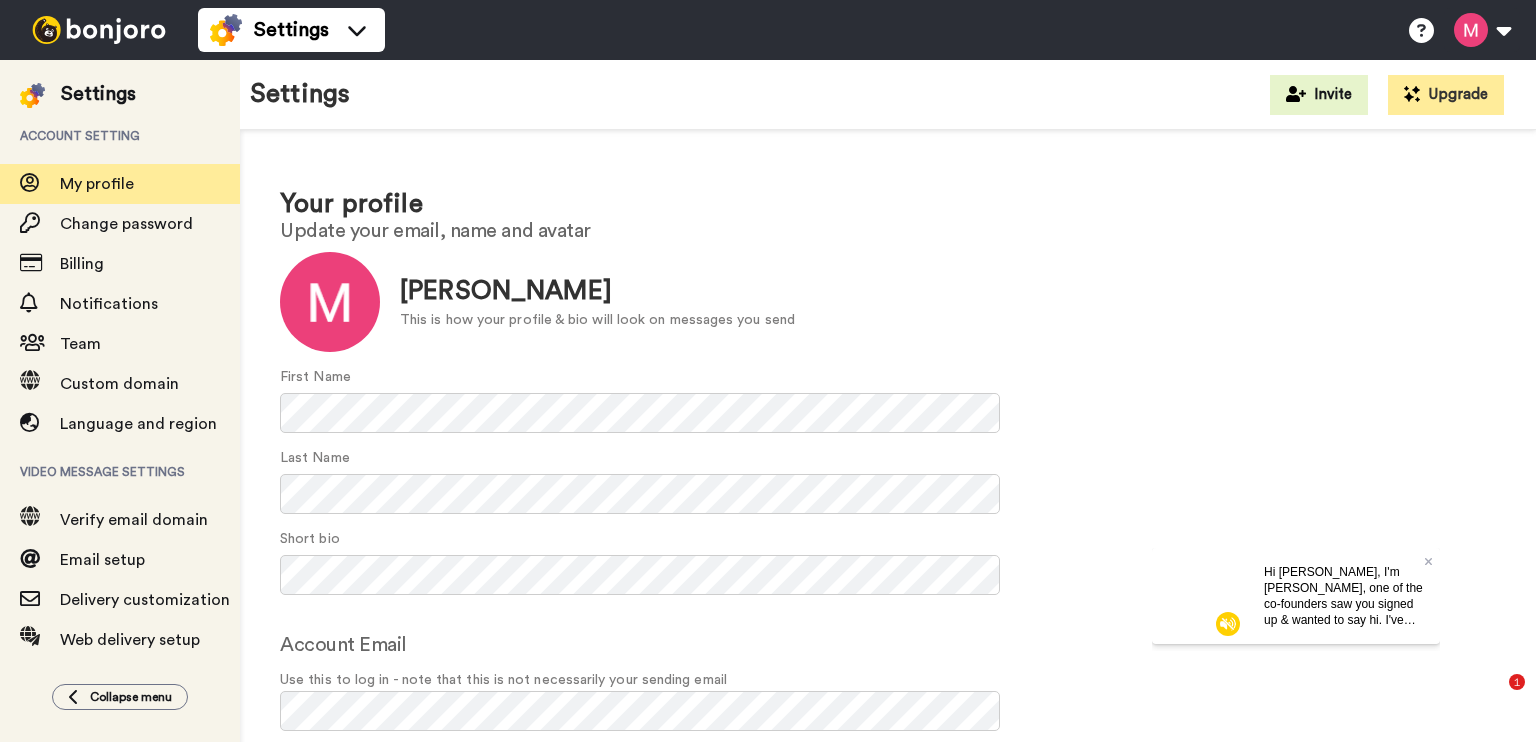 scroll, scrollTop: 0, scrollLeft: 0, axis: both 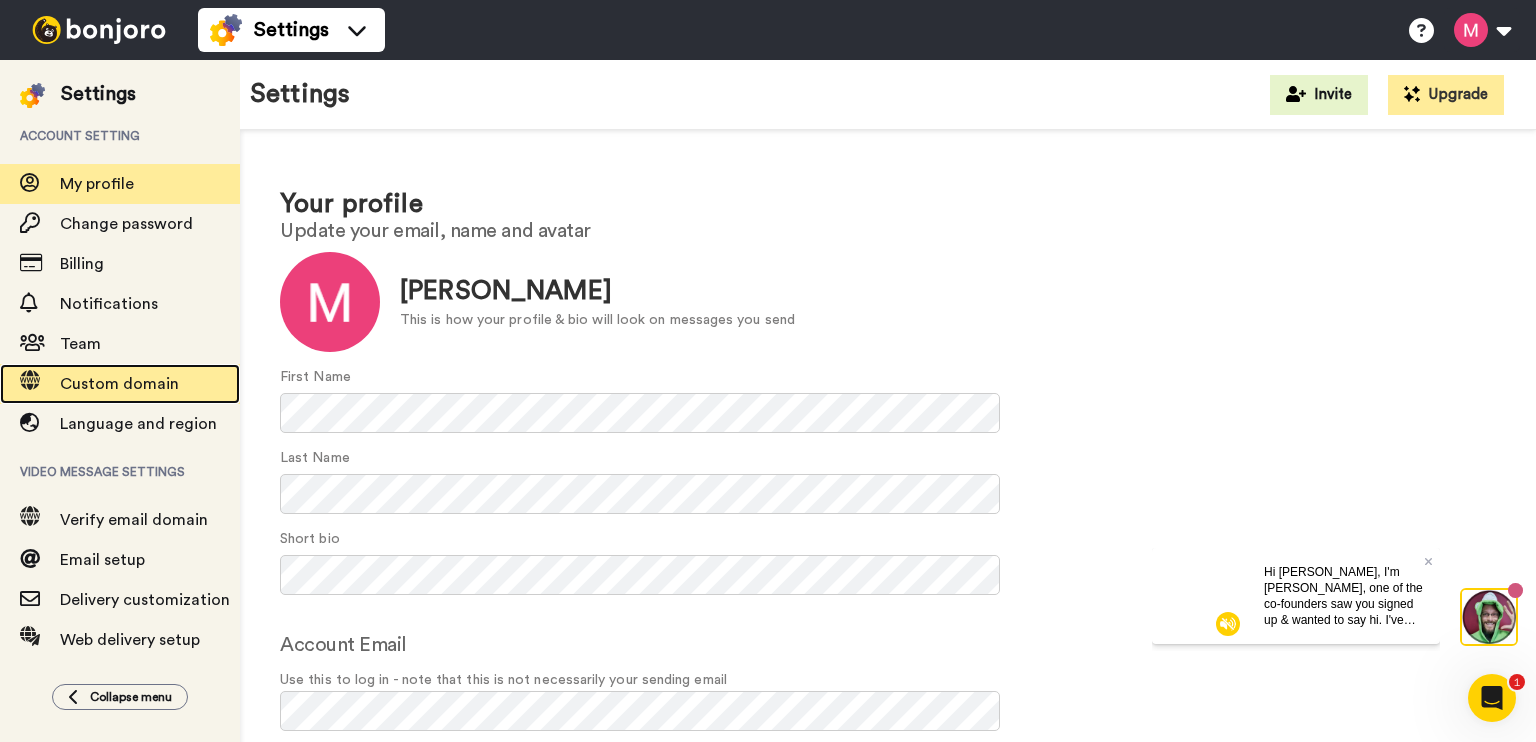 click on "Custom domain" at bounding box center (119, 384) 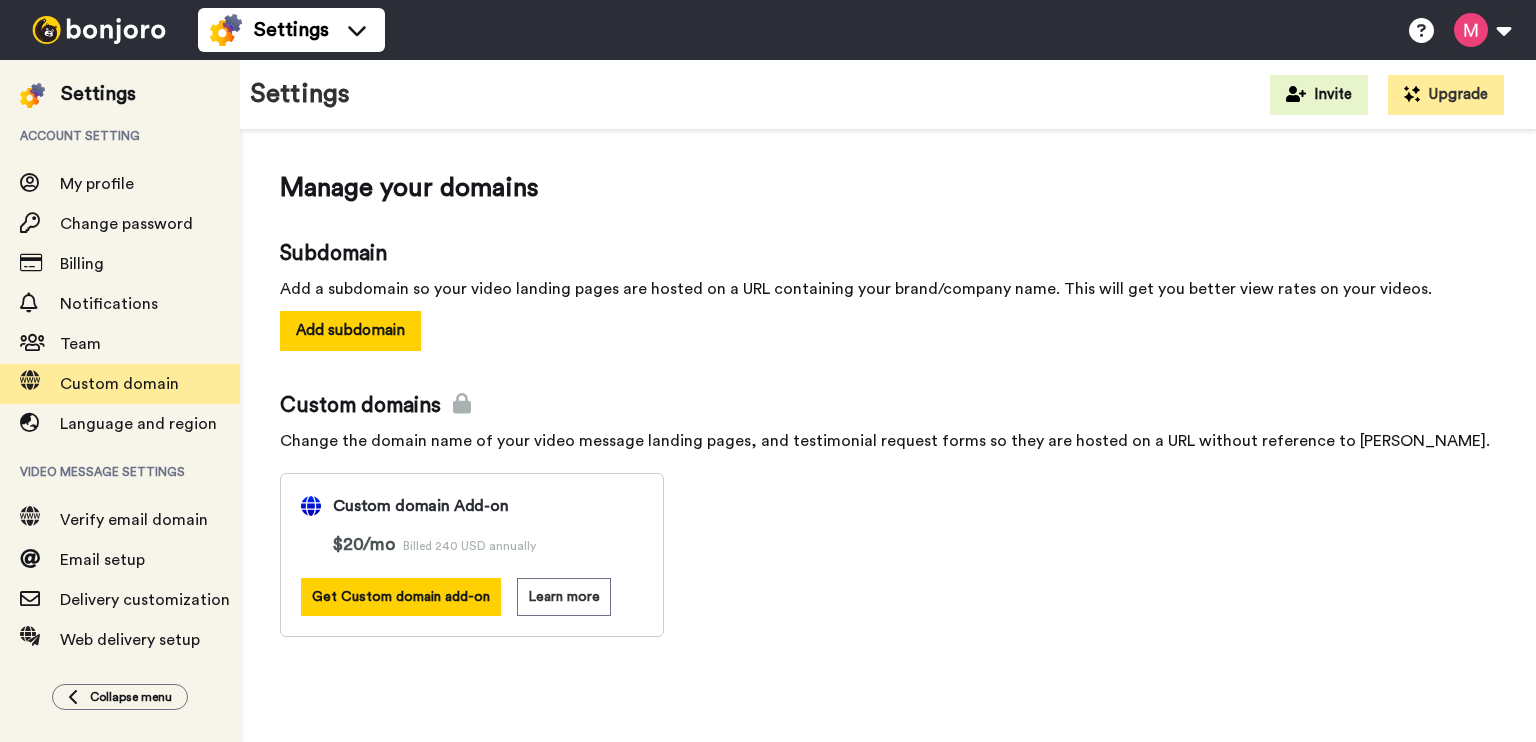scroll, scrollTop: 0, scrollLeft: 0, axis: both 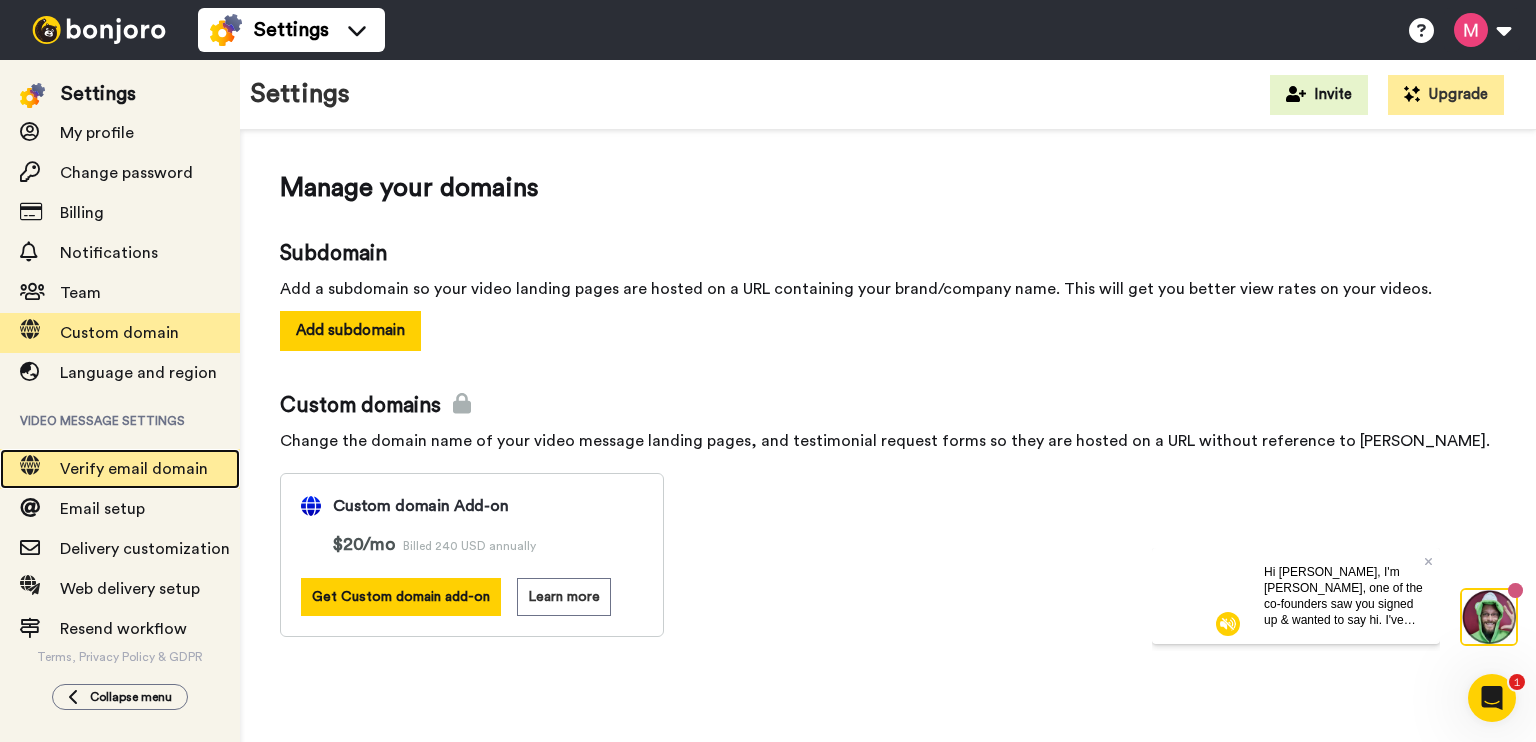 click on "Verify email domain" at bounding box center (120, 469) 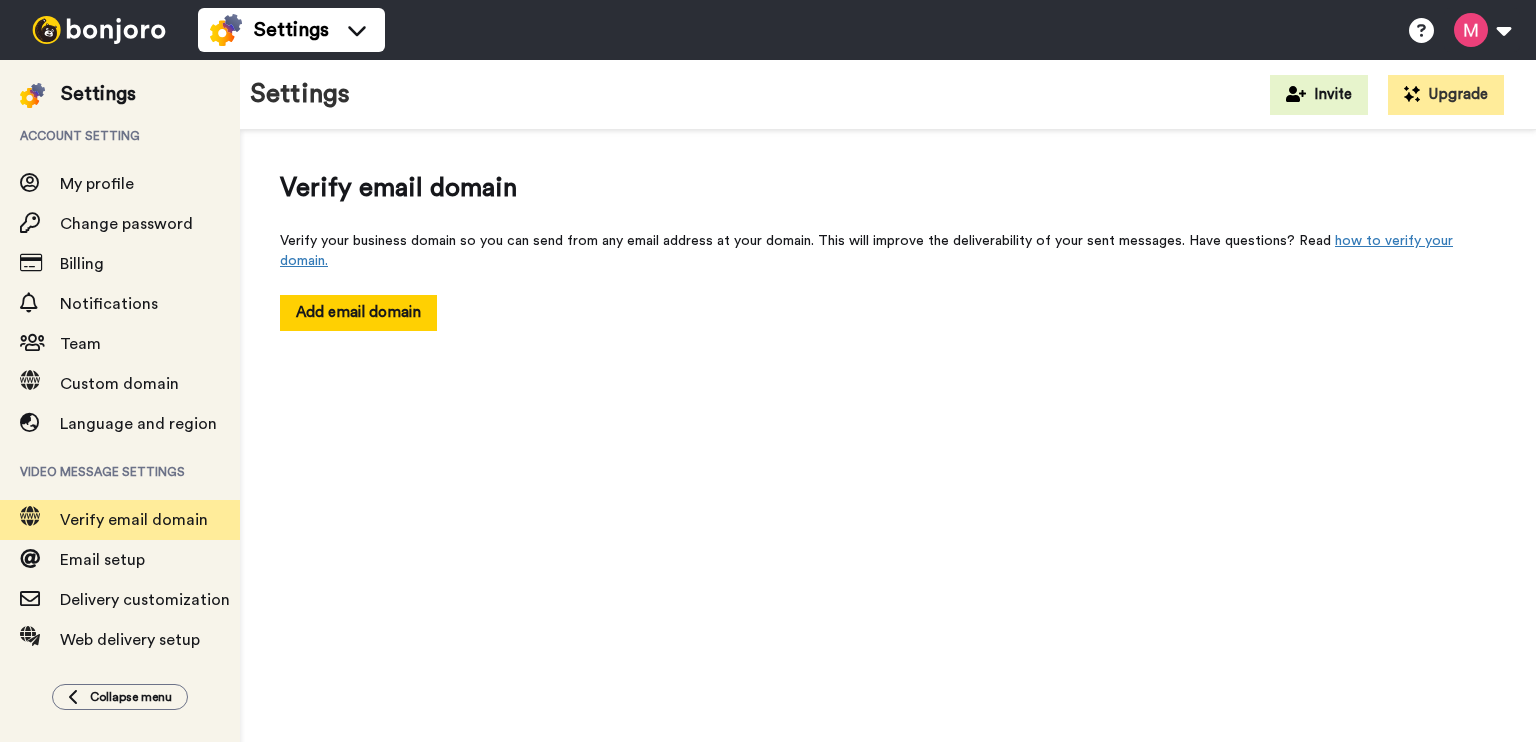 scroll, scrollTop: 0, scrollLeft: 0, axis: both 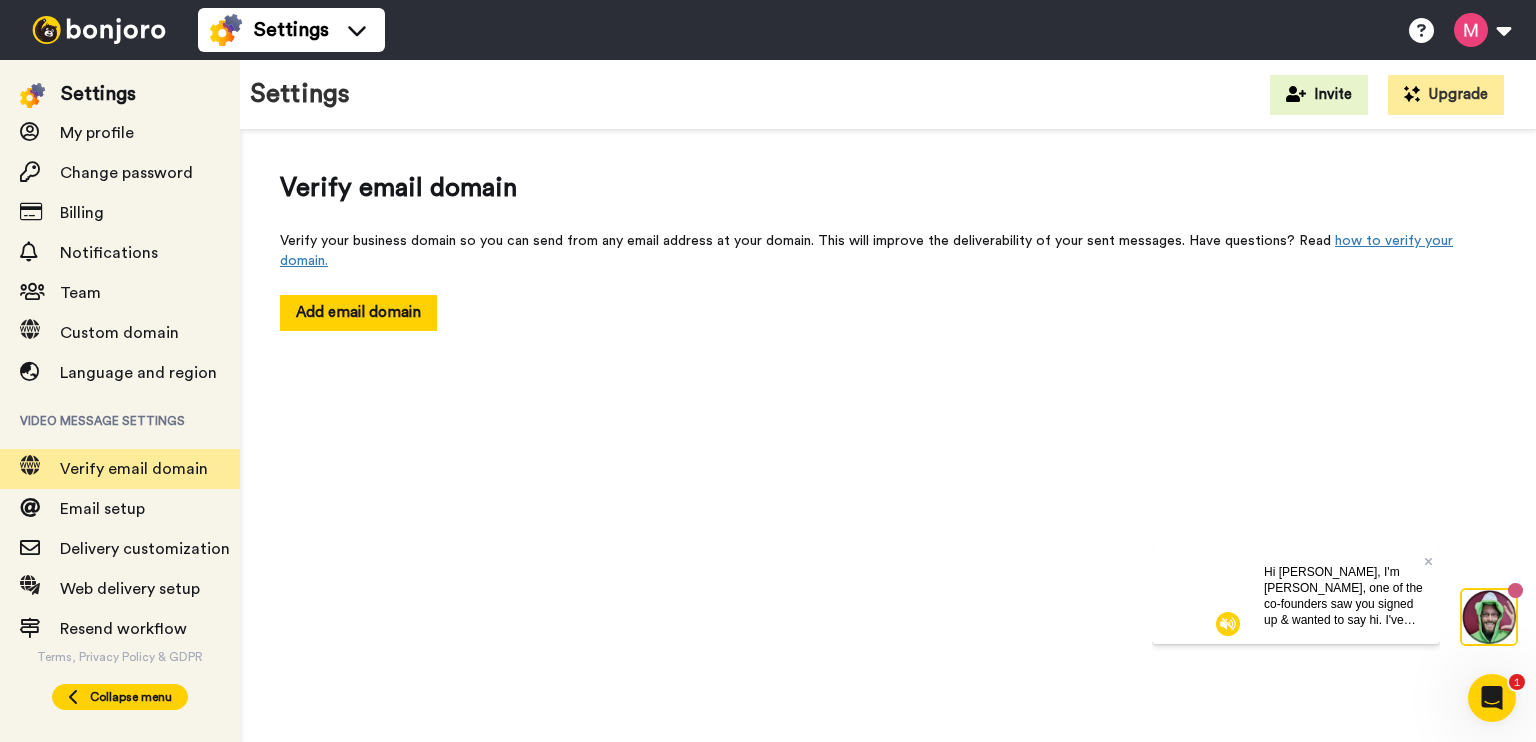 click on "Collapse menu" at bounding box center (131, 697) 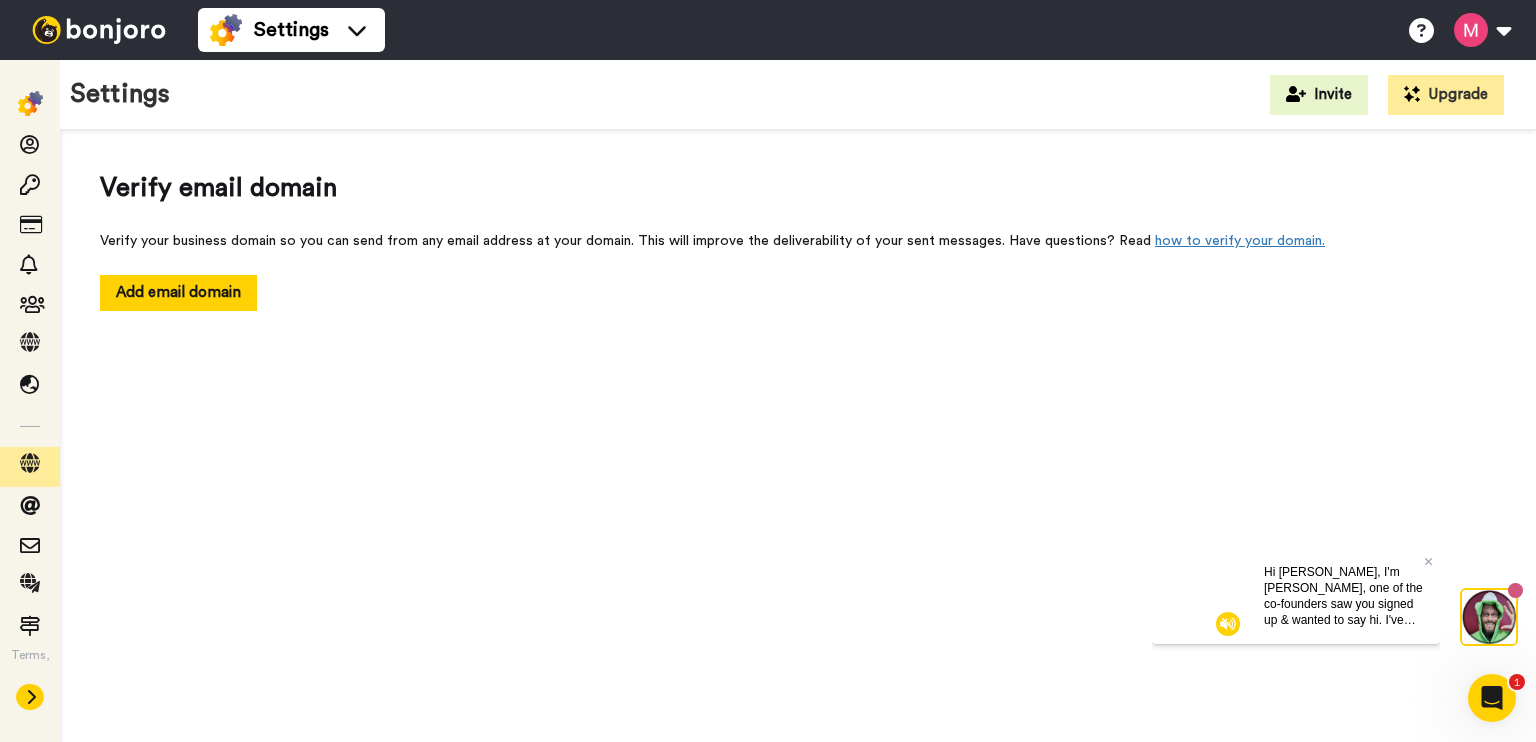 click 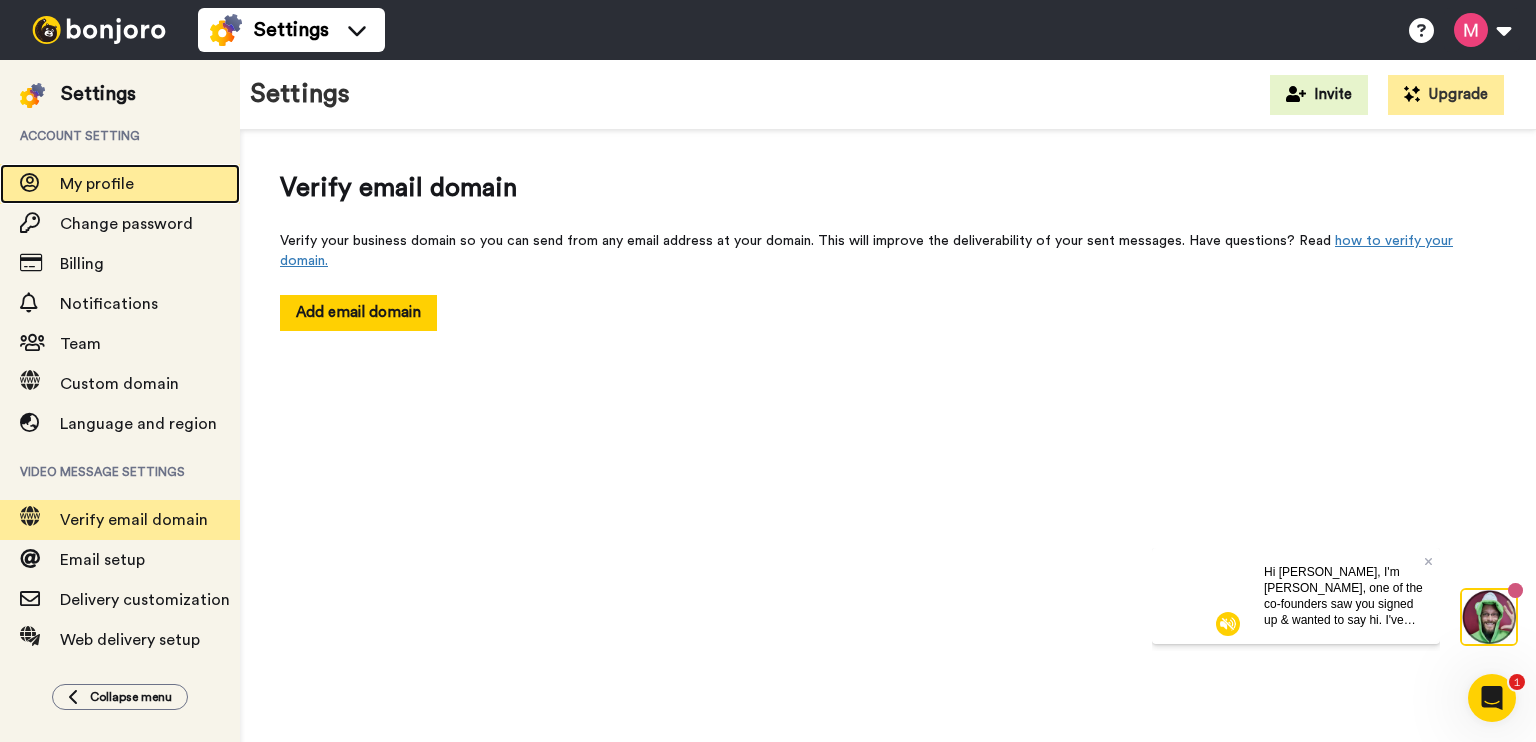 click on "My profile" at bounding box center (150, 184) 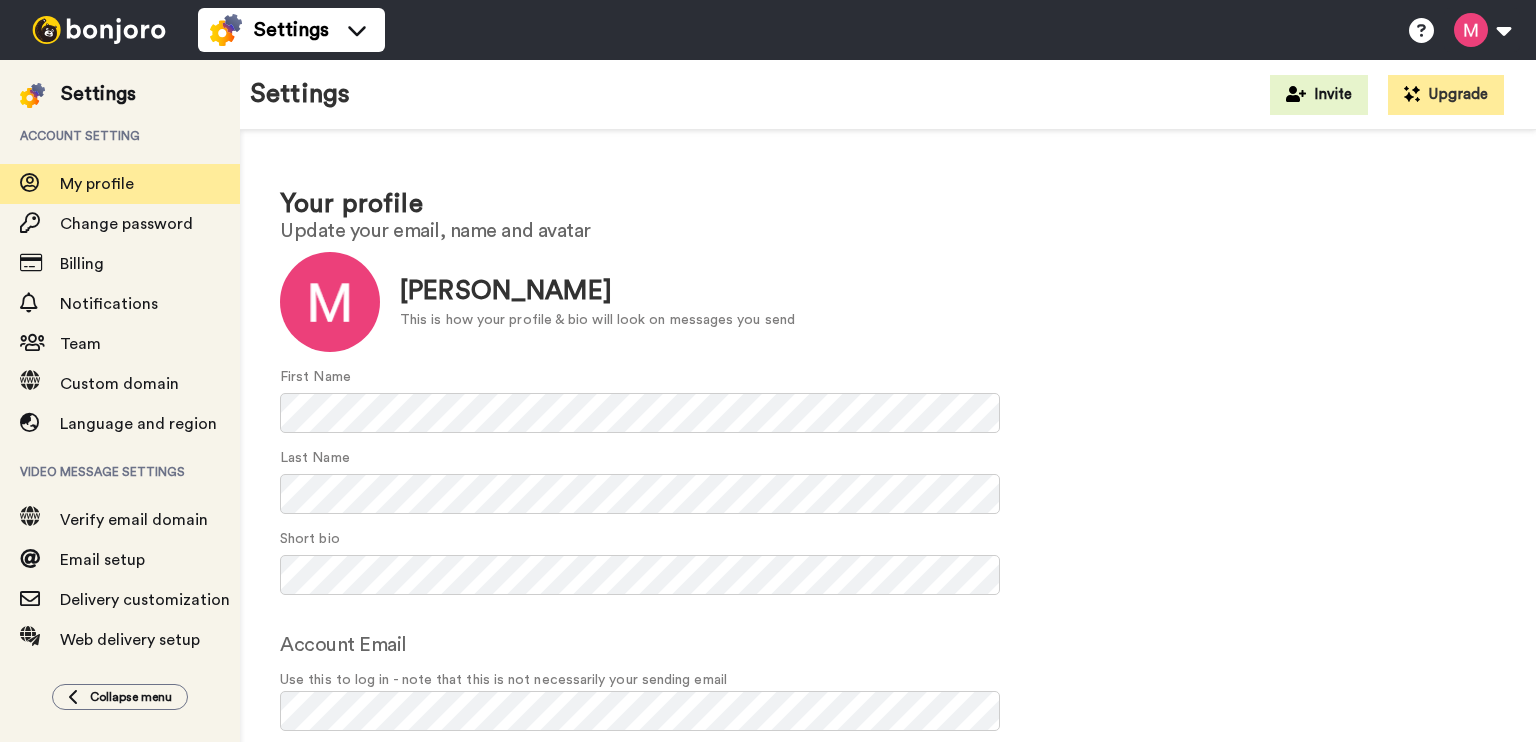 scroll, scrollTop: 0, scrollLeft: 0, axis: both 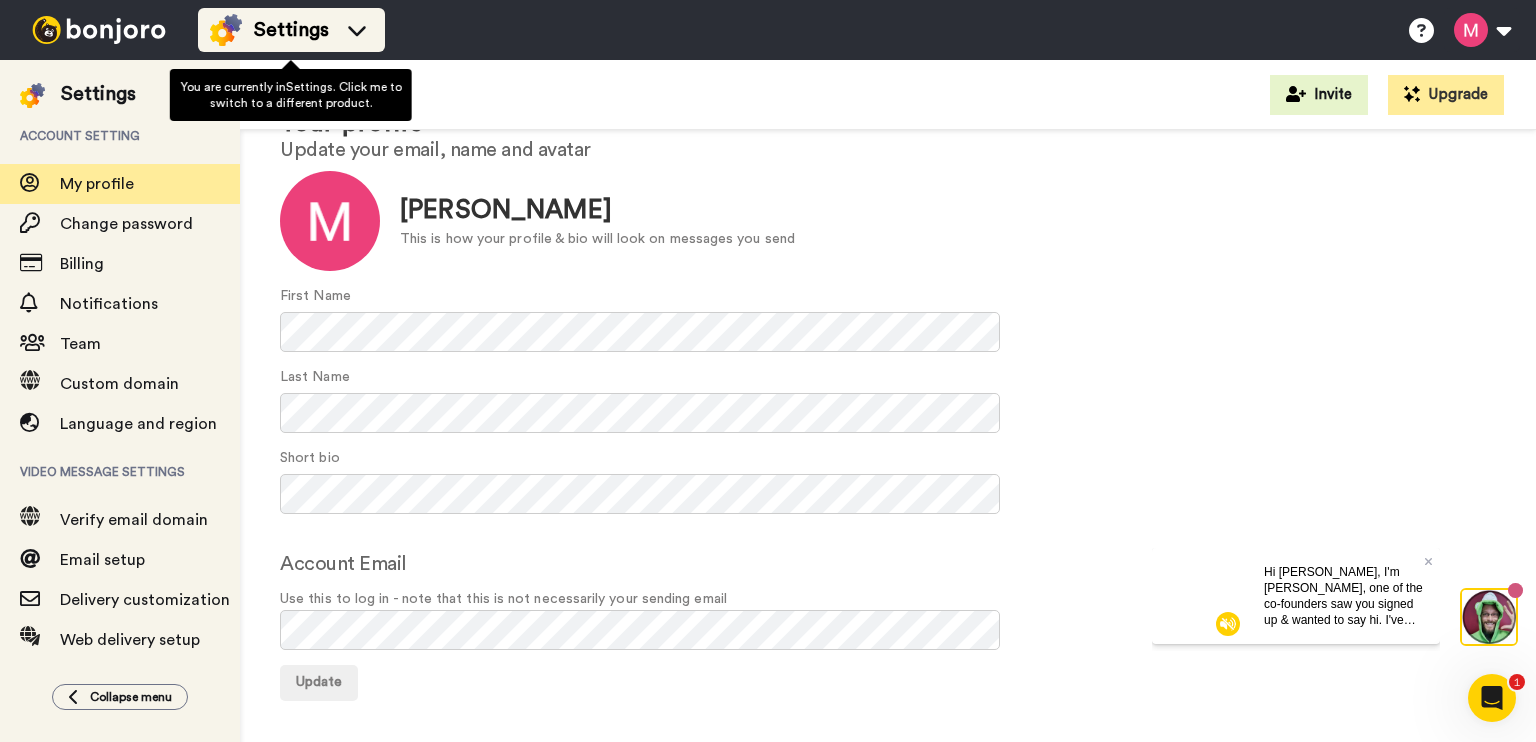 click on "Settings" at bounding box center (291, 30) 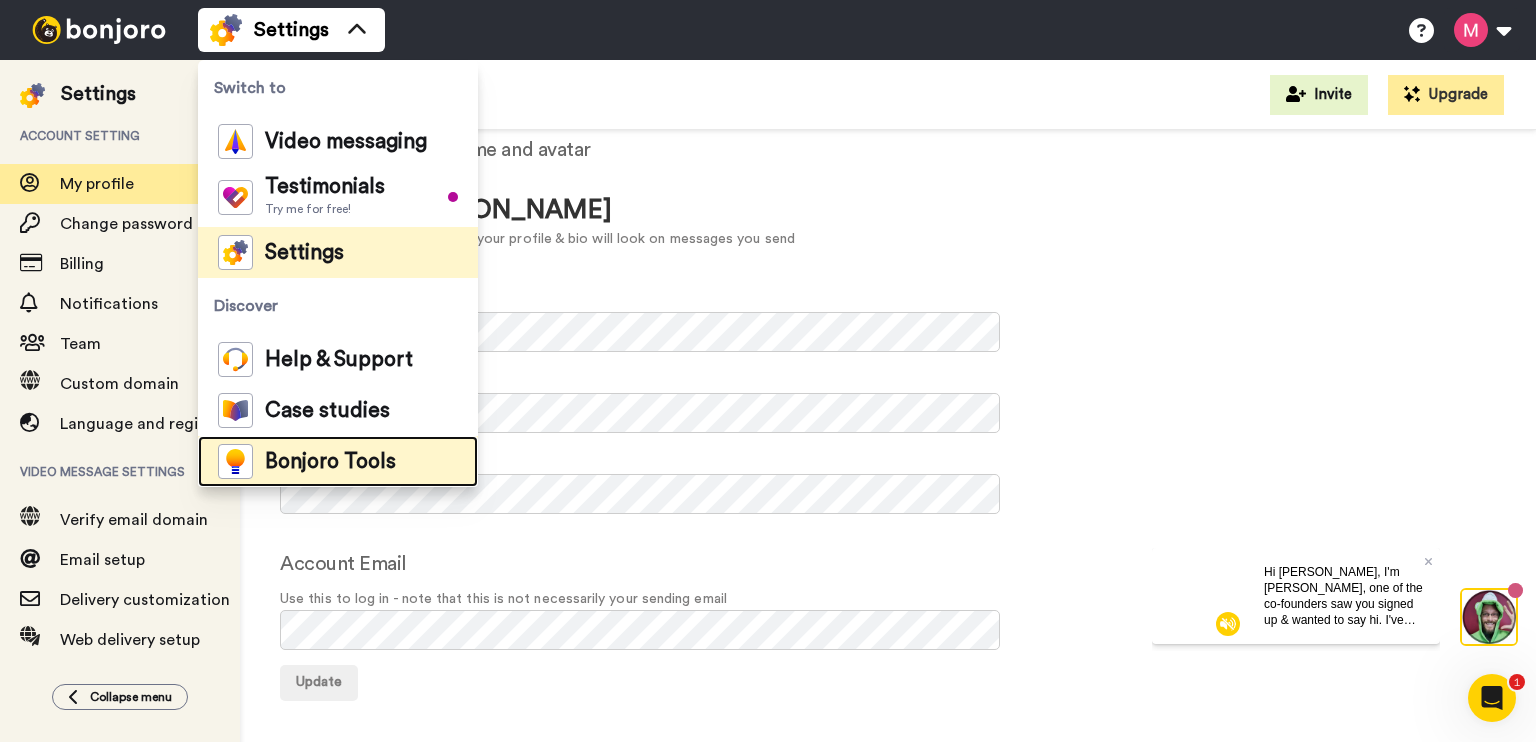 click on "Bonjoro Tools" at bounding box center [330, 462] 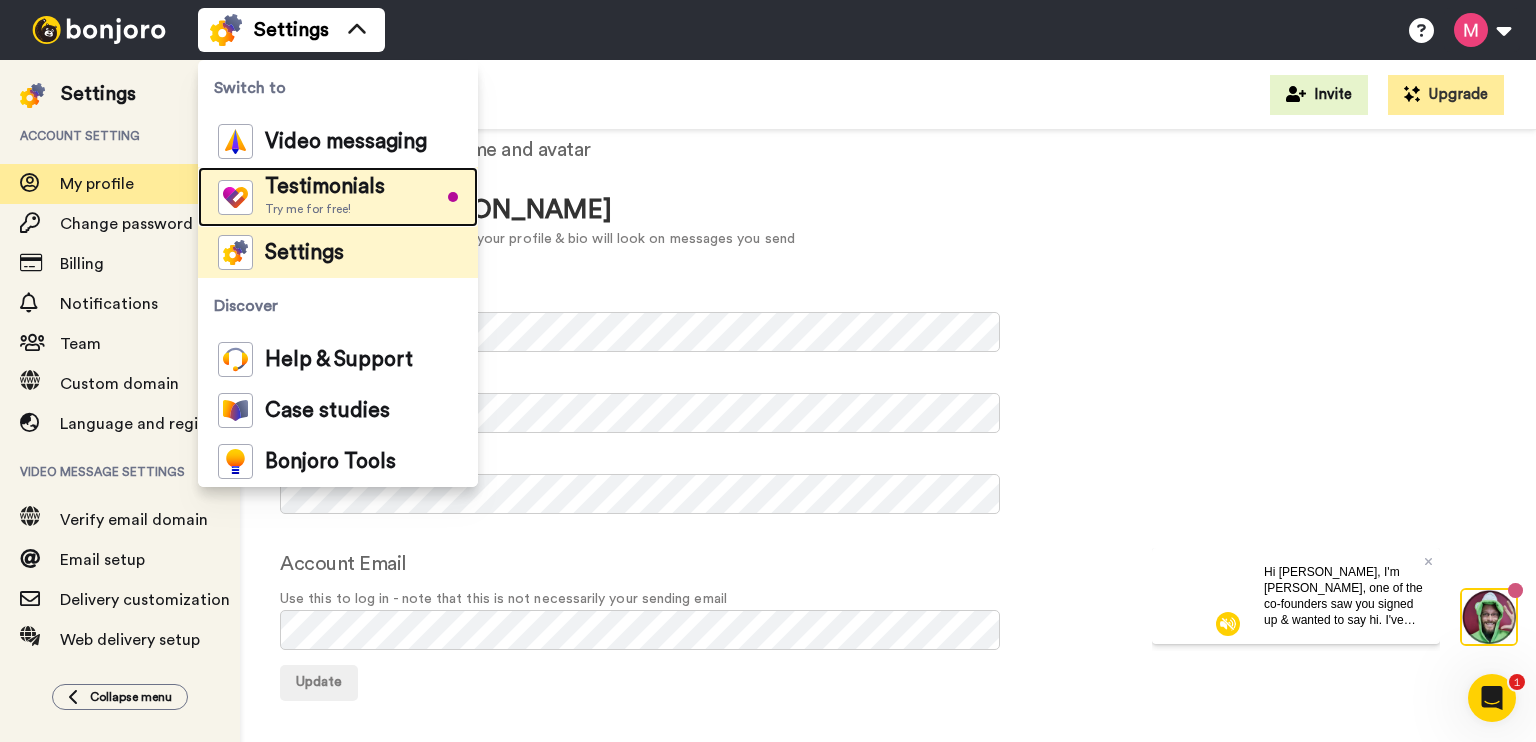 click on "Testimonials" at bounding box center [325, 187] 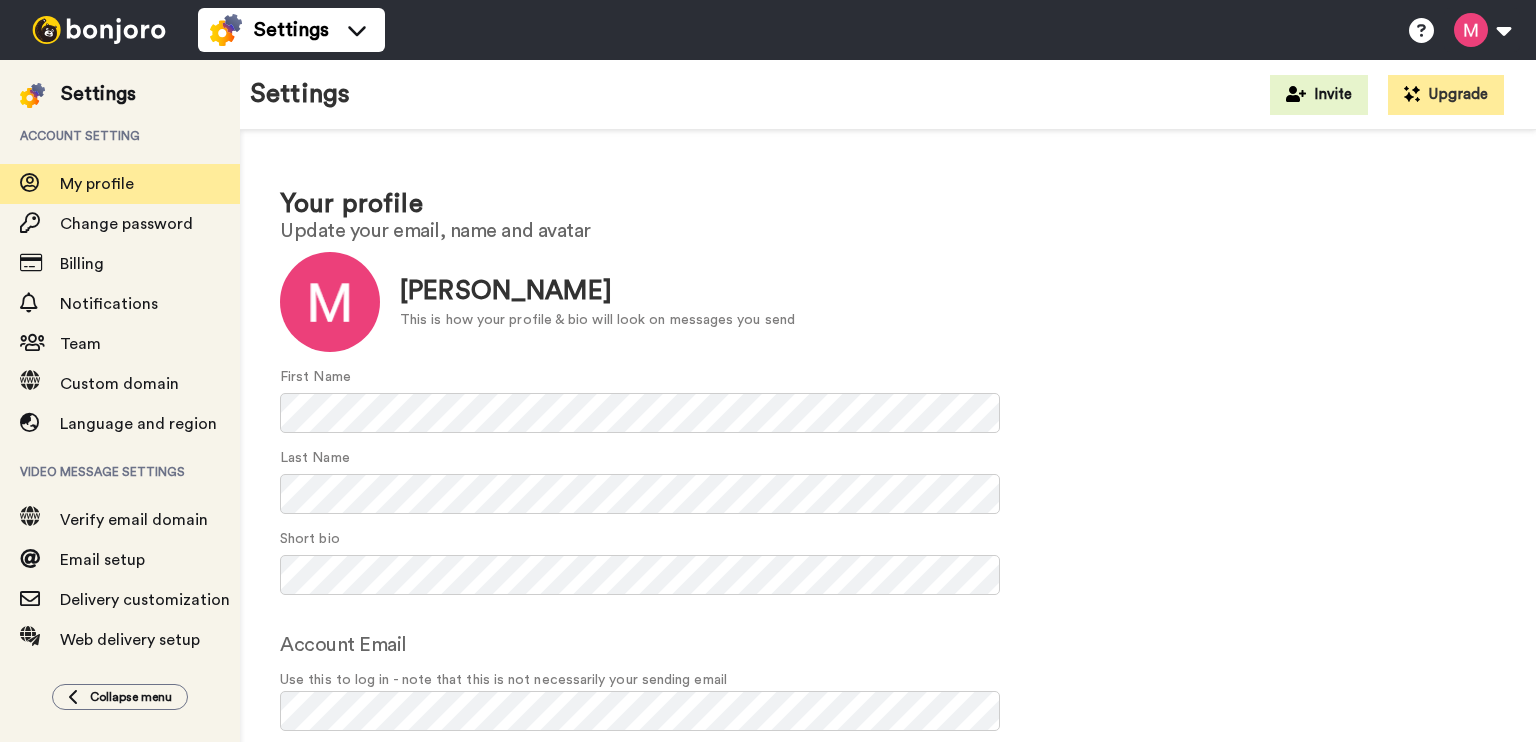 scroll, scrollTop: 0, scrollLeft: 0, axis: both 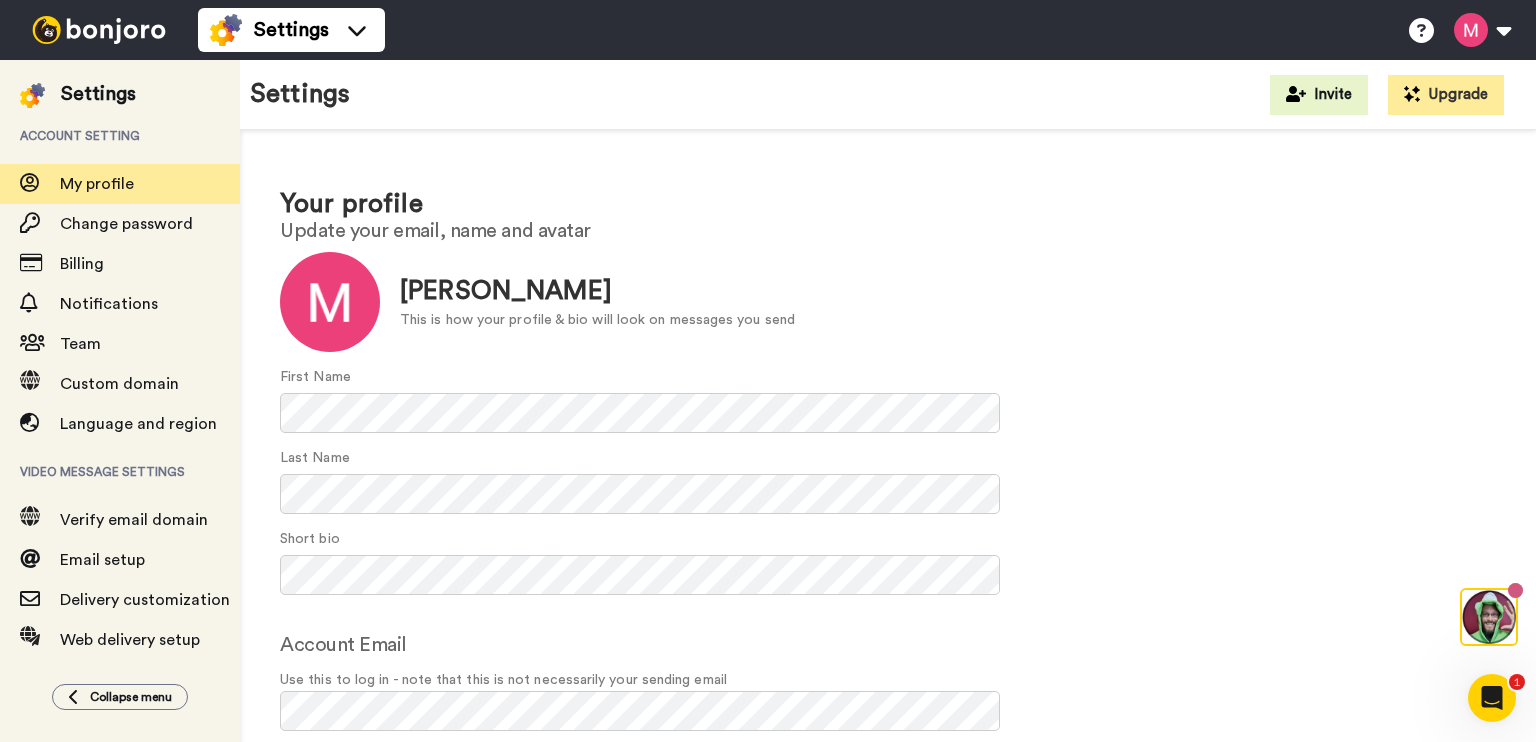click on "Video message settings" at bounding box center (120, 472) 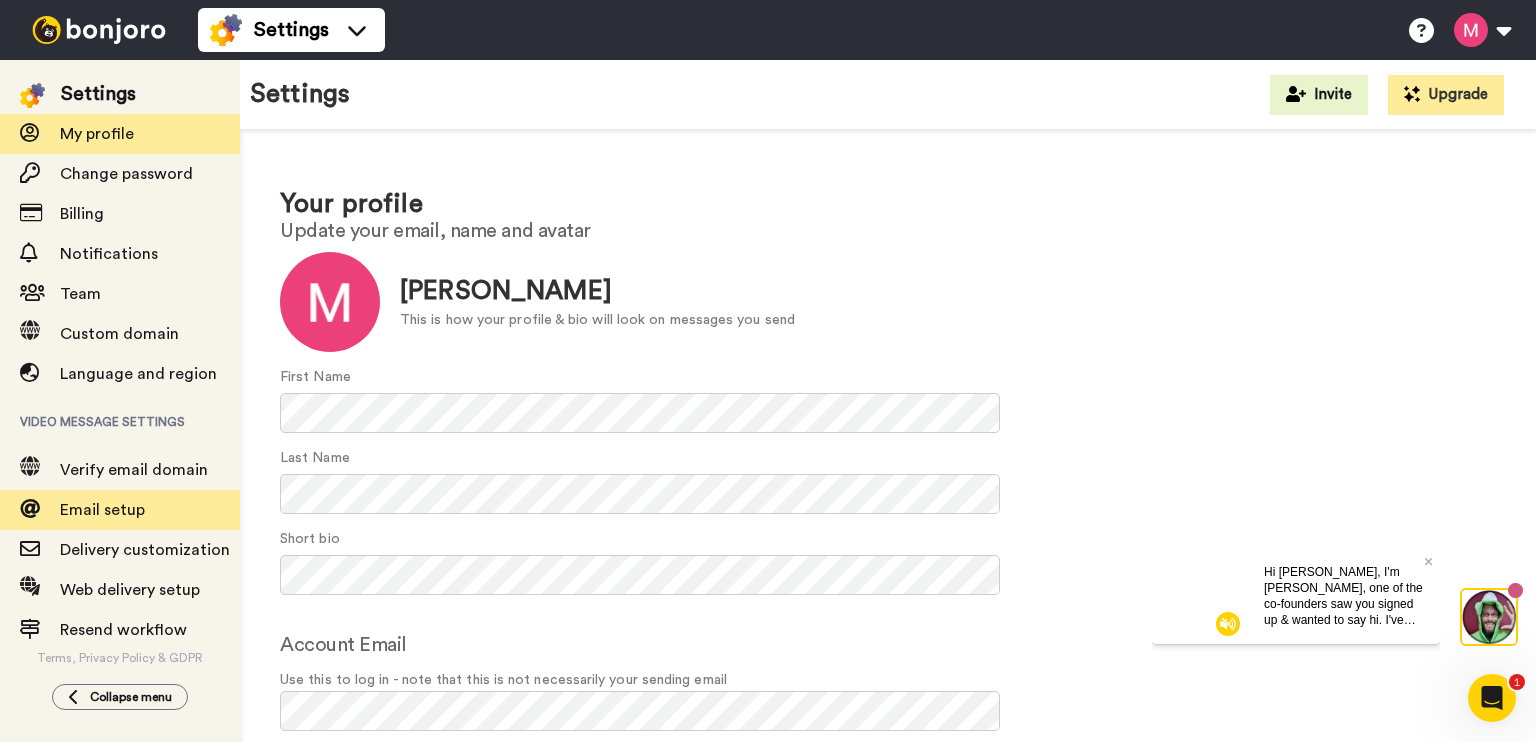 scroll, scrollTop: 51, scrollLeft: 0, axis: vertical 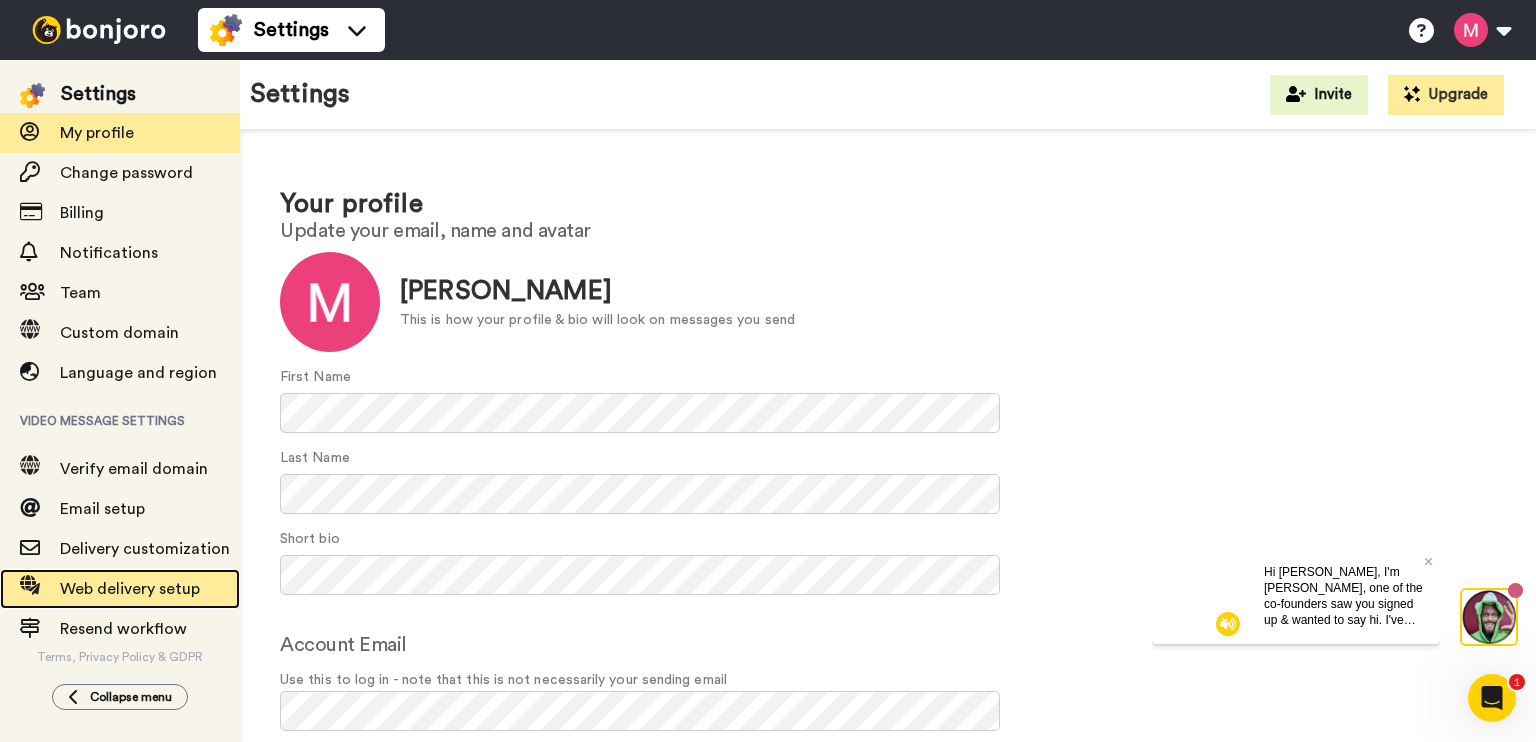 click on "Web delivery setup" at bounding box center [130, 589] 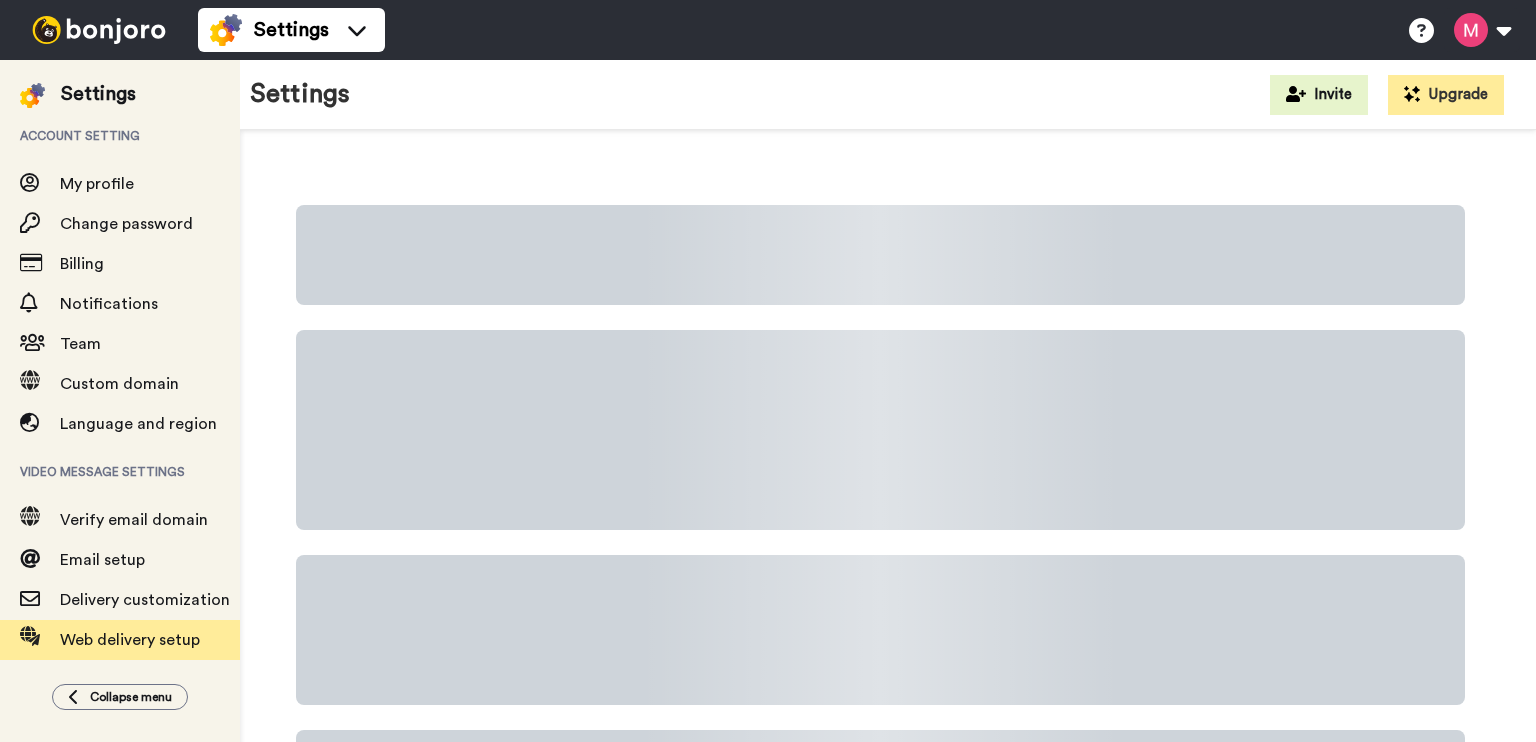 scroll, scrollTop: 0, scrollLeft: 0, axis: both 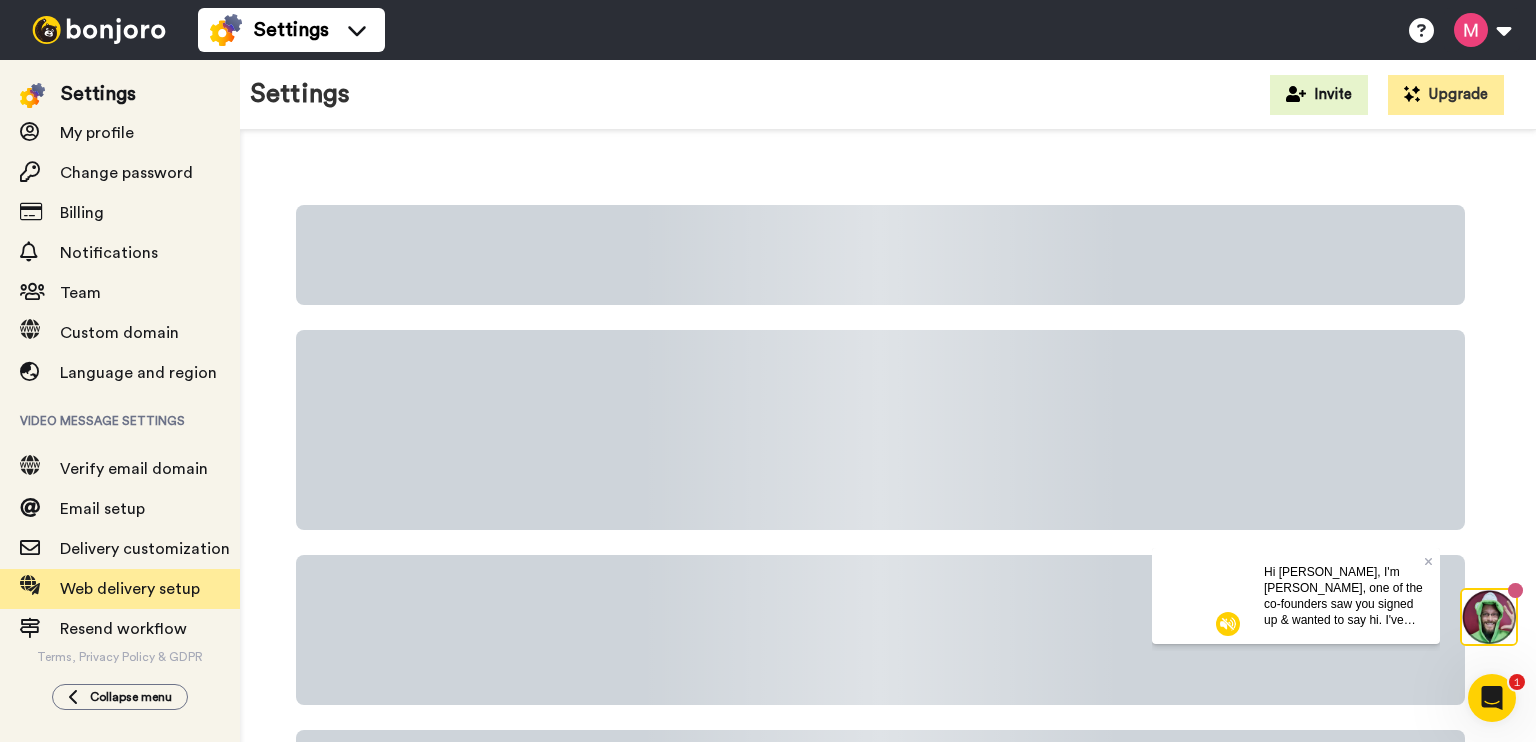 click on "Hi Madeline, I'm Grant, one of the co-founders saw you signed up & wanted to say hi. I've helped hundreds of tech users implement Bonjoro to convert leads. Please check out your video here for some tips & book a call if you'd like to run through it in person!" at bounding box center (1344, 595) 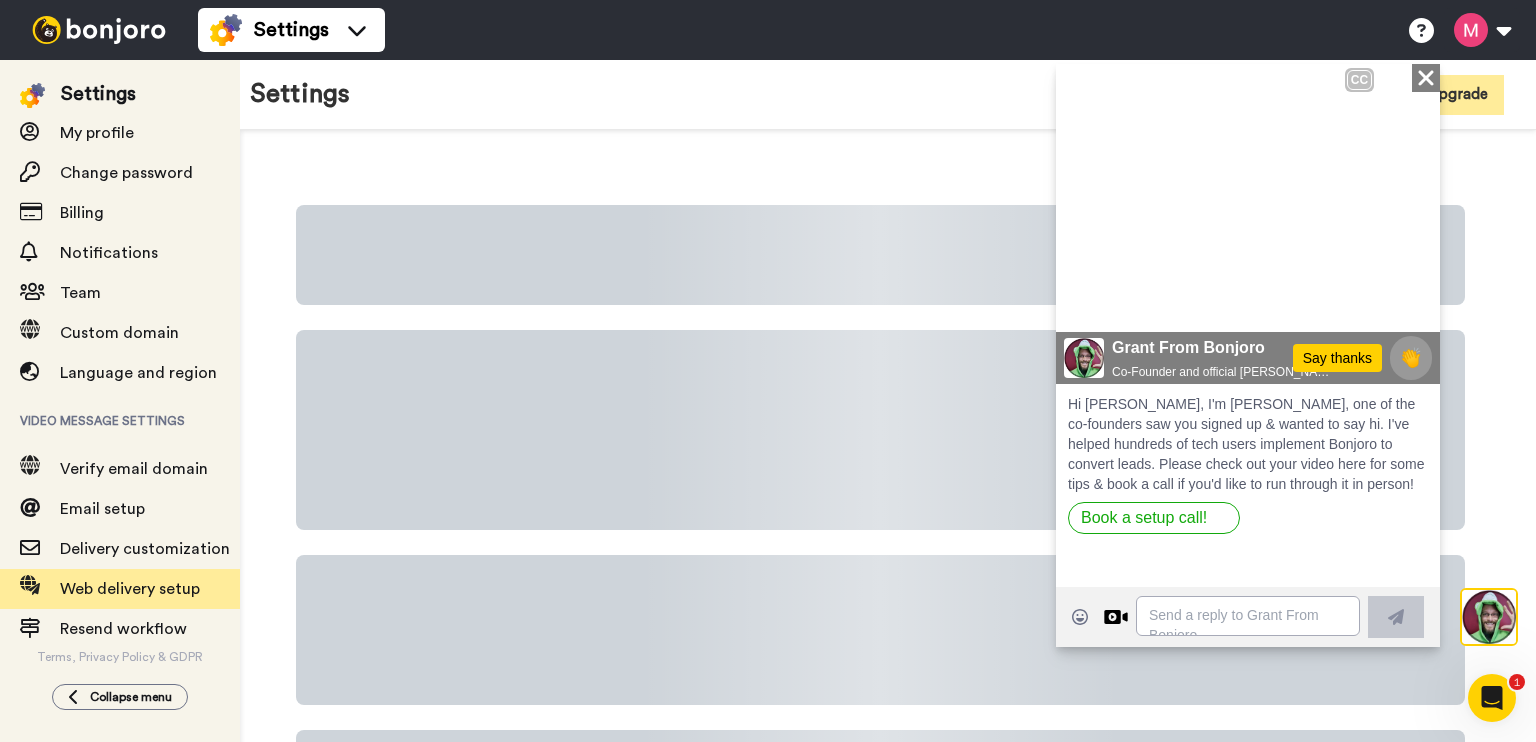 click 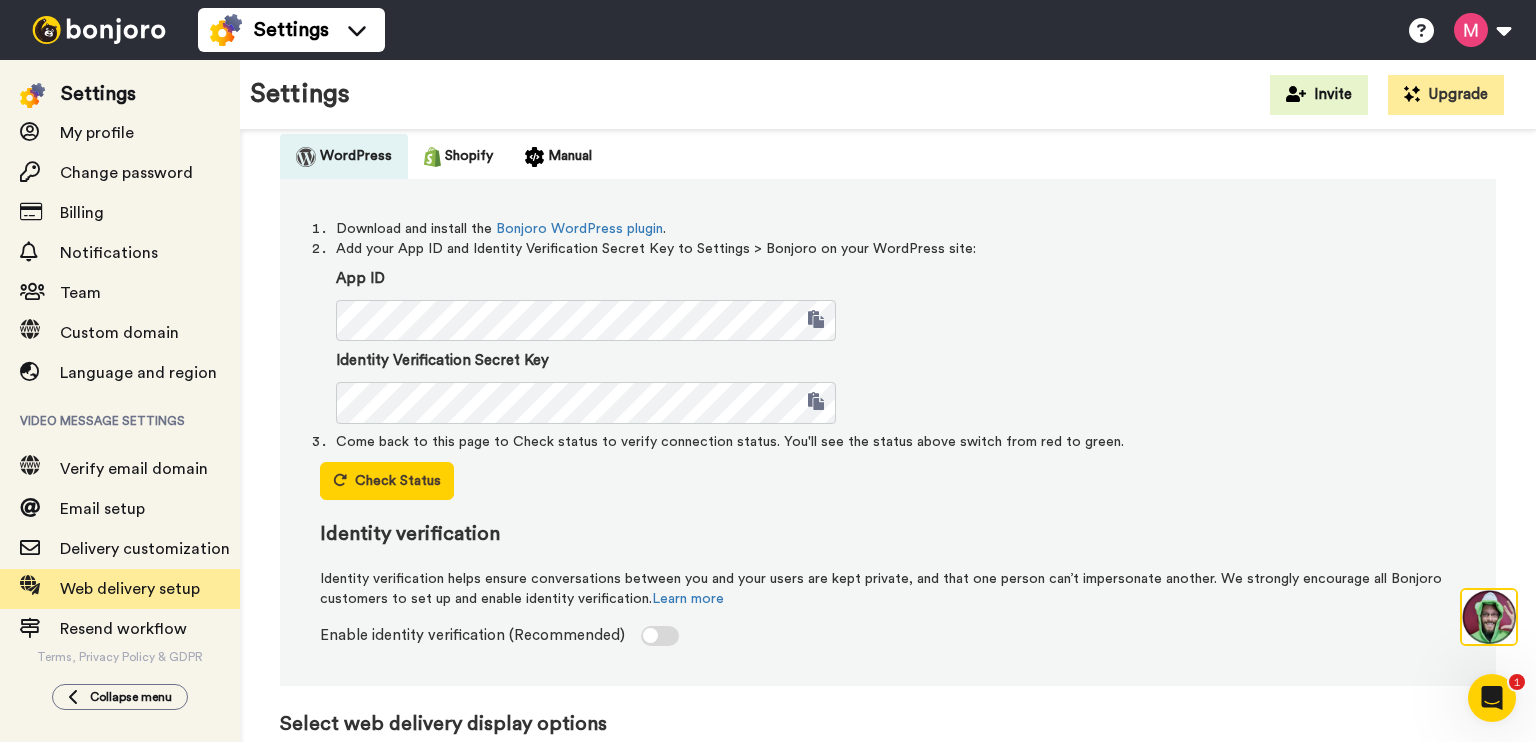 scroll, scrollTop: 0, scrollLeft: 0, axis: both 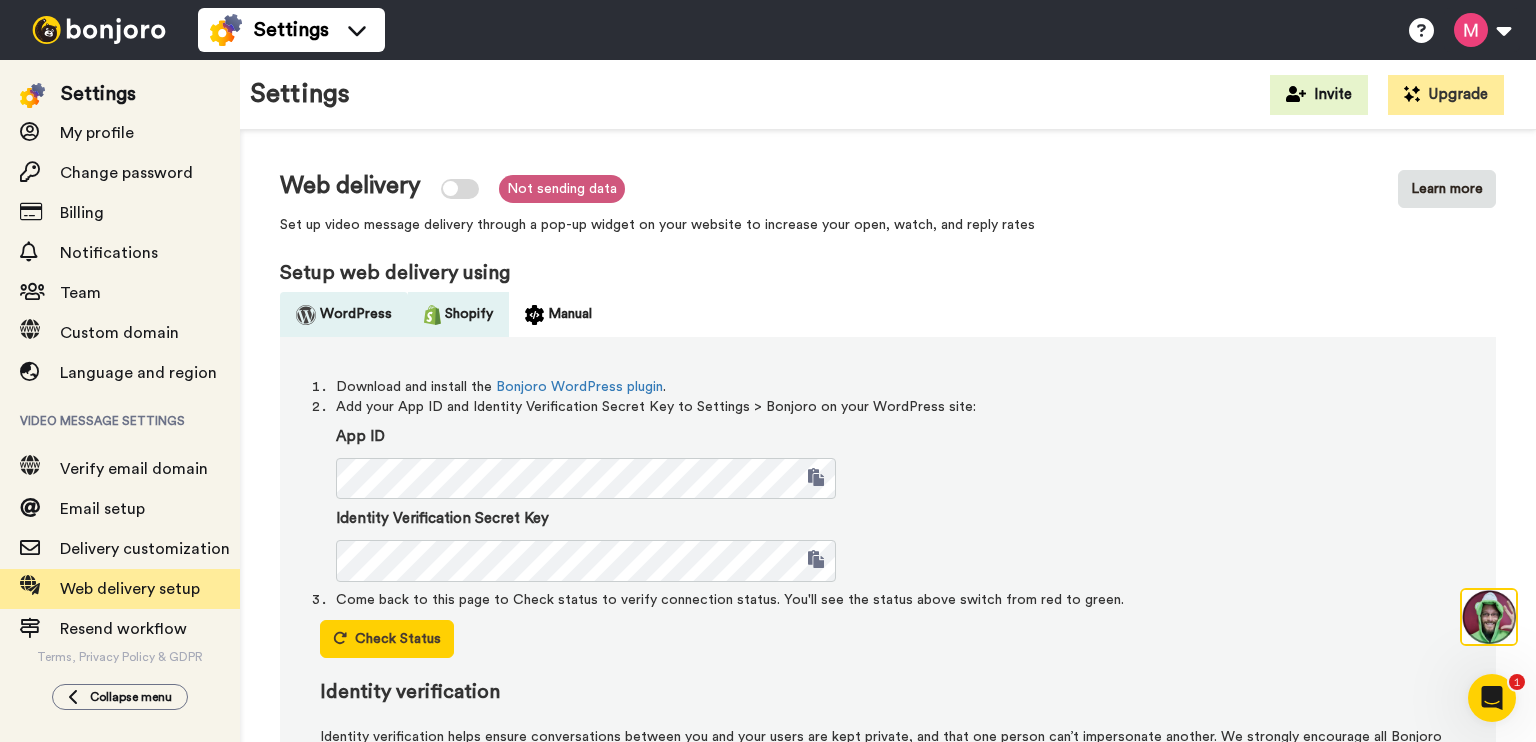click on "Shopify" at bounding box center [458, 314] 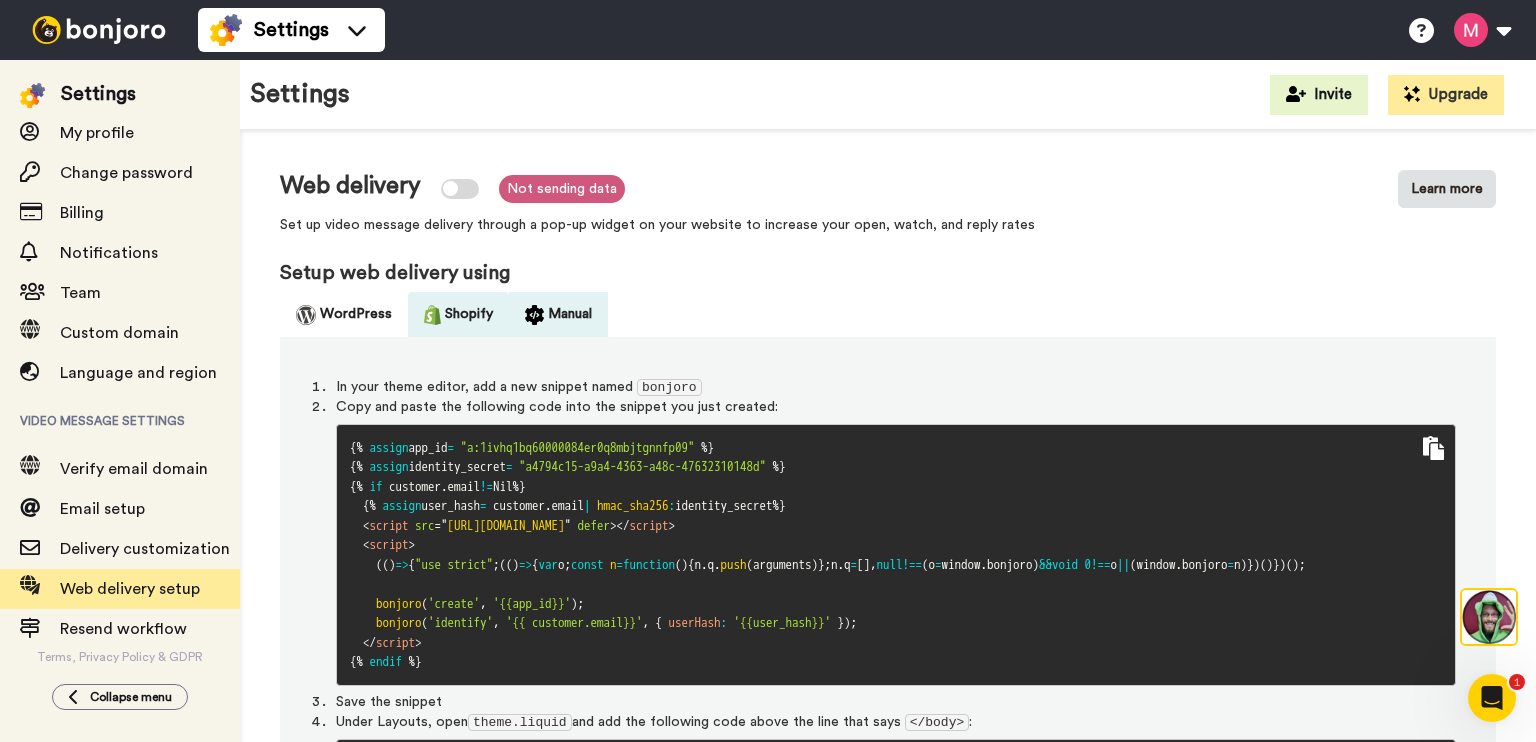 click on "Manual" at bounding box center [558, 314] 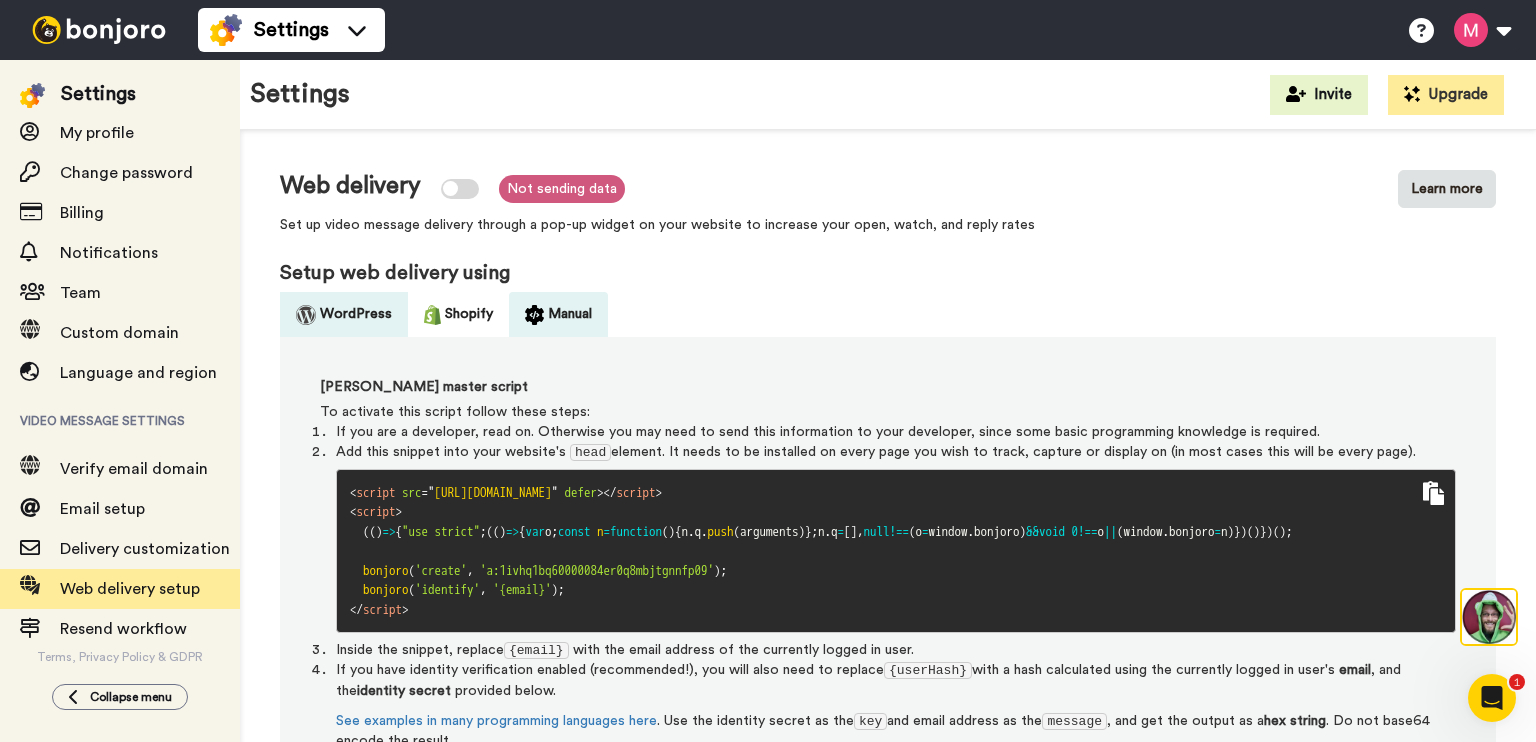 click on "WordPress" at bounding box center (344, 314) 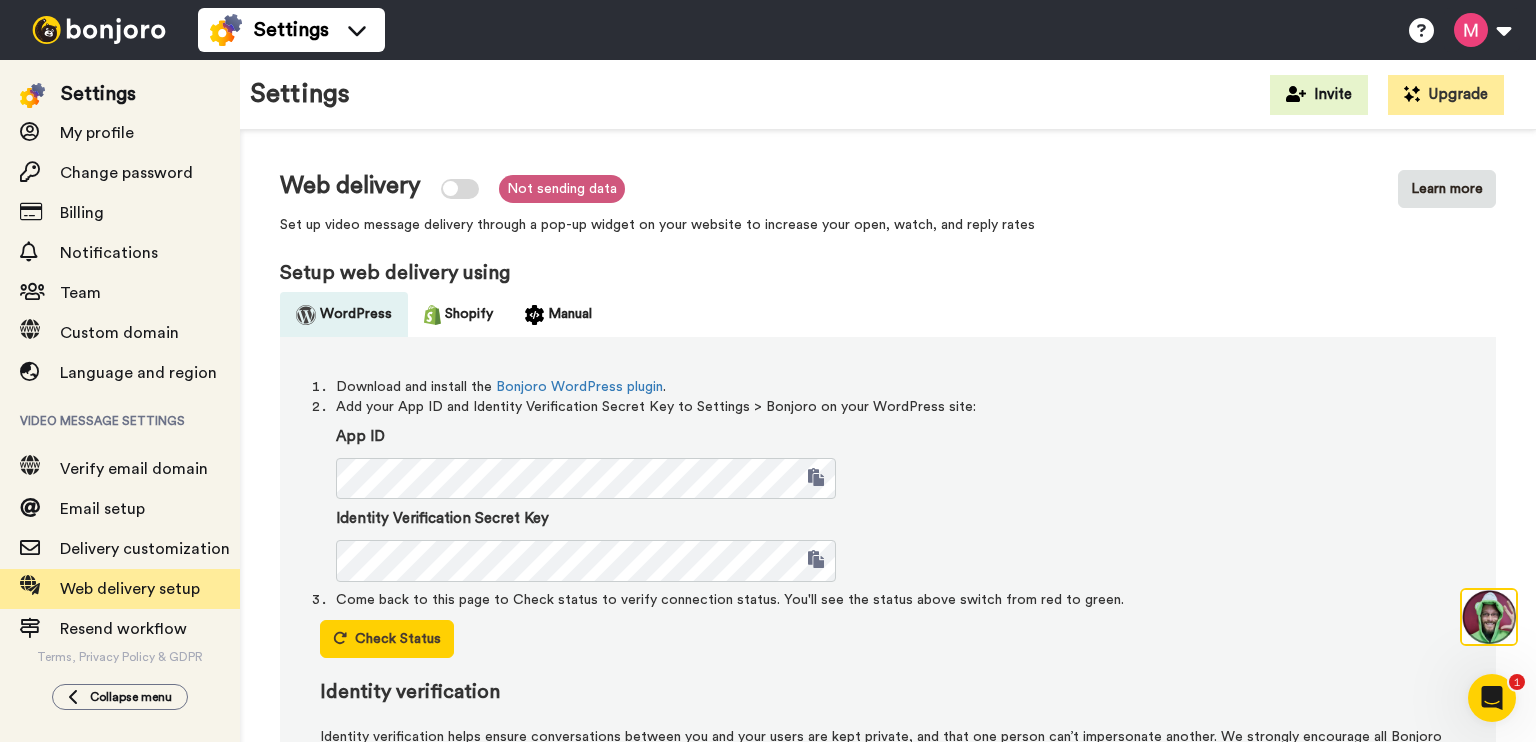 click at bounding box center (460, 189) 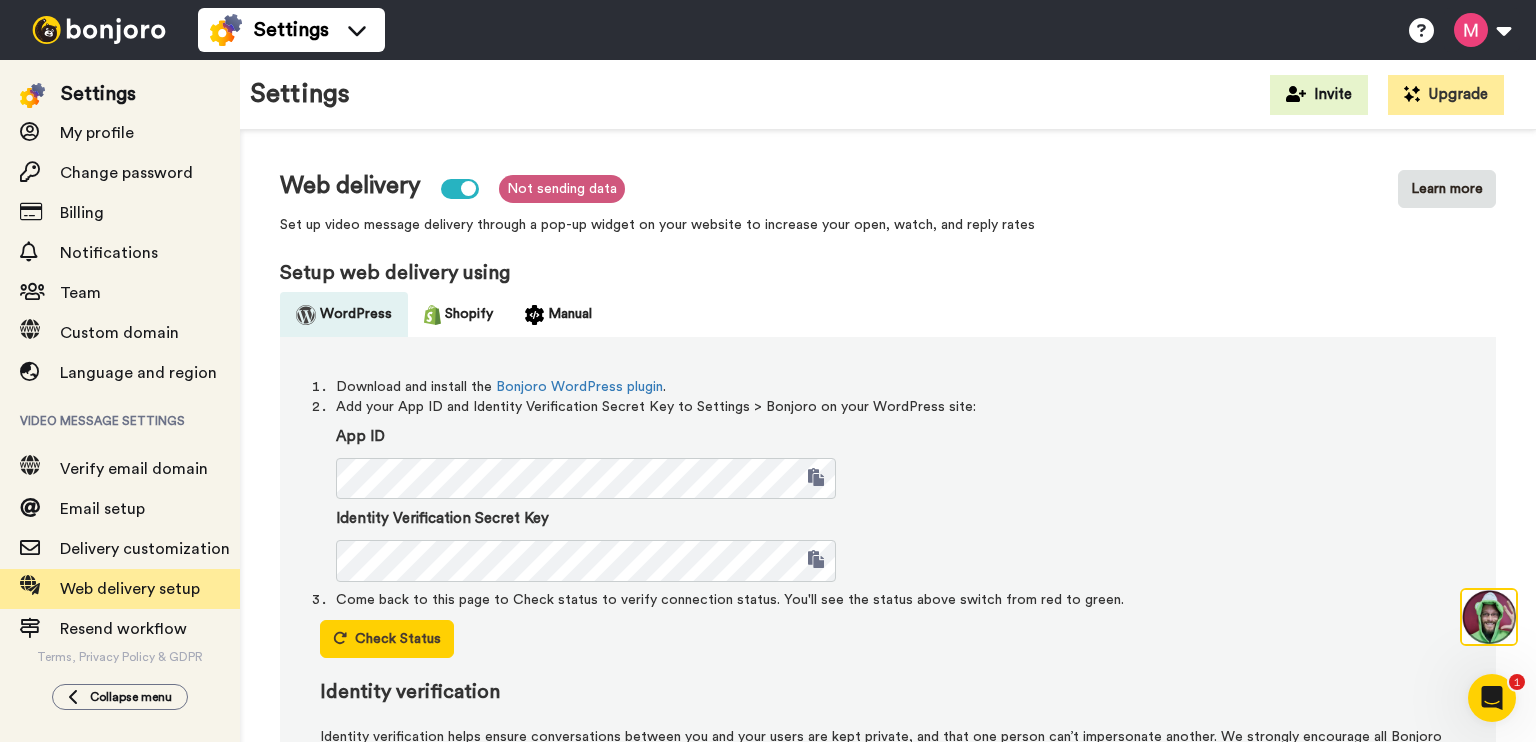 click at bounding box center [468, 188] 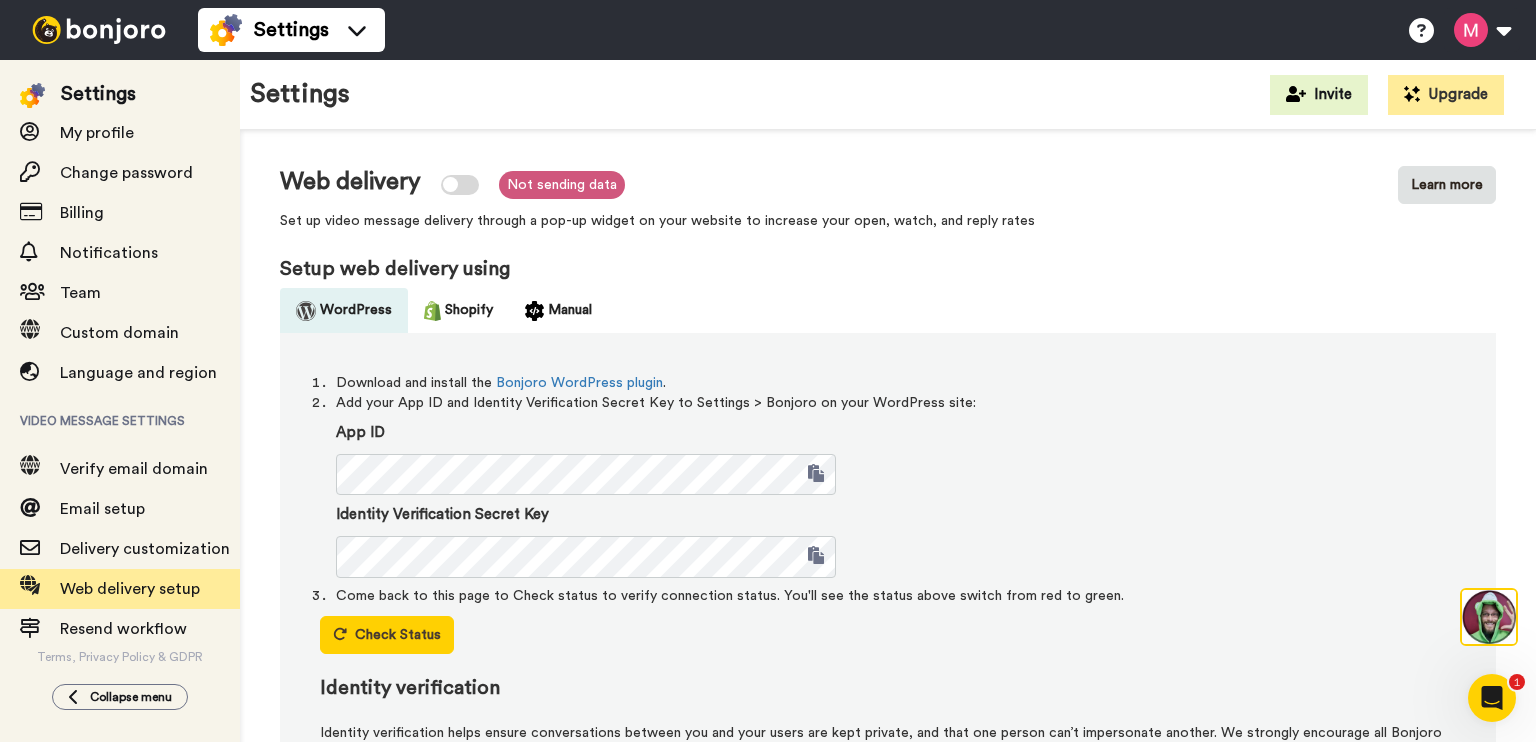 scroll, scrollTop: 0, scrollLeft: 0, axis: both 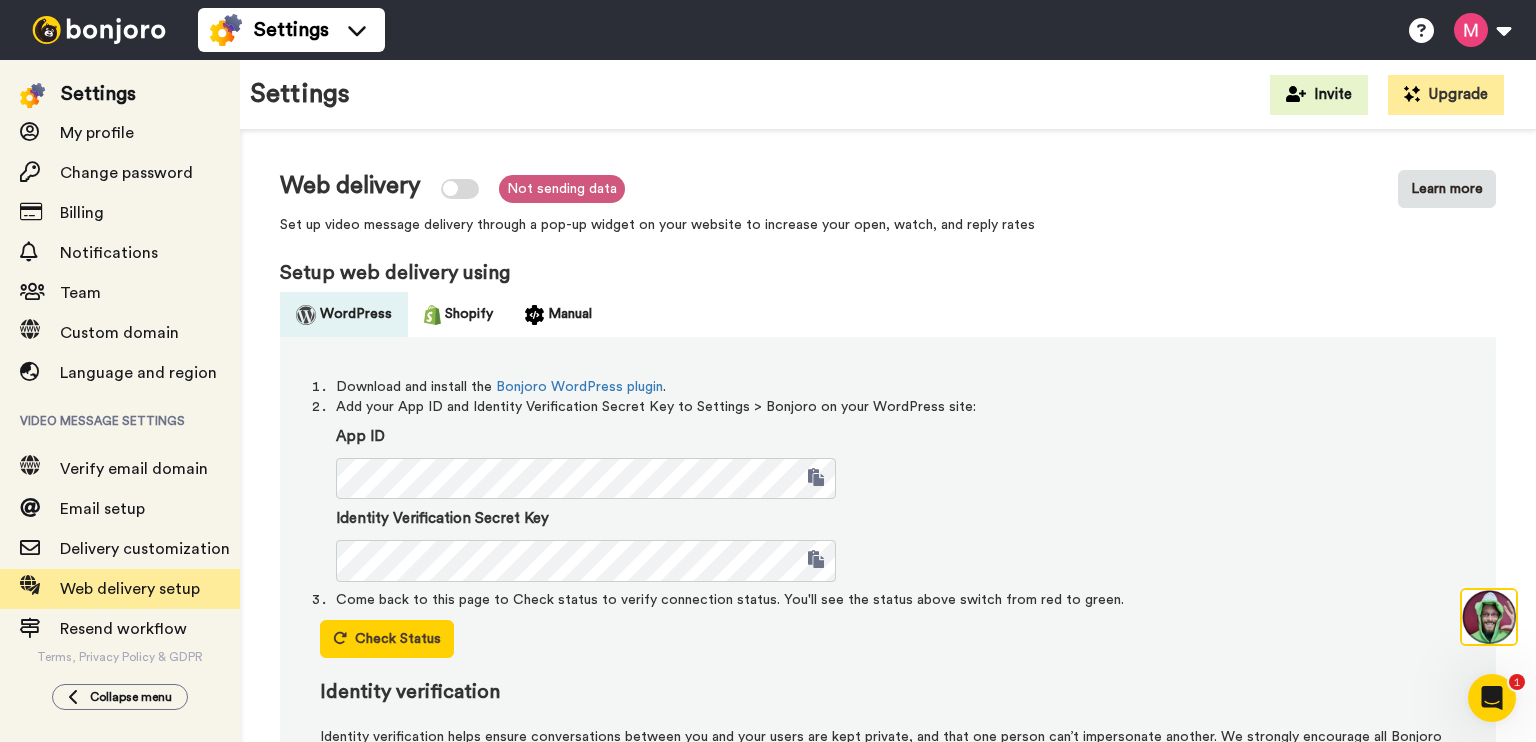 click on "WordPress" at bounding box center (344, 314) 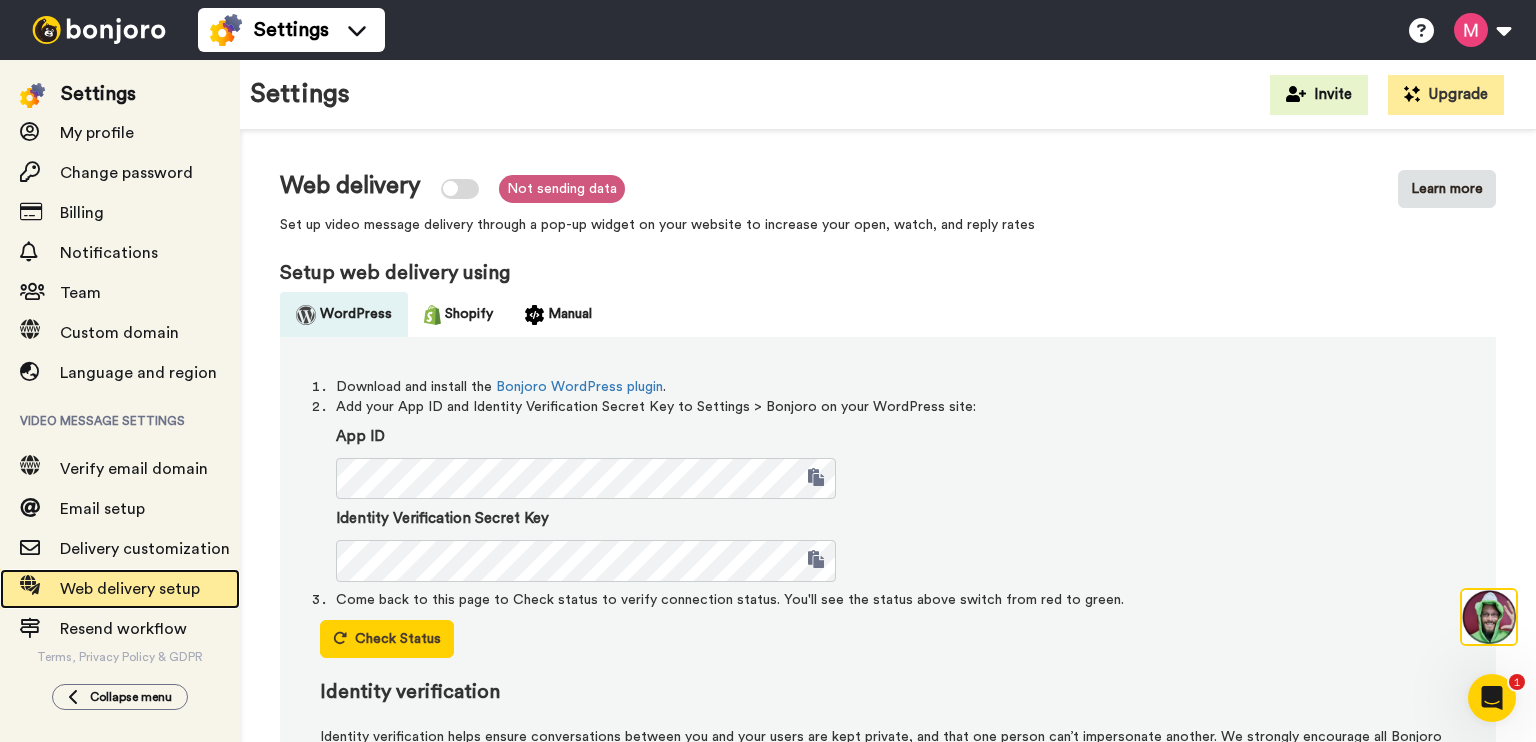 click on "Web delivery setup" at bounding box center (130, 589) 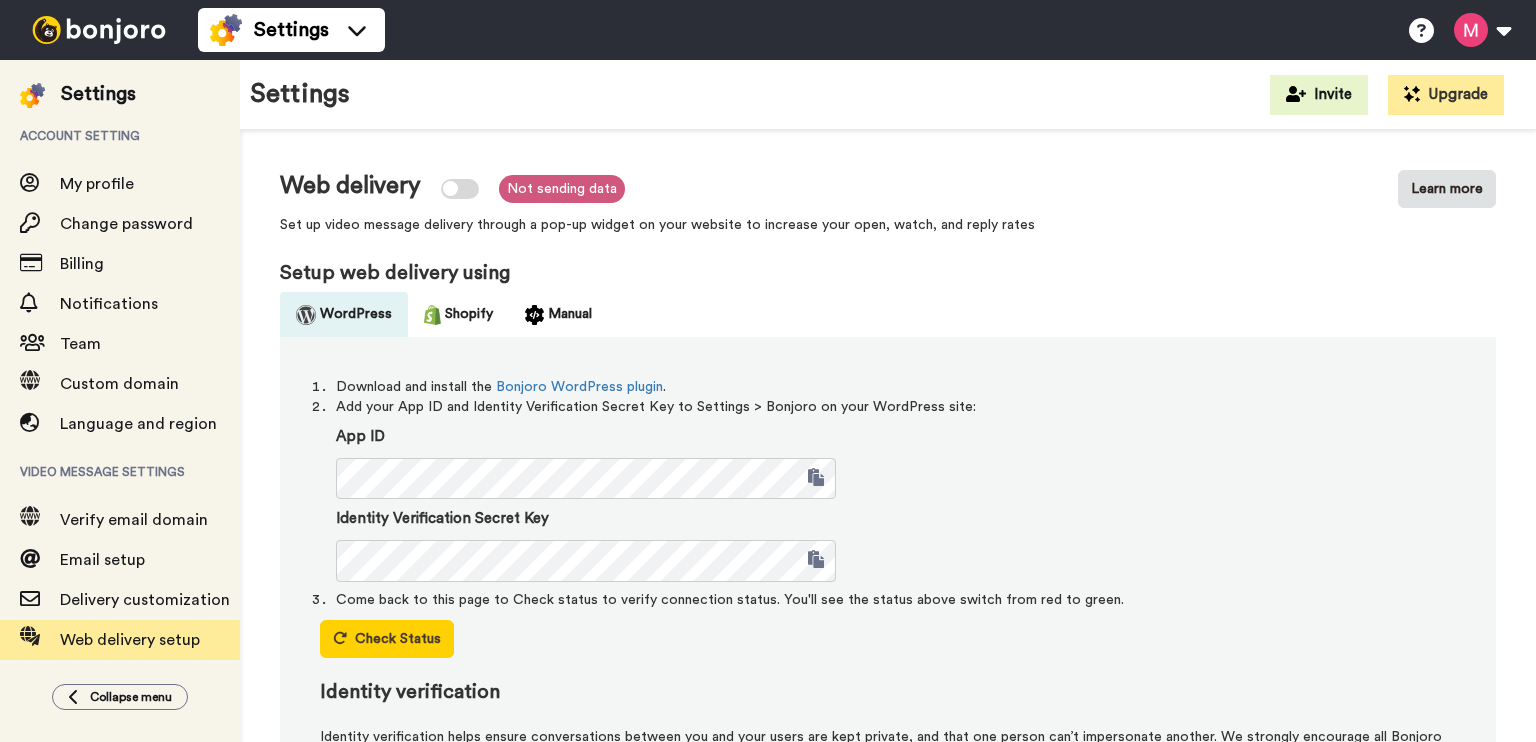 scroll, scrollTop: 0, scrollLeft: 0, axis: both 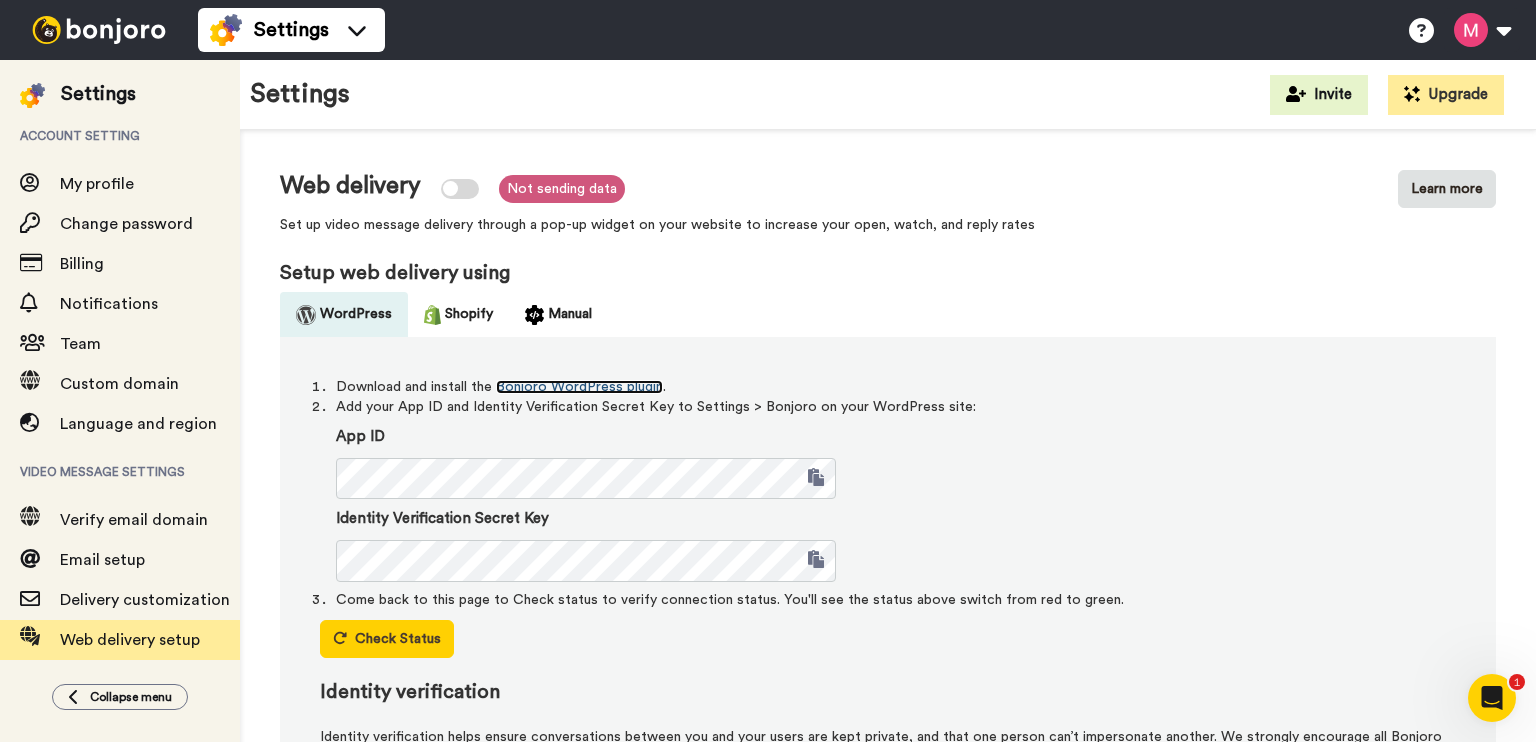 click on "Bonjoro WordPress plugin" at bounding box center (579, 387) 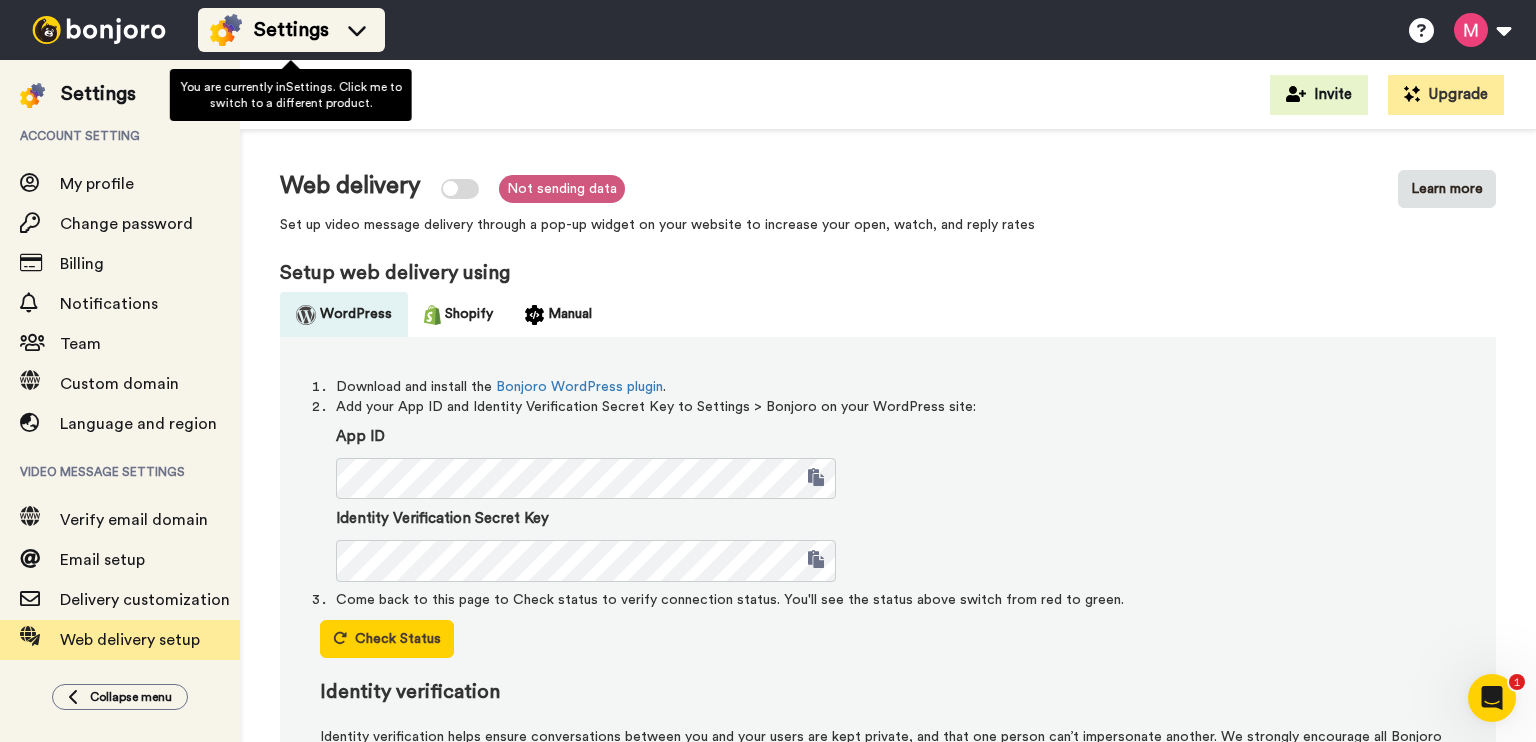 click on "Settings" at bounding box center (291, 30) 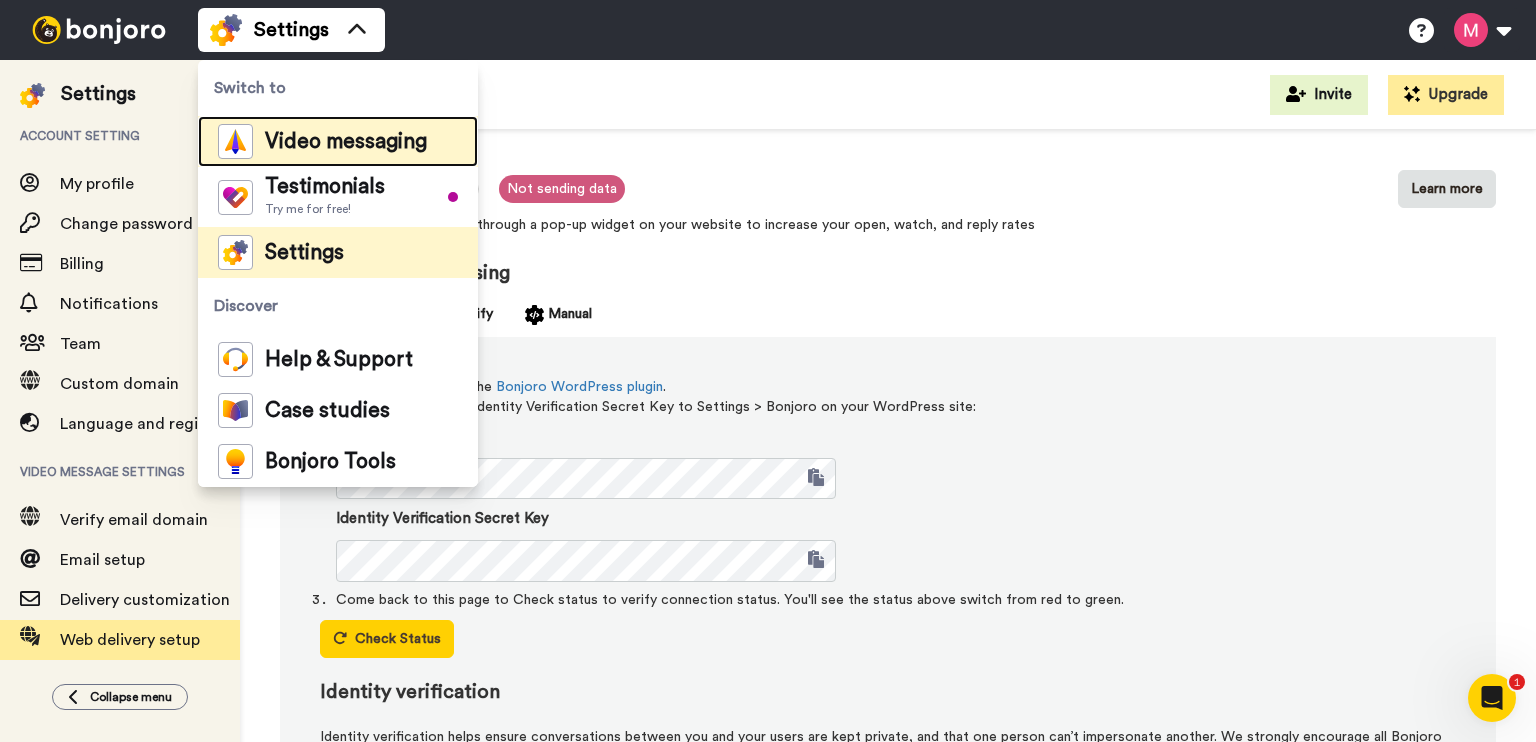 click on "Video messaging" at bounding box center [346, 142] 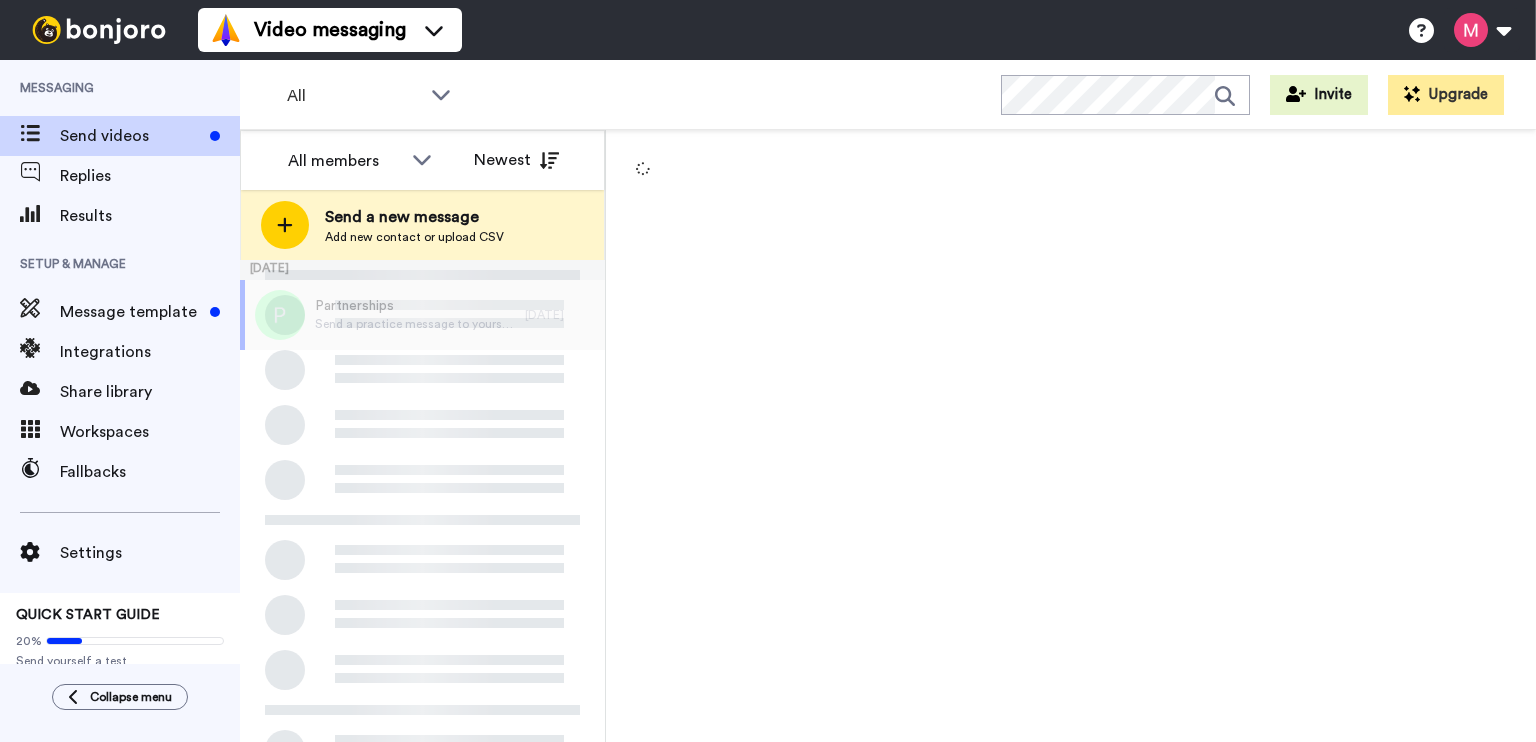 scroll, scrollTop: 0, scrollLeft: 0, axis: both 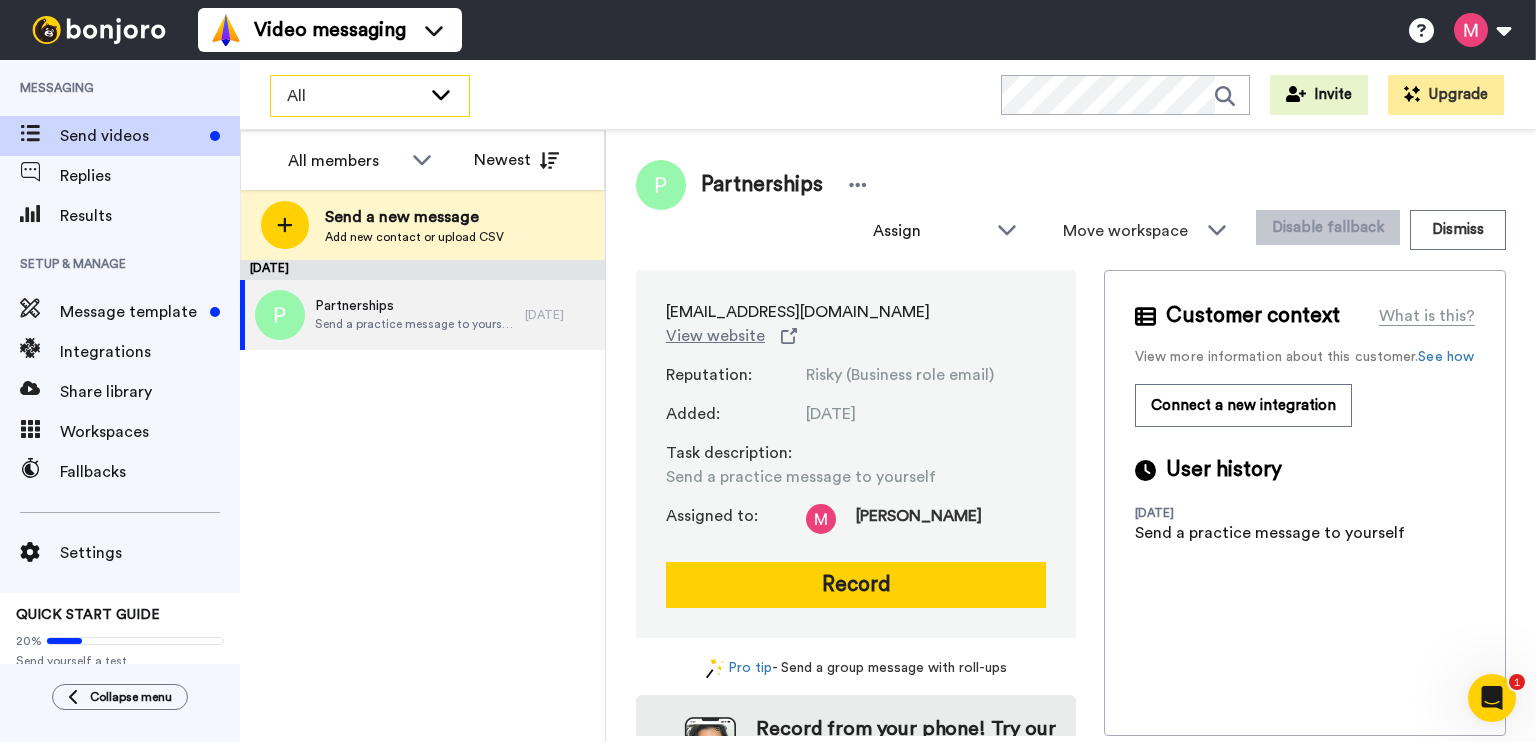 click 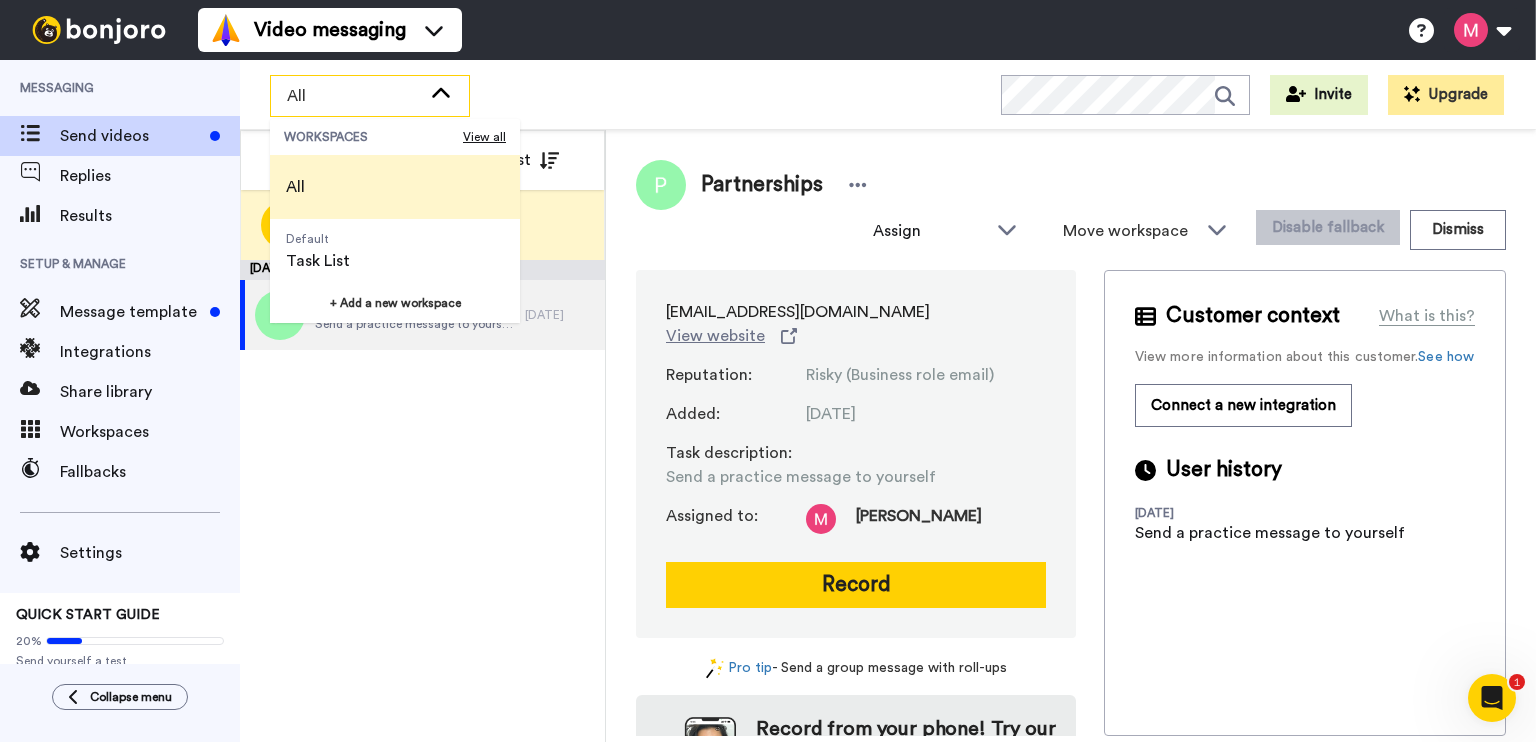 click on "All" at bounding box center [370, 96] 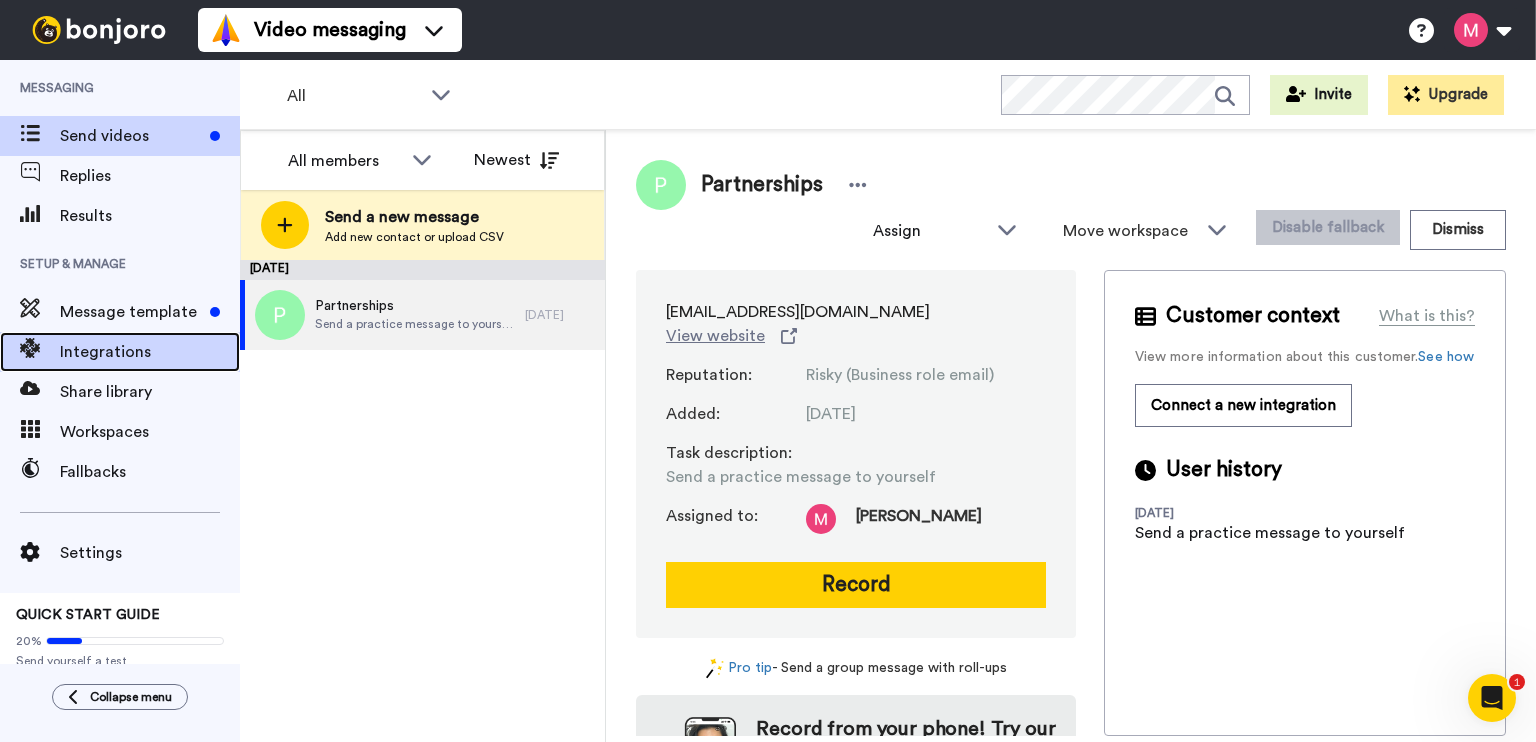 click at bounding box center [30, 348] 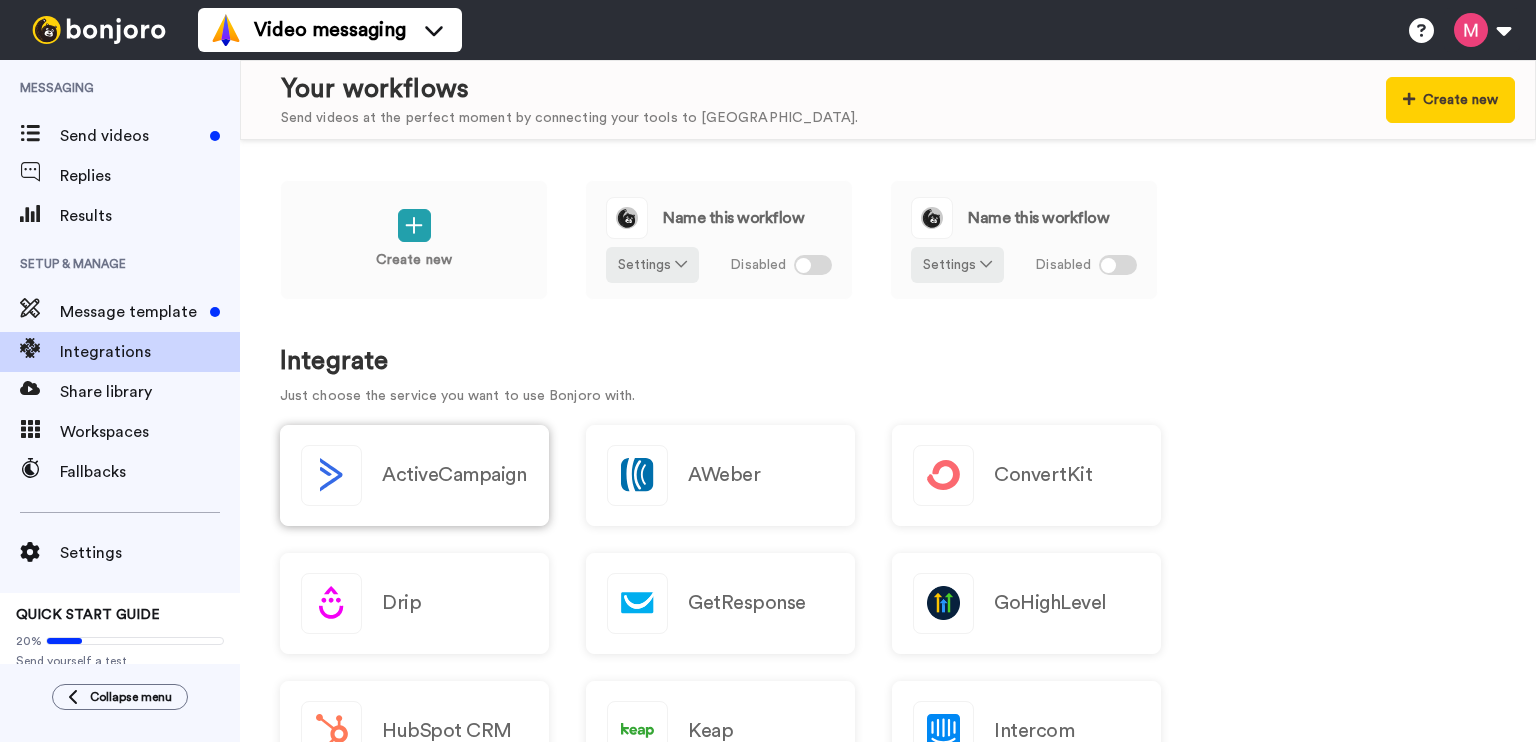 scroll, scrollTop: 0, scrollLeft: 0, axis: both 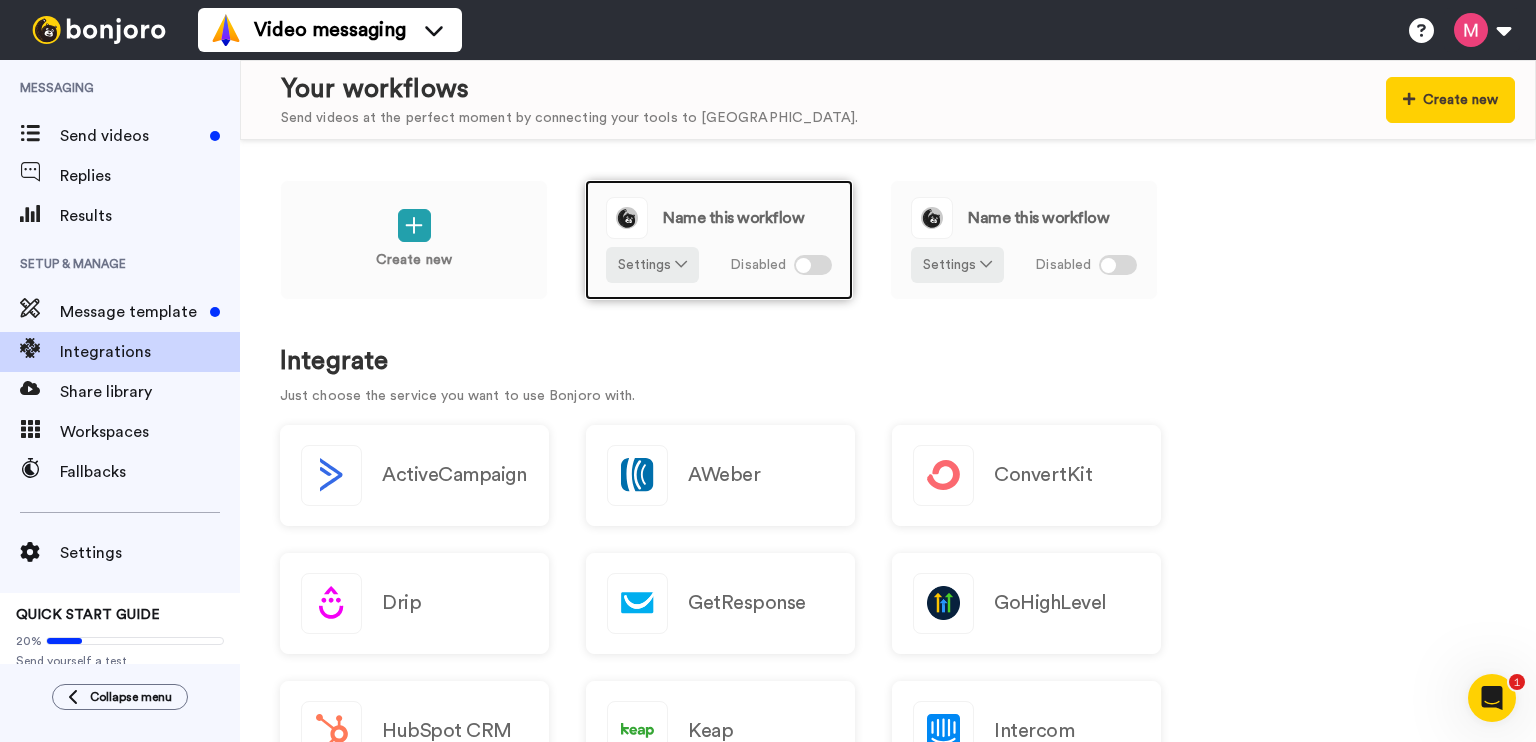 click at bounding box center (803, 265) 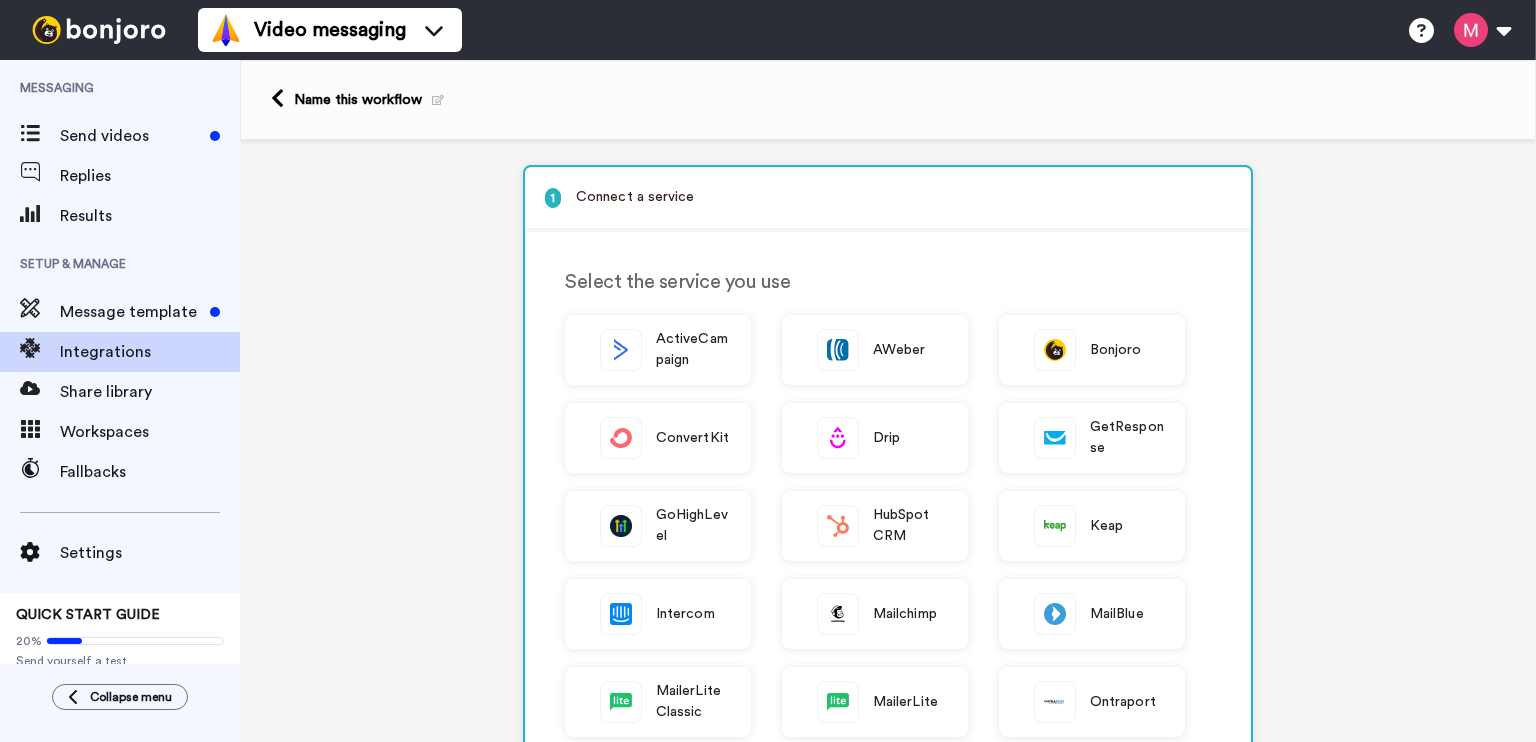 scroll, scrollTop: 0, scrollLeft: 0, axis: both 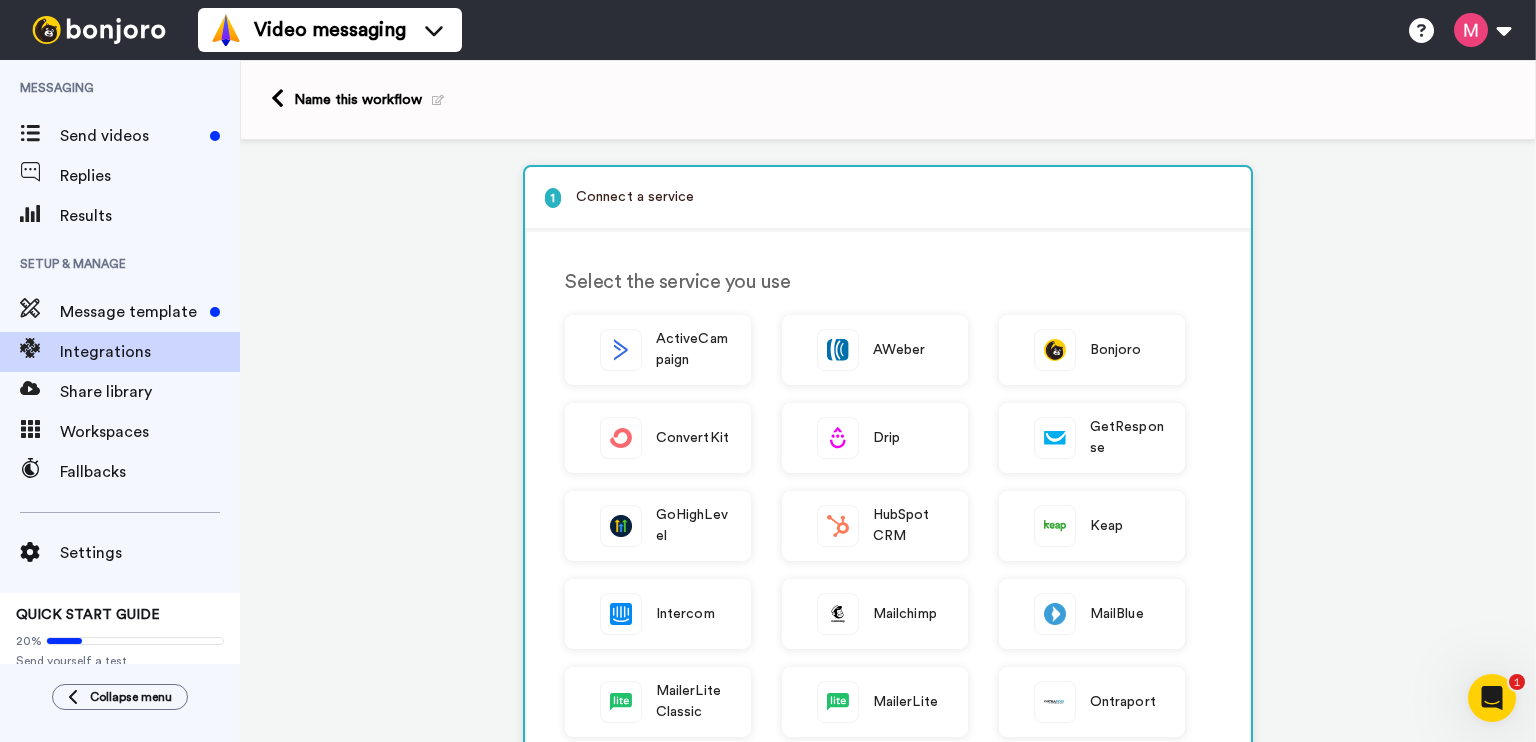 click on "Name this workflow" at bounding box center [369, 100] 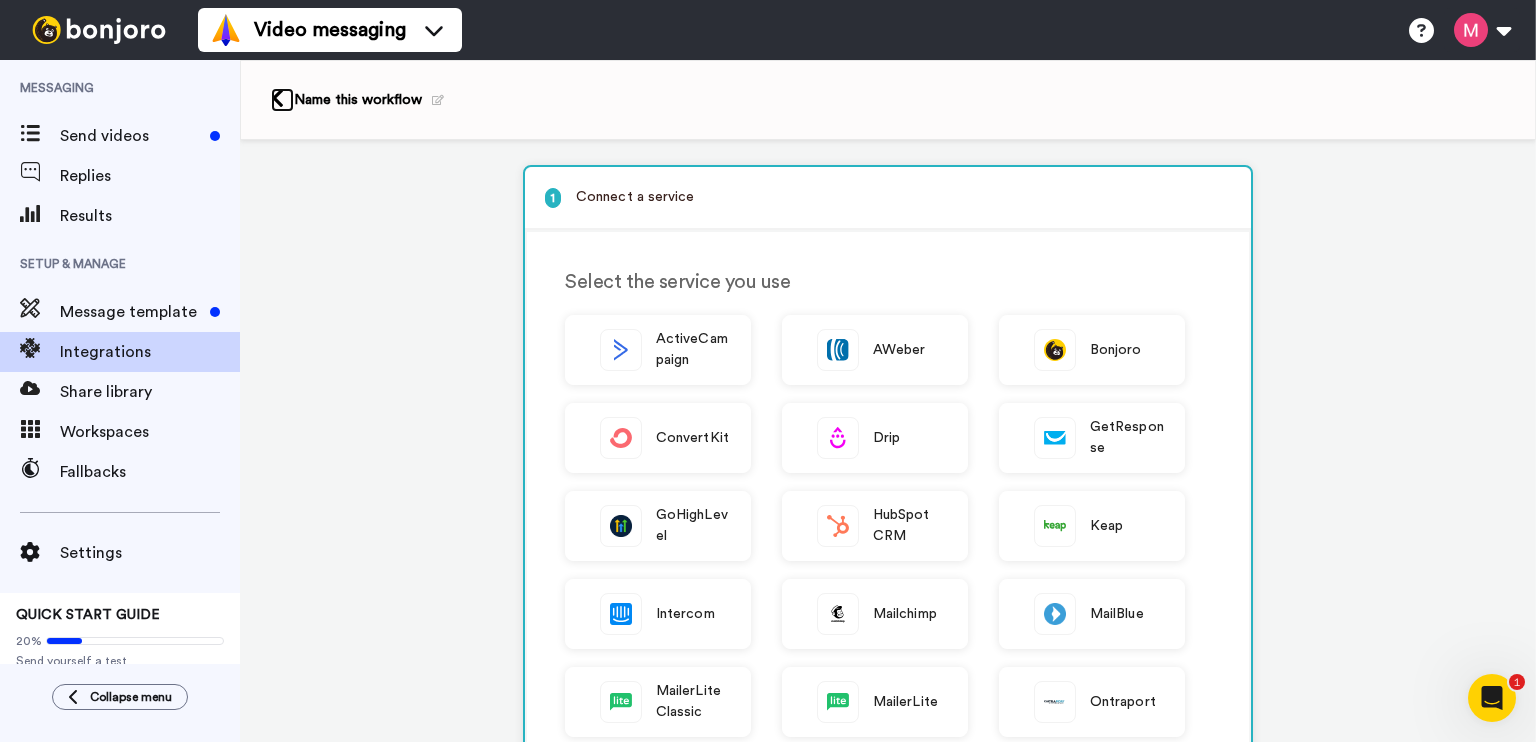 click at bounding box center [277, 98] 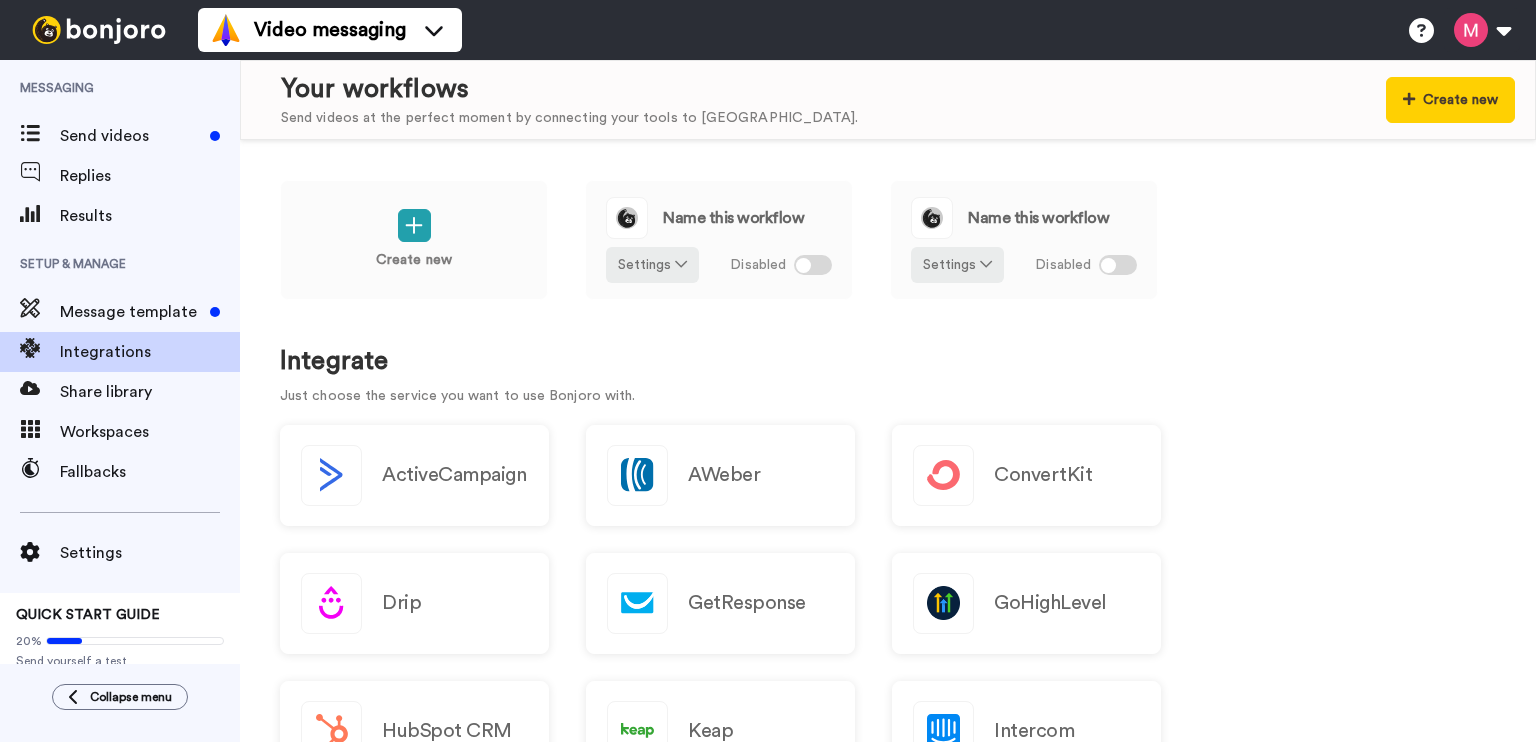 scroll, scrollTop: 0, scrollLeft: 0, axis: both 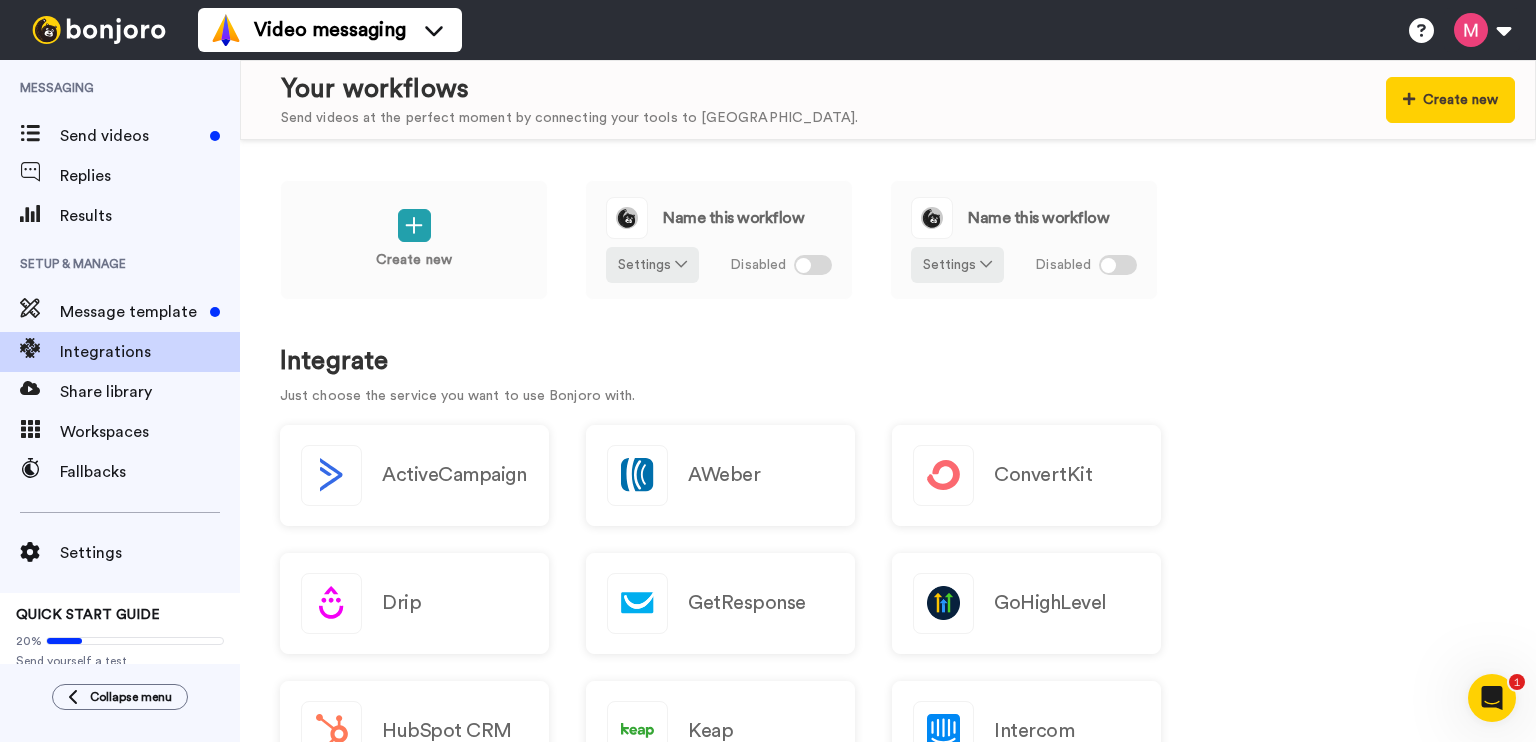drag, startPoint x: 826, startPoint y: 199, endPoint x: 761, endPoint y: 343, distance: 157.99051 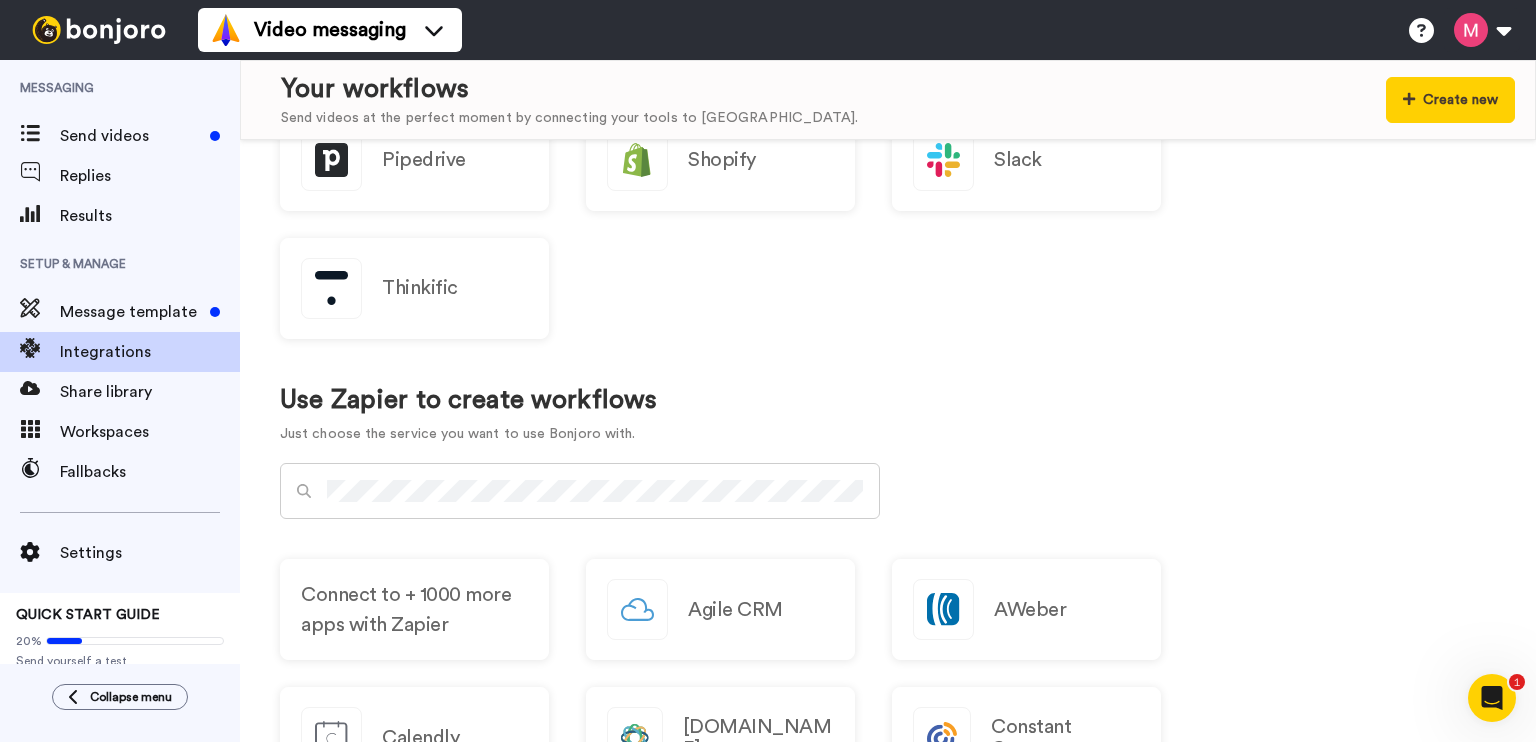 scroll, scrollTop: 1000, scrollLeft: 0, axis: vertical 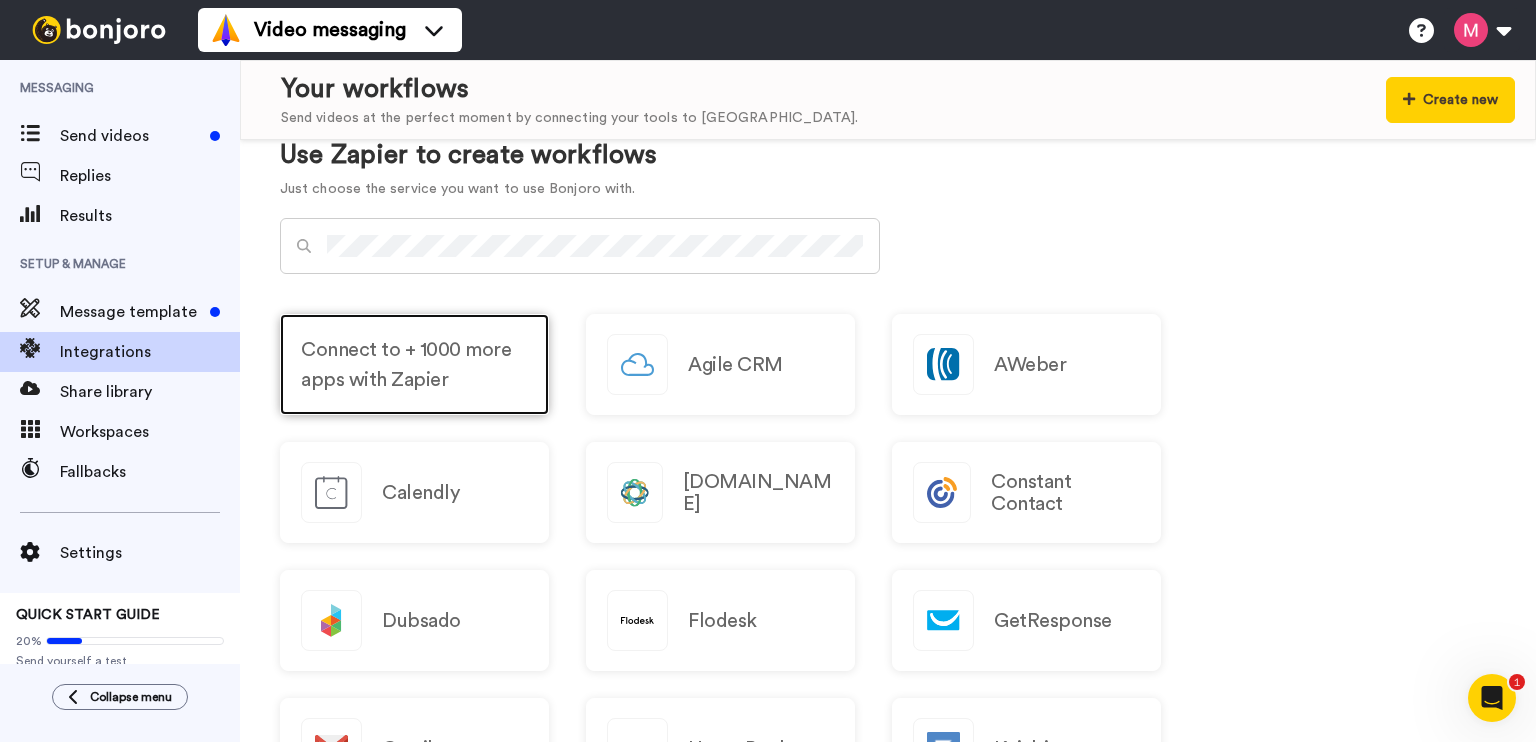 click on "Connect to + 1000 more apps with Zapier" at bounding box center [414, 365] 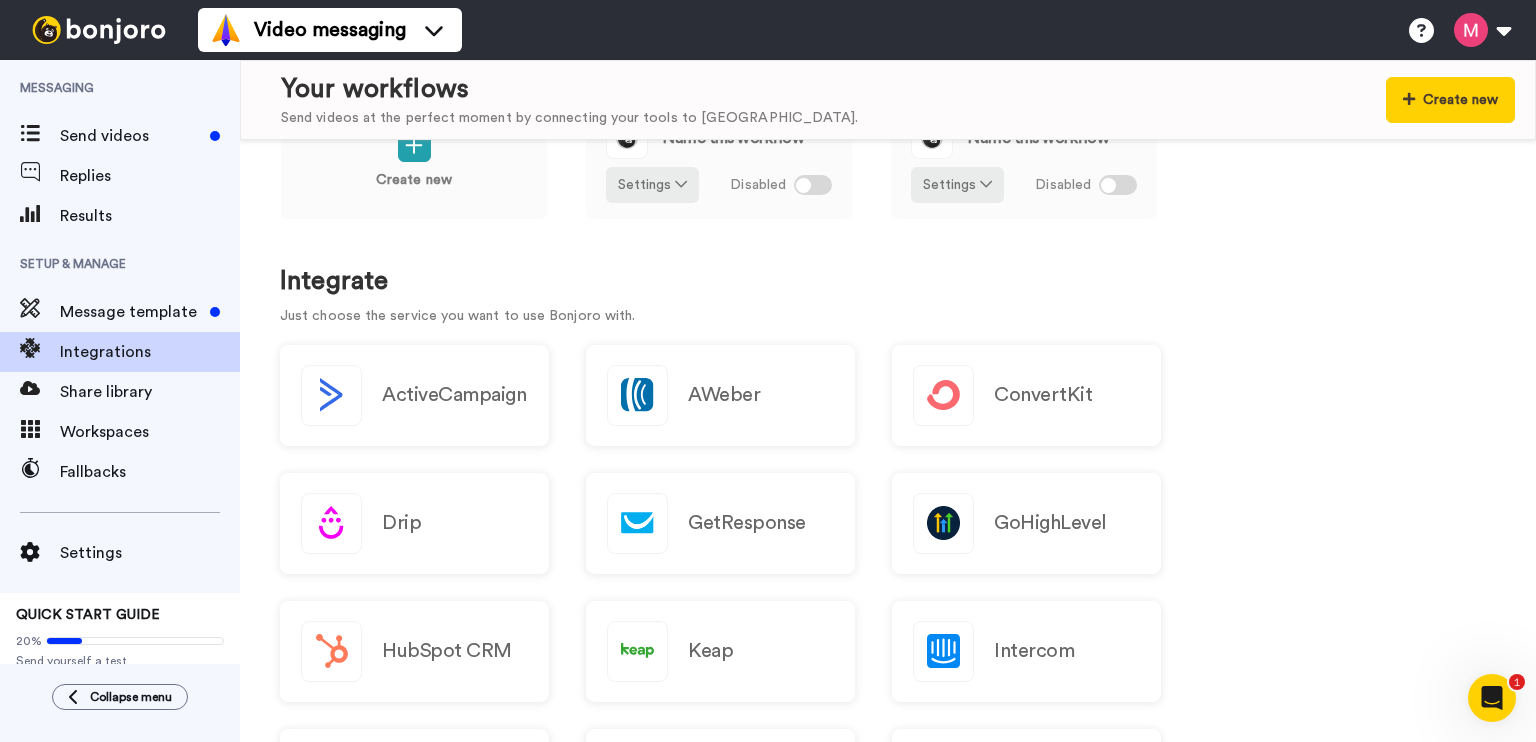 scroll, scrollTop: 0, scrollLeft: 0, axis: both 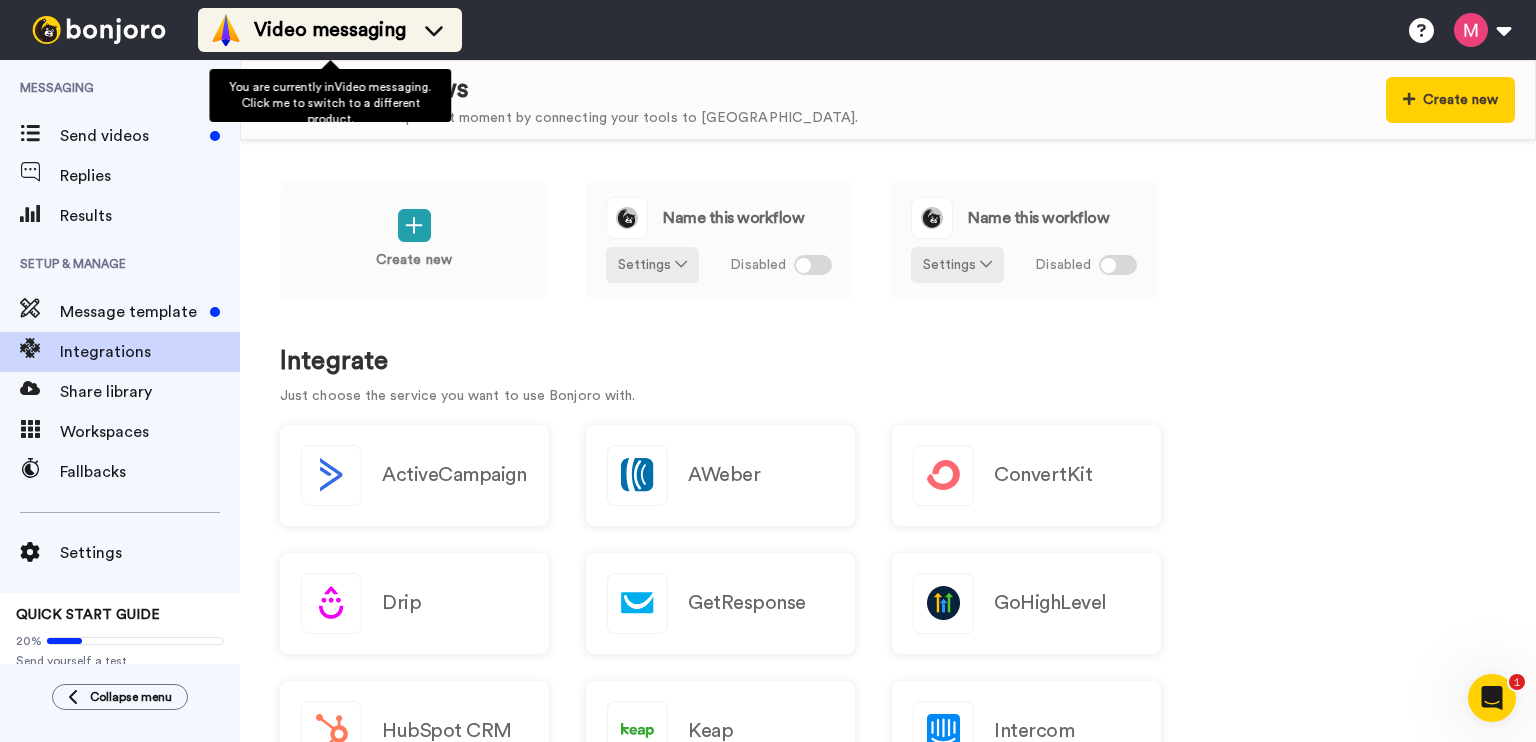click on "Video messaging" at bounding box center (330, 30) 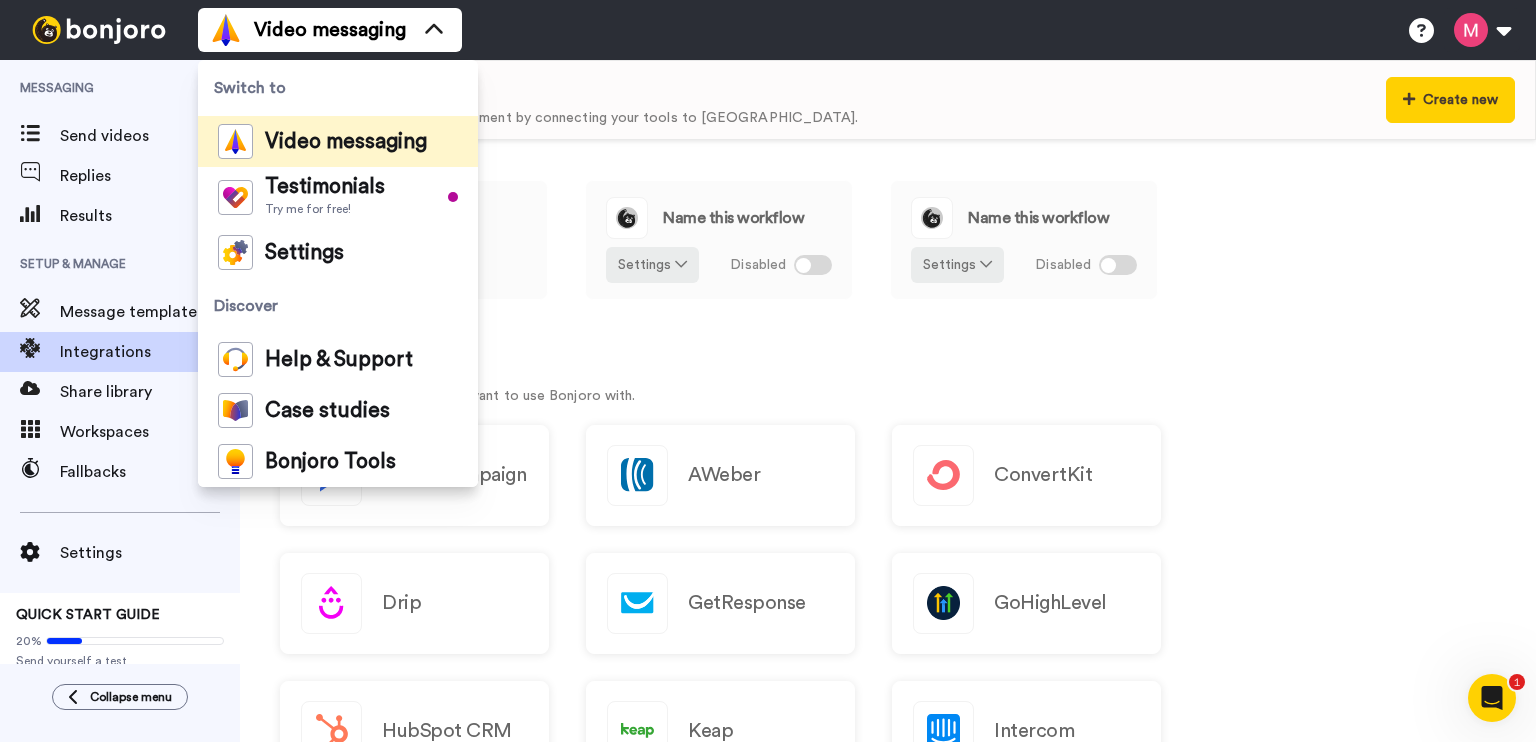 click on "Your workflows Send videos at the perfect moment by connecting your tools to Bonjoro. Create new" at bounding box center [898, 100] 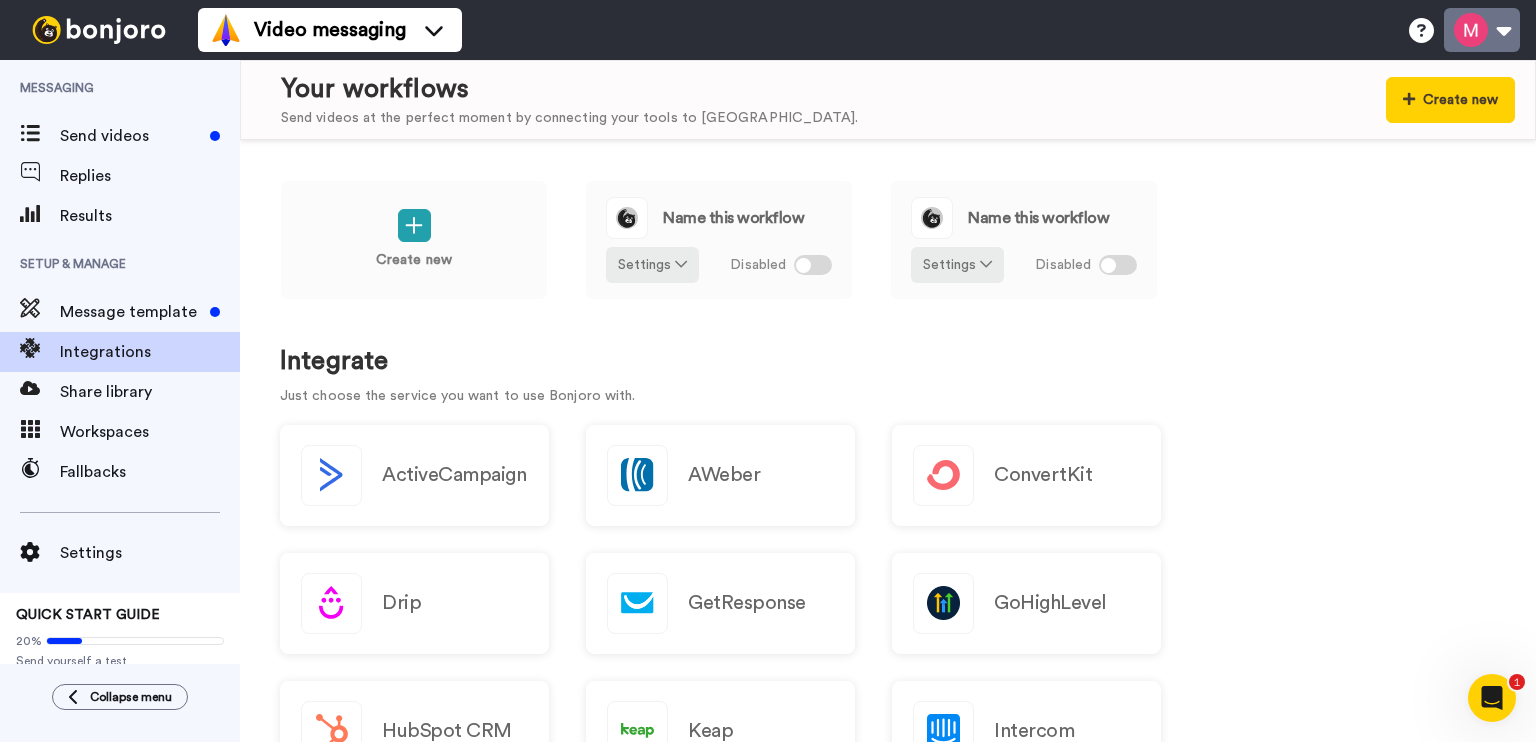 click at bounding box center [1482, 30] 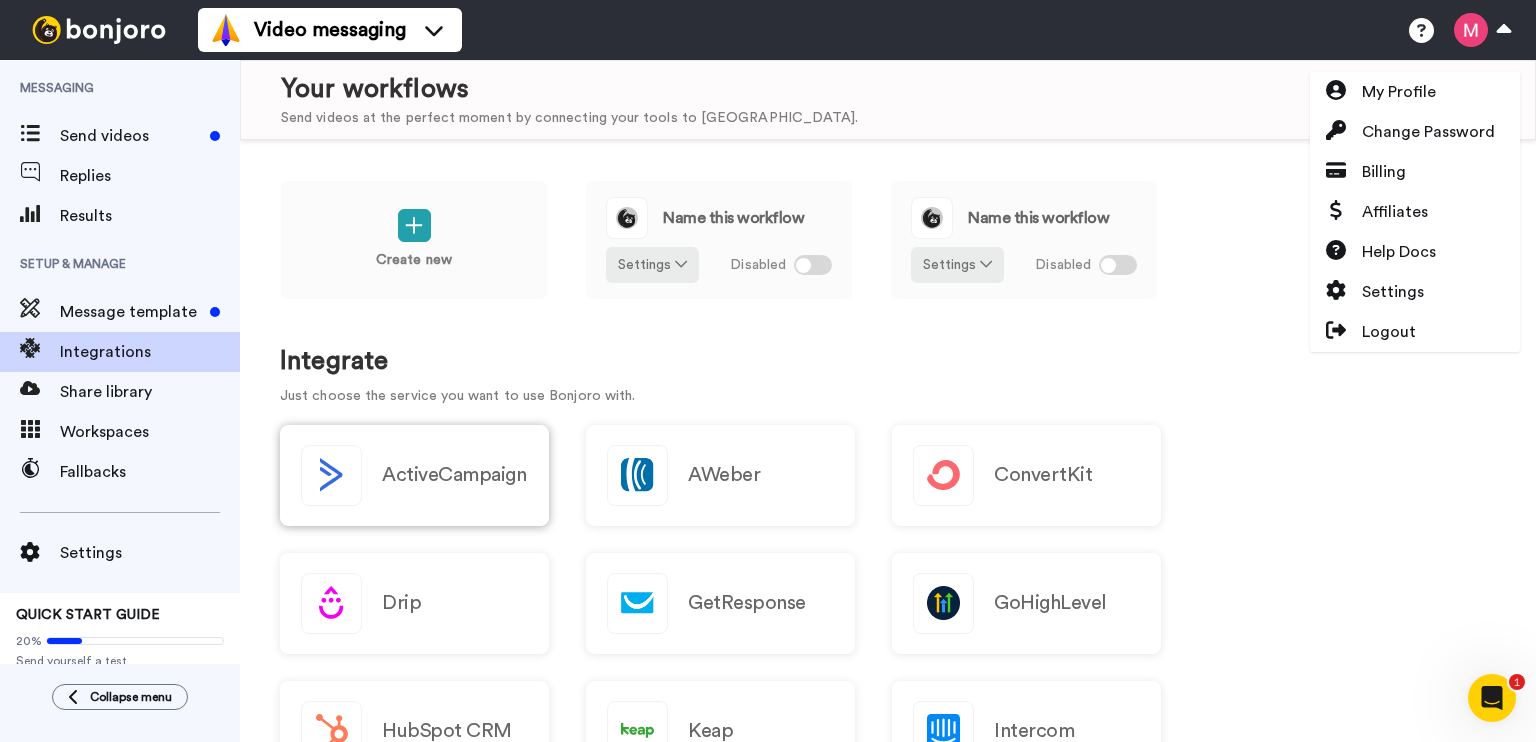 click on "ActiveCampaign" at bounding box center [414, 475] 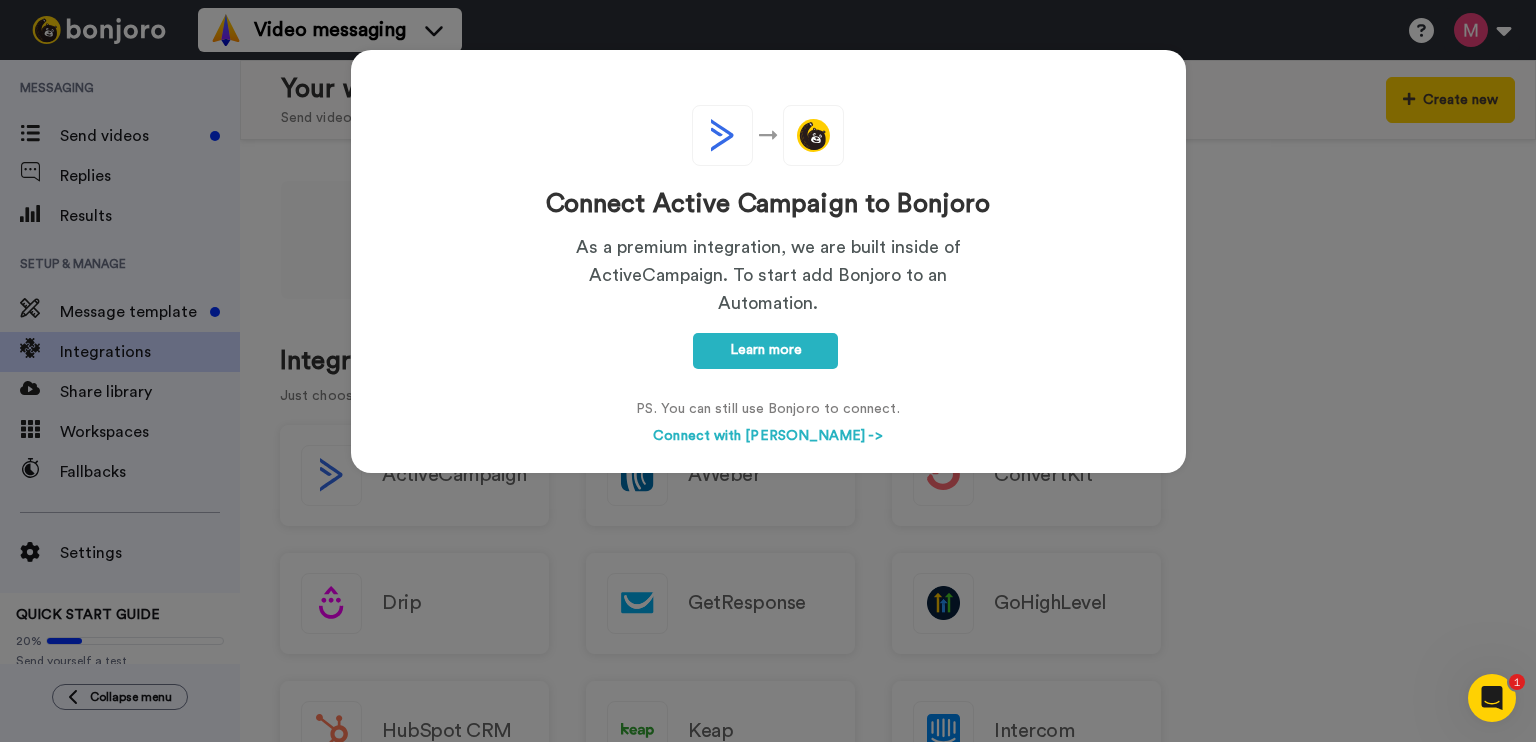 click on "Connect with Bonjoro ->" at bounding box center [767, 436] 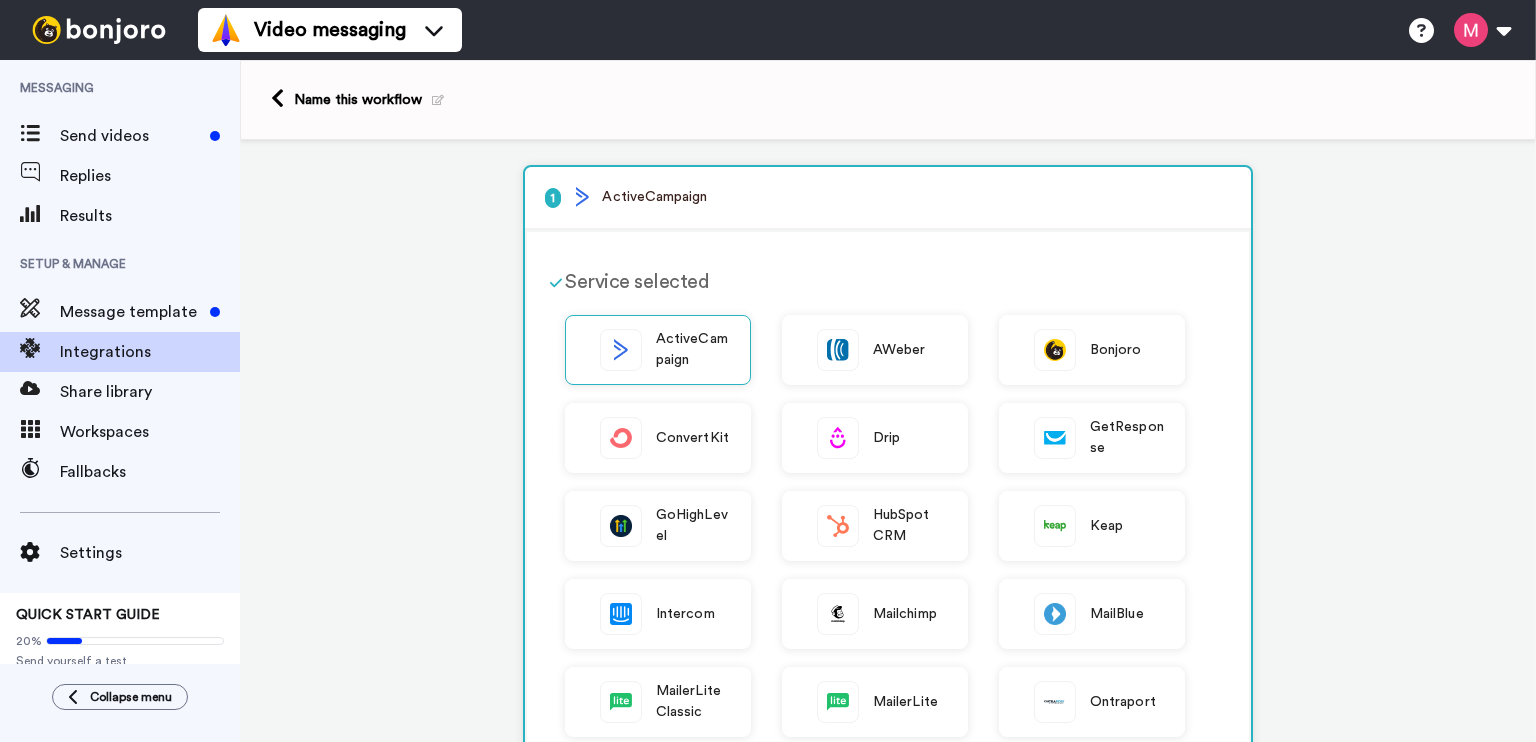scroll, scrollTop: 0, scrollLeft: 0, axis: both 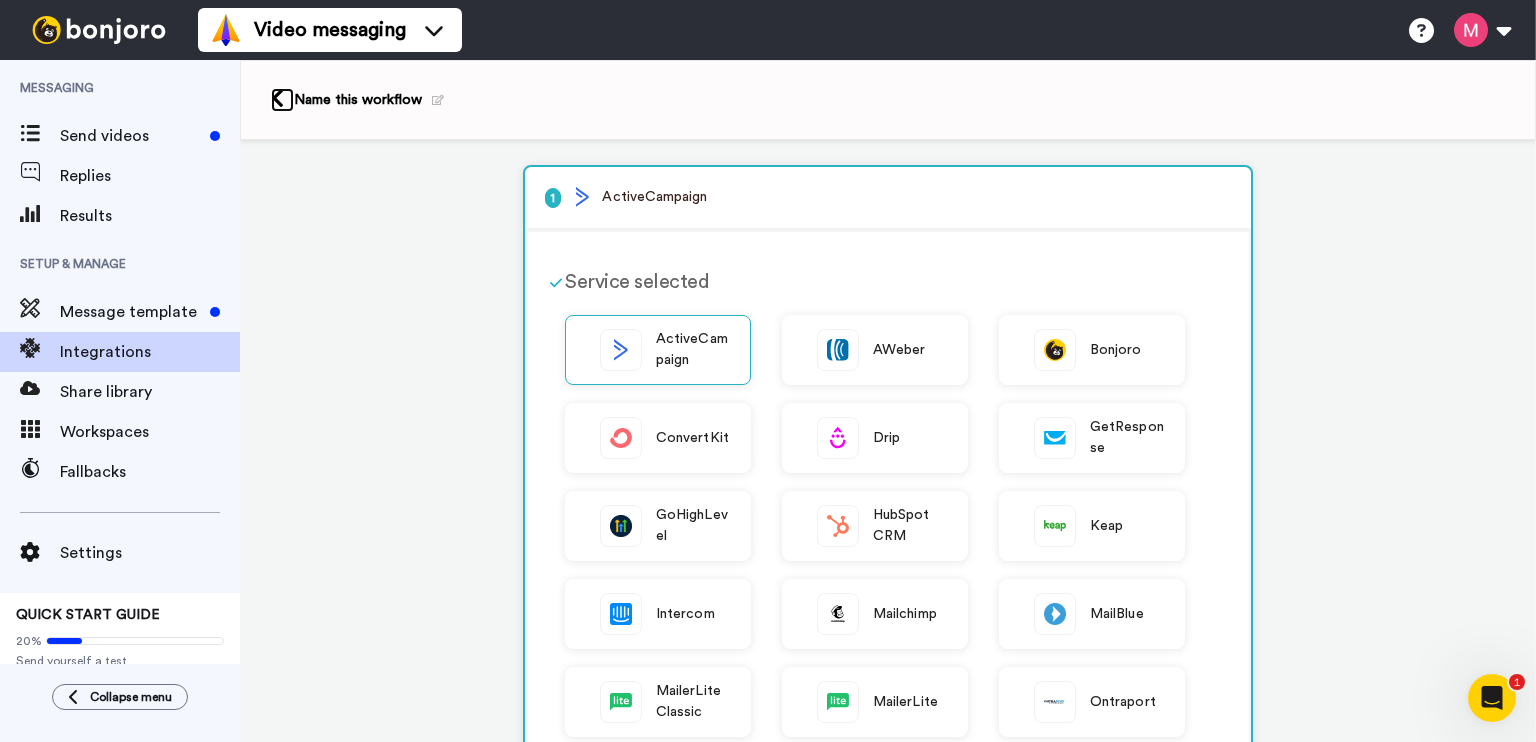 click at bounding box center [282, 100] 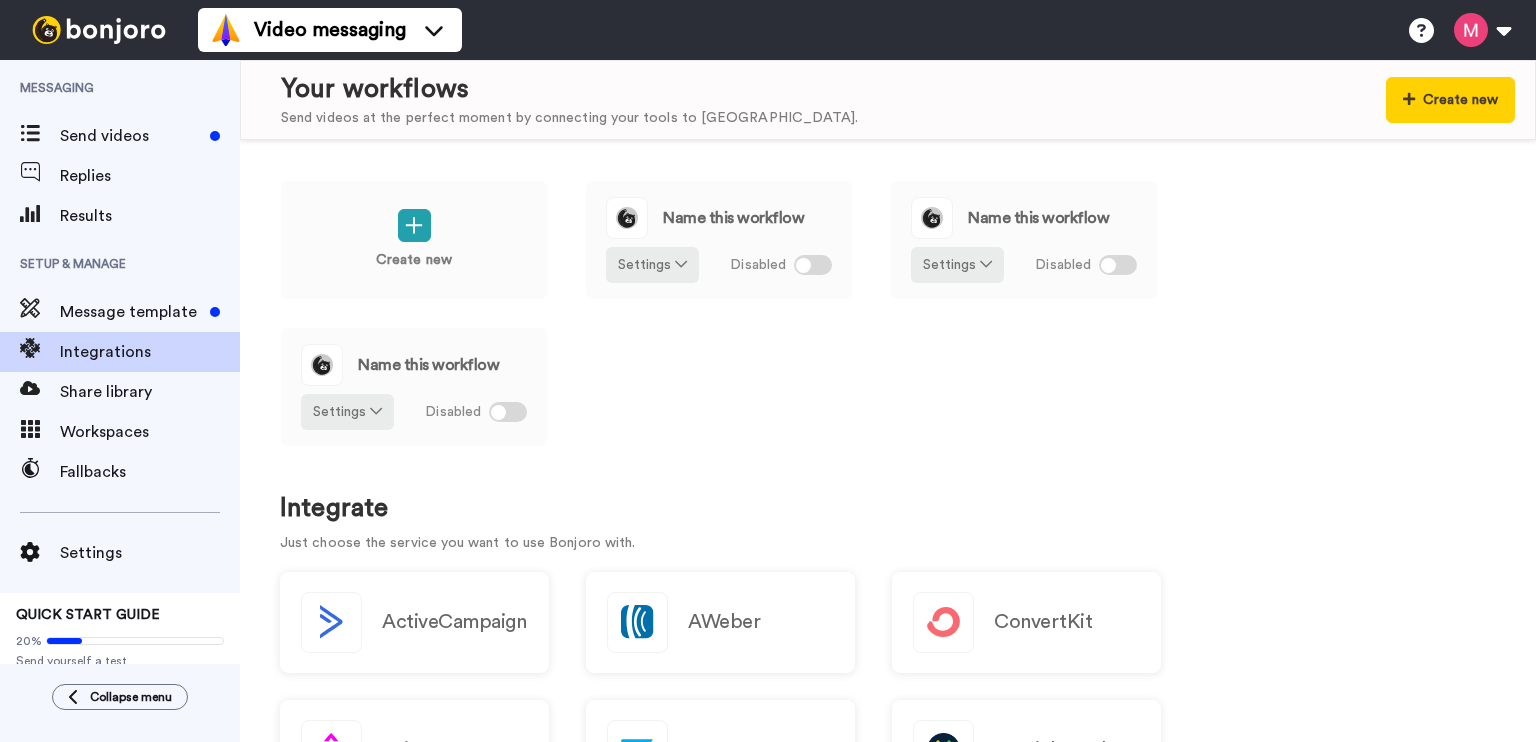 scroll, scrollTop: 0, scrollLeft: 0, axis: both 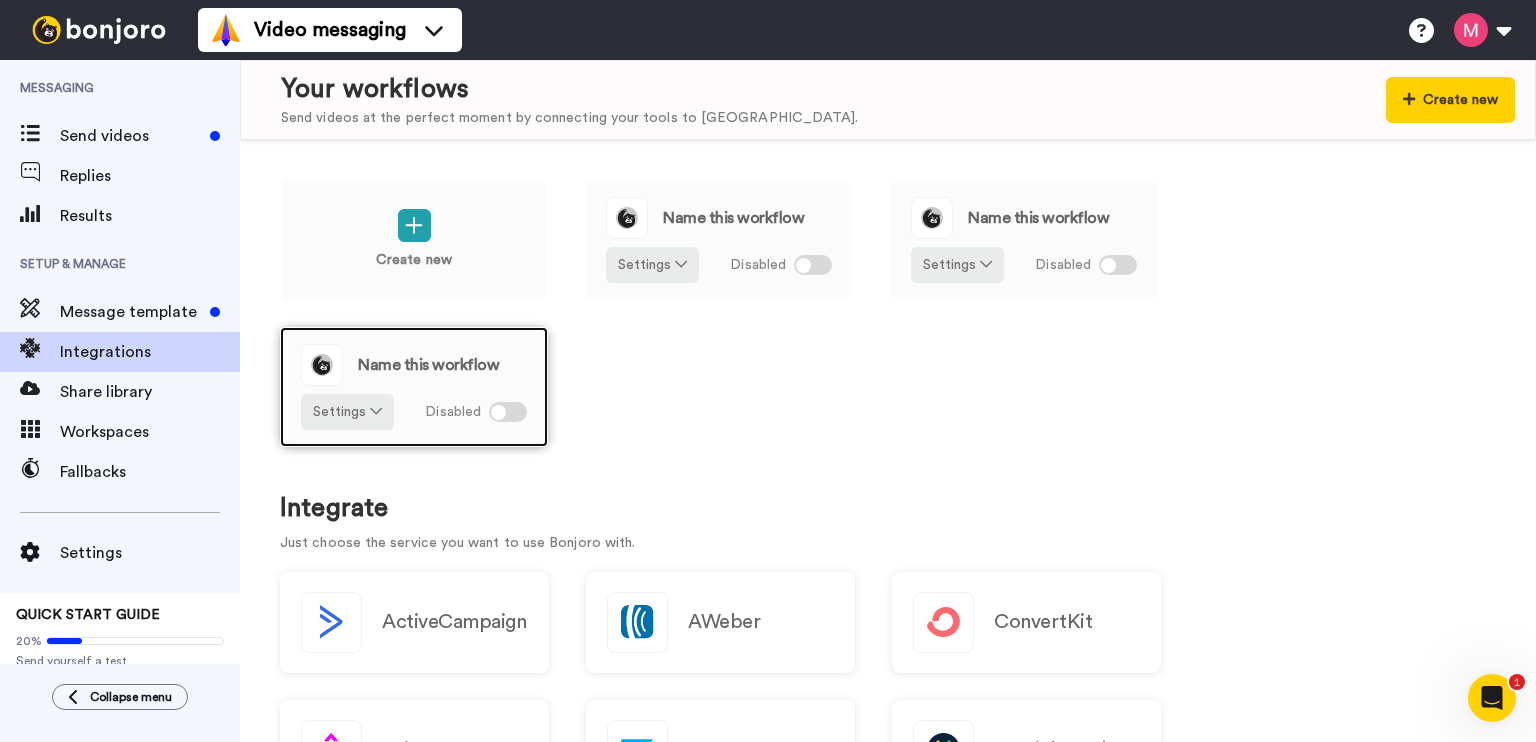click at bounding box center (498, 412) 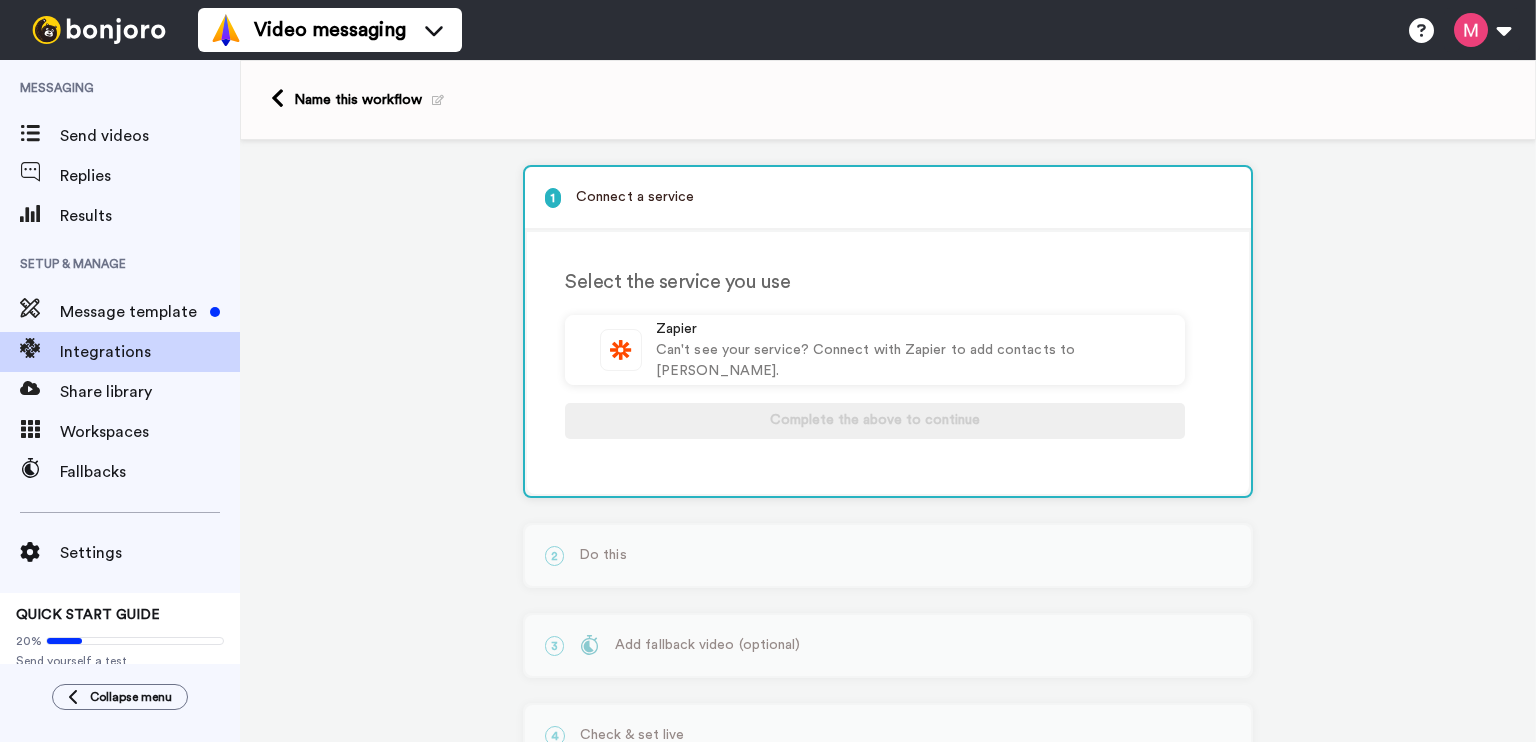 scroll, scrollTop: 0, scrollLeft: 0, axis: both 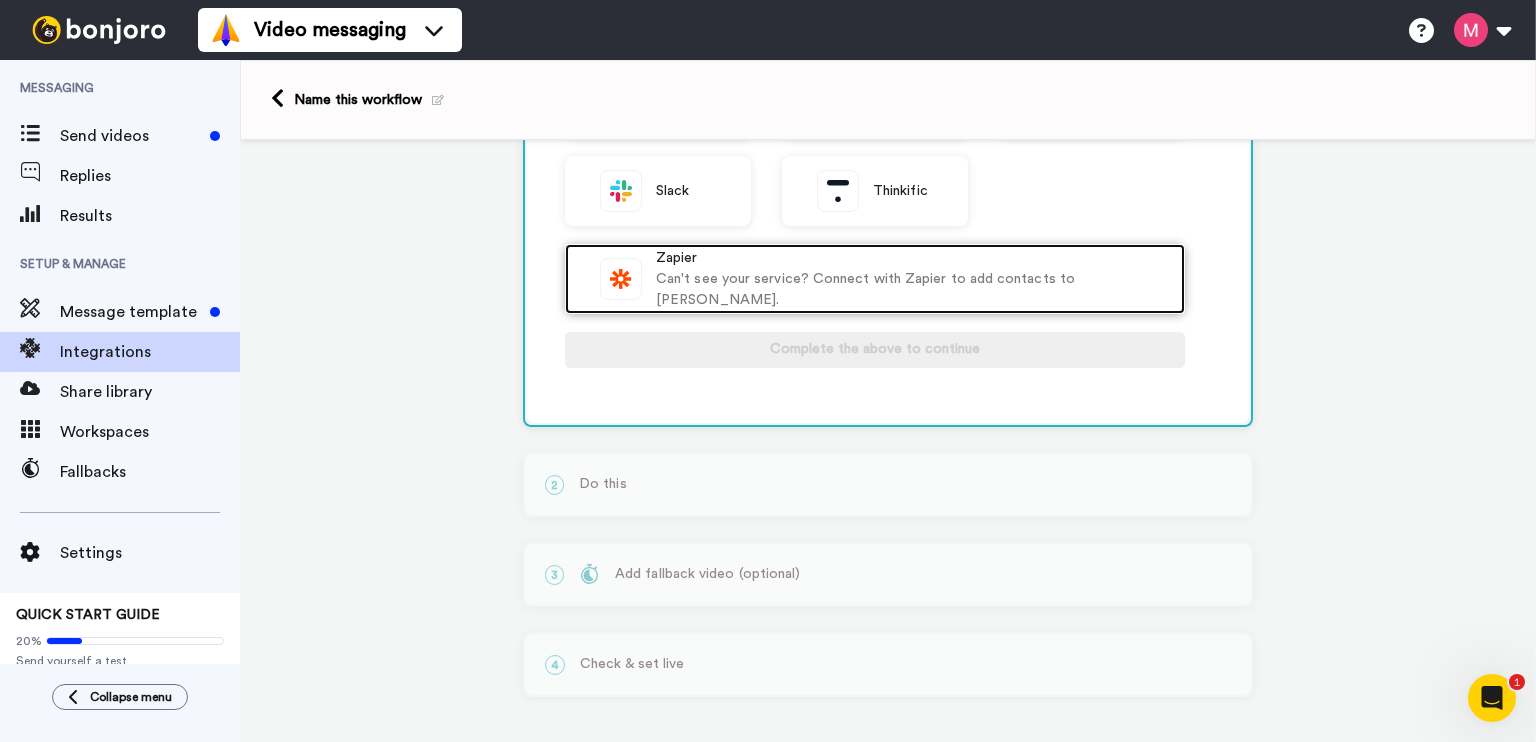 click on "Can't see your service? Connect with Zapier to add contacts to [PERSON_NAME]." at bounding box center (910, 290) 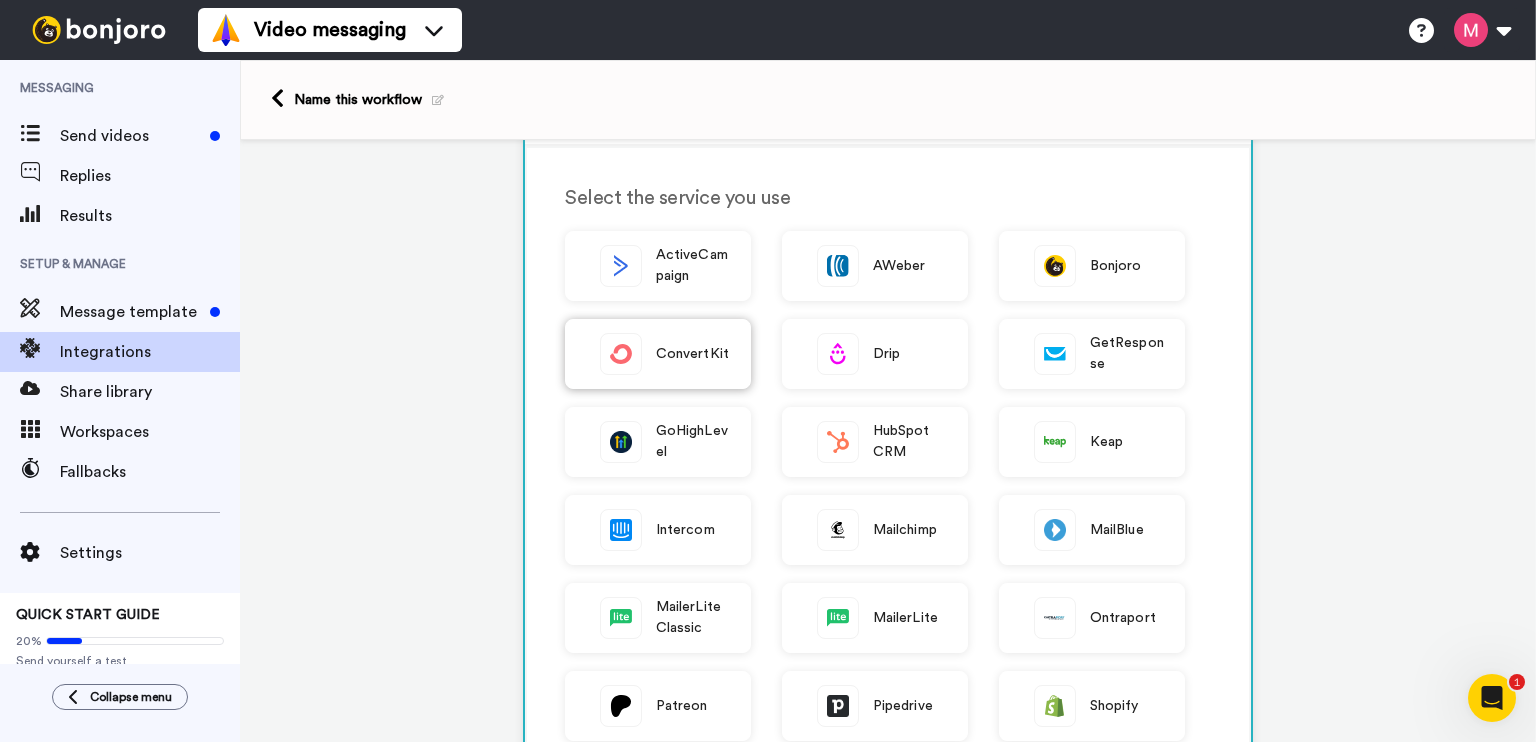 scroll, scrollTop: 0, scrollLeft: 0, axis: both 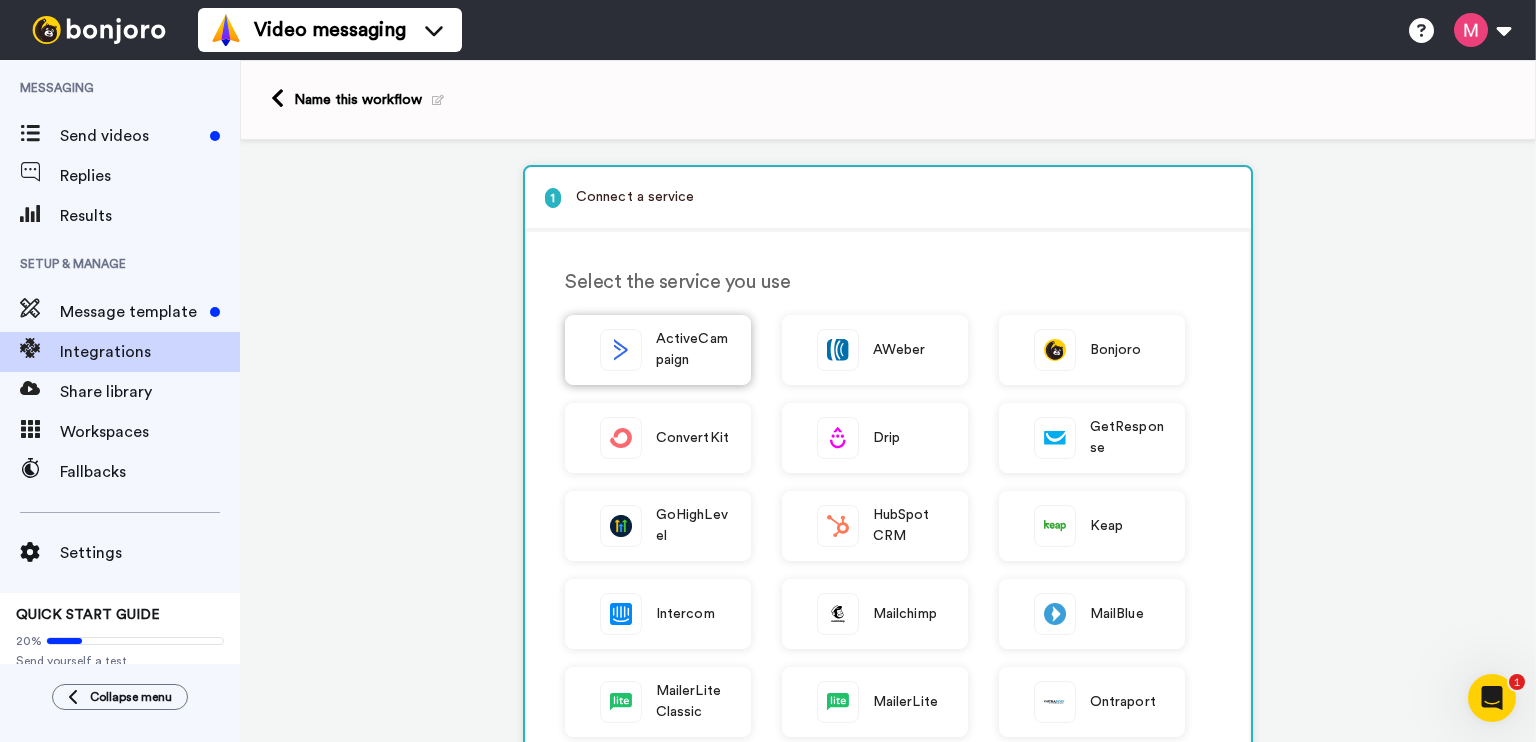 click on "ActiveCampaign" at bounding box center [693, 350] 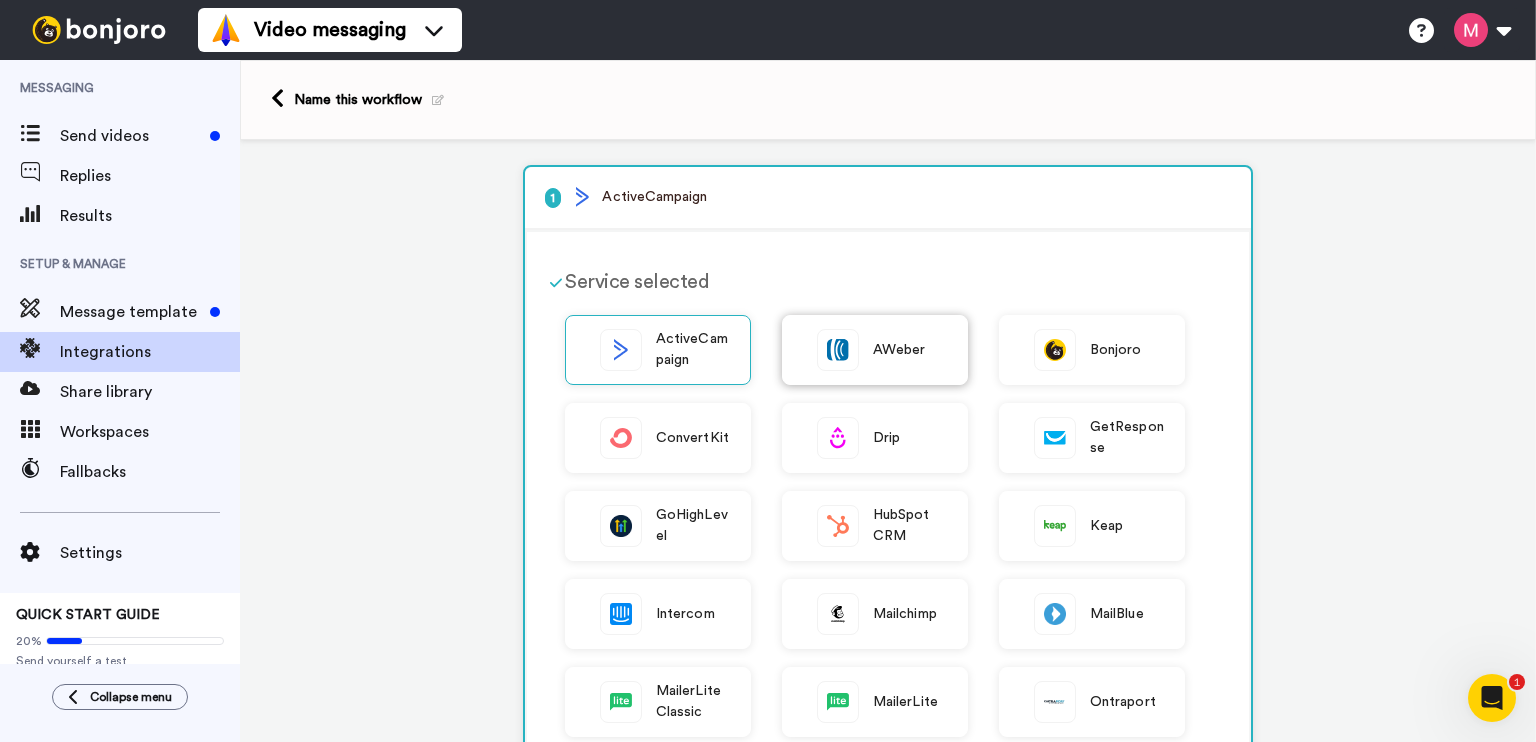 click on "AWeber" at bounding box center [899, 350] 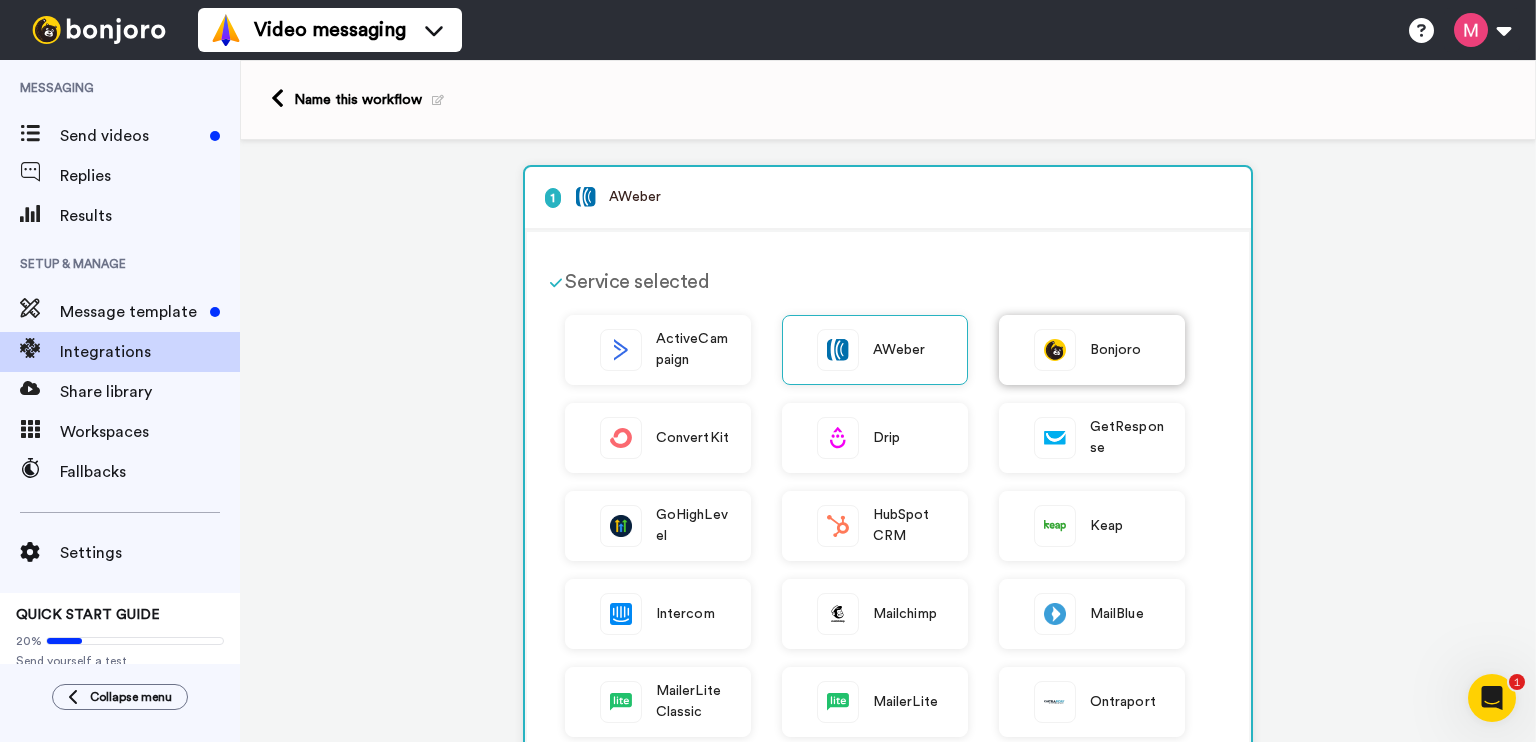 click at bounding box center [1055, 350] 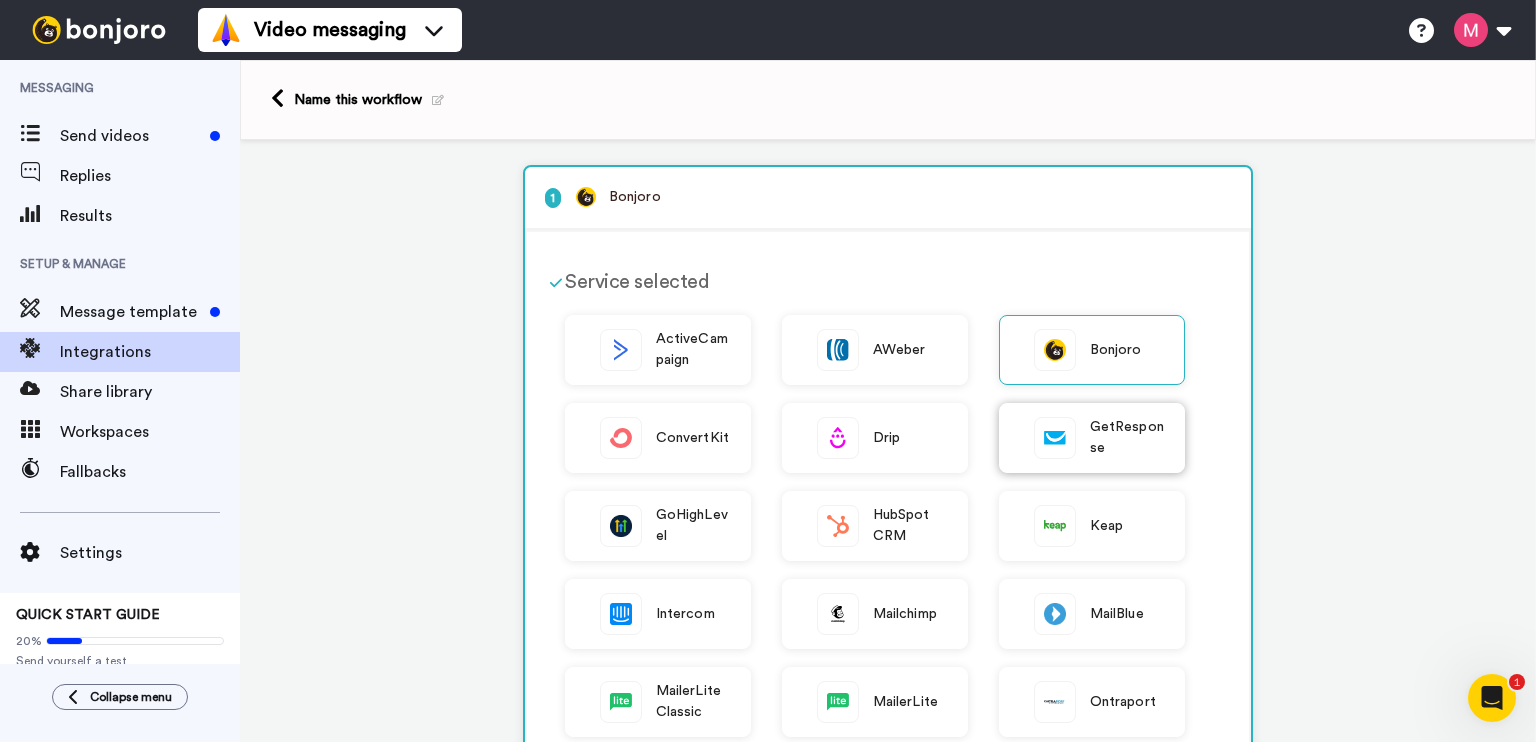click on "GetResponse" at bounding box center [1092, 438] 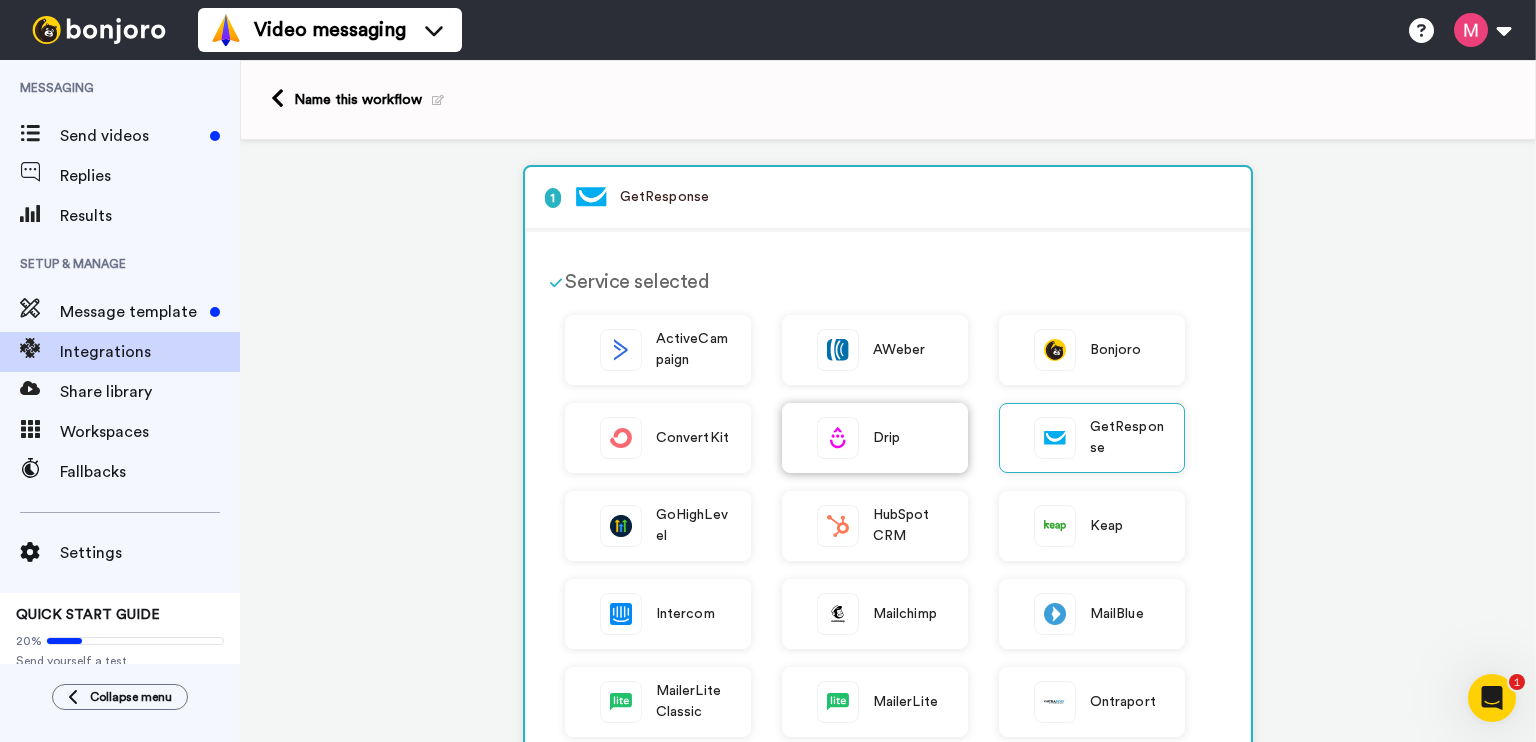 click on "Drip" at bounding box center (875, 438) 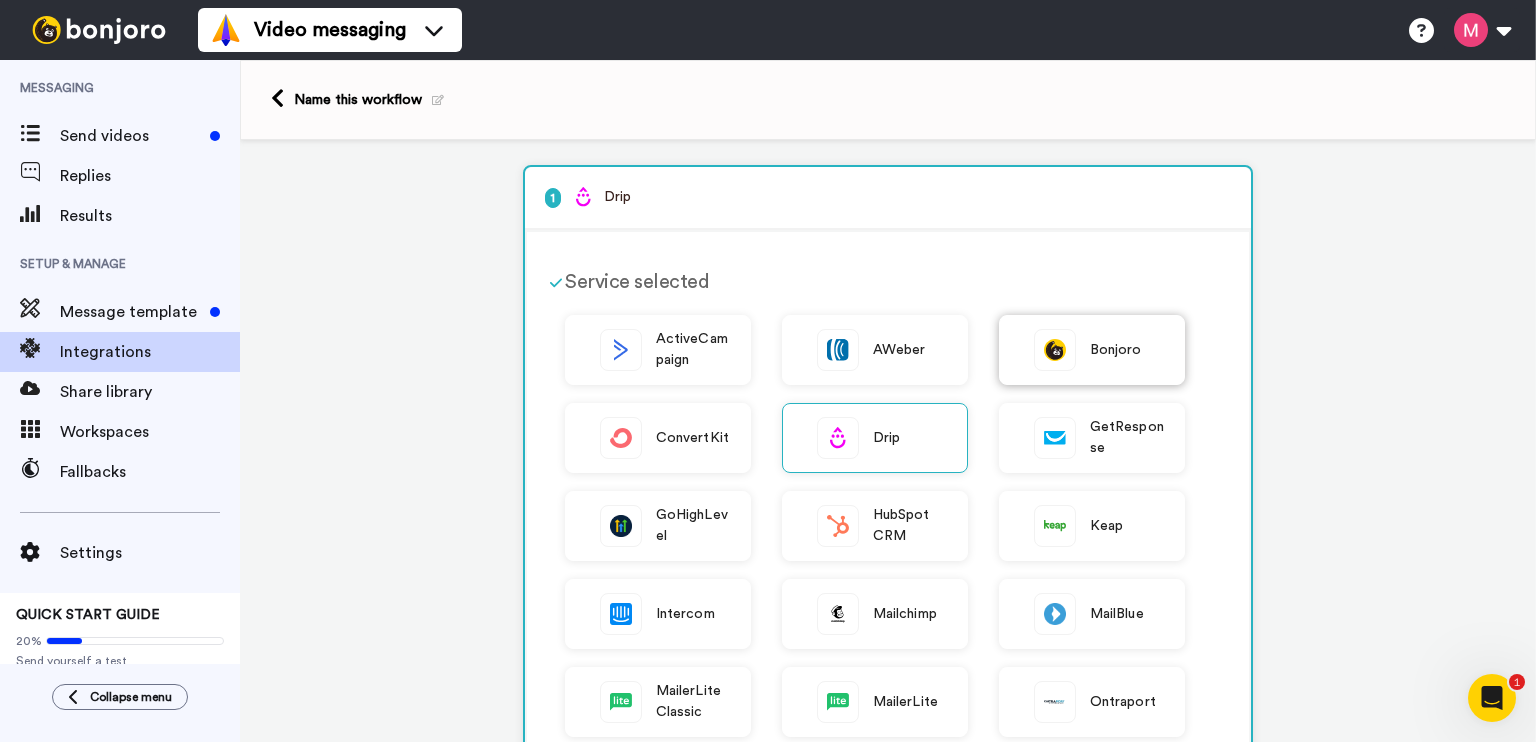click at bounding box center [1055, 350] 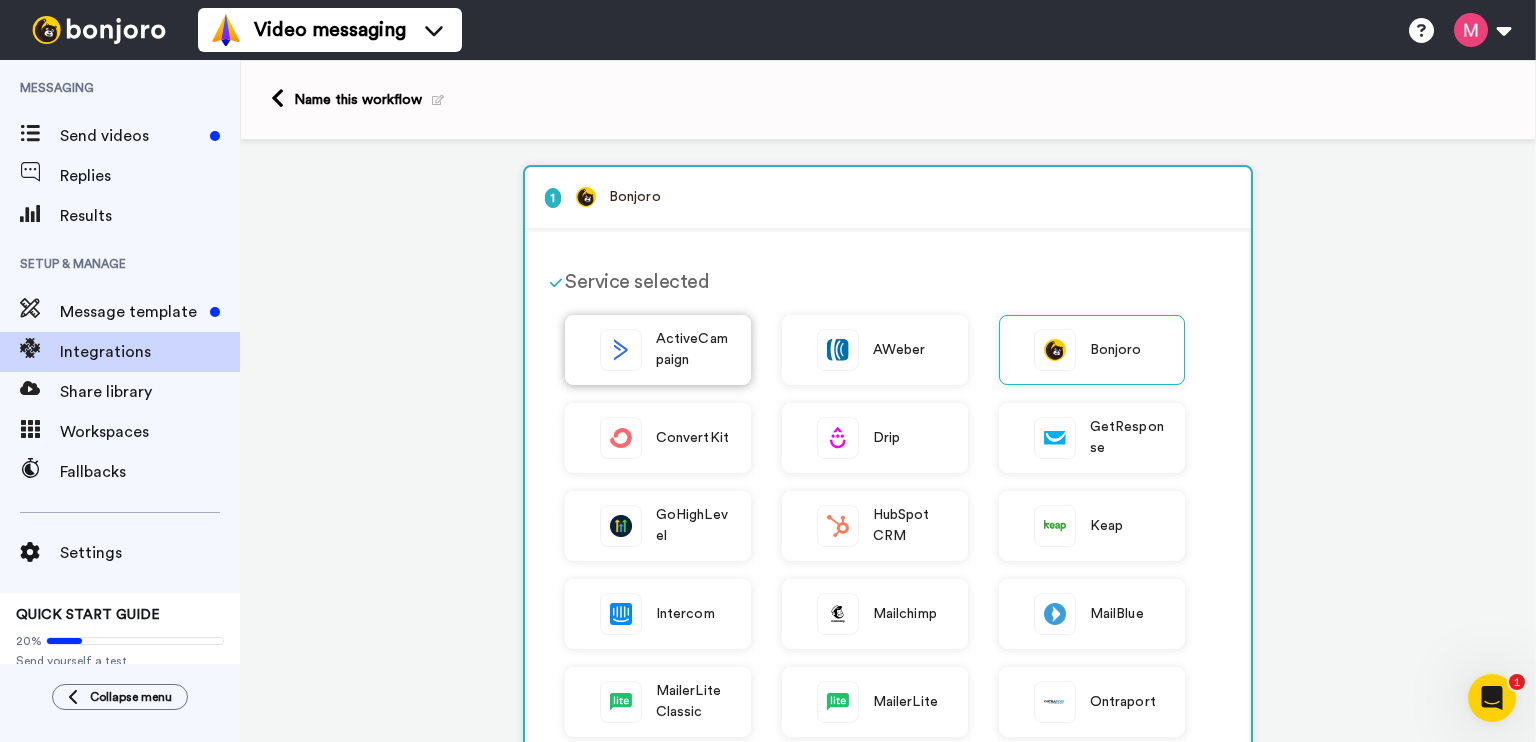 click on "ActiveCampaign" at bounding box center (693, 350) 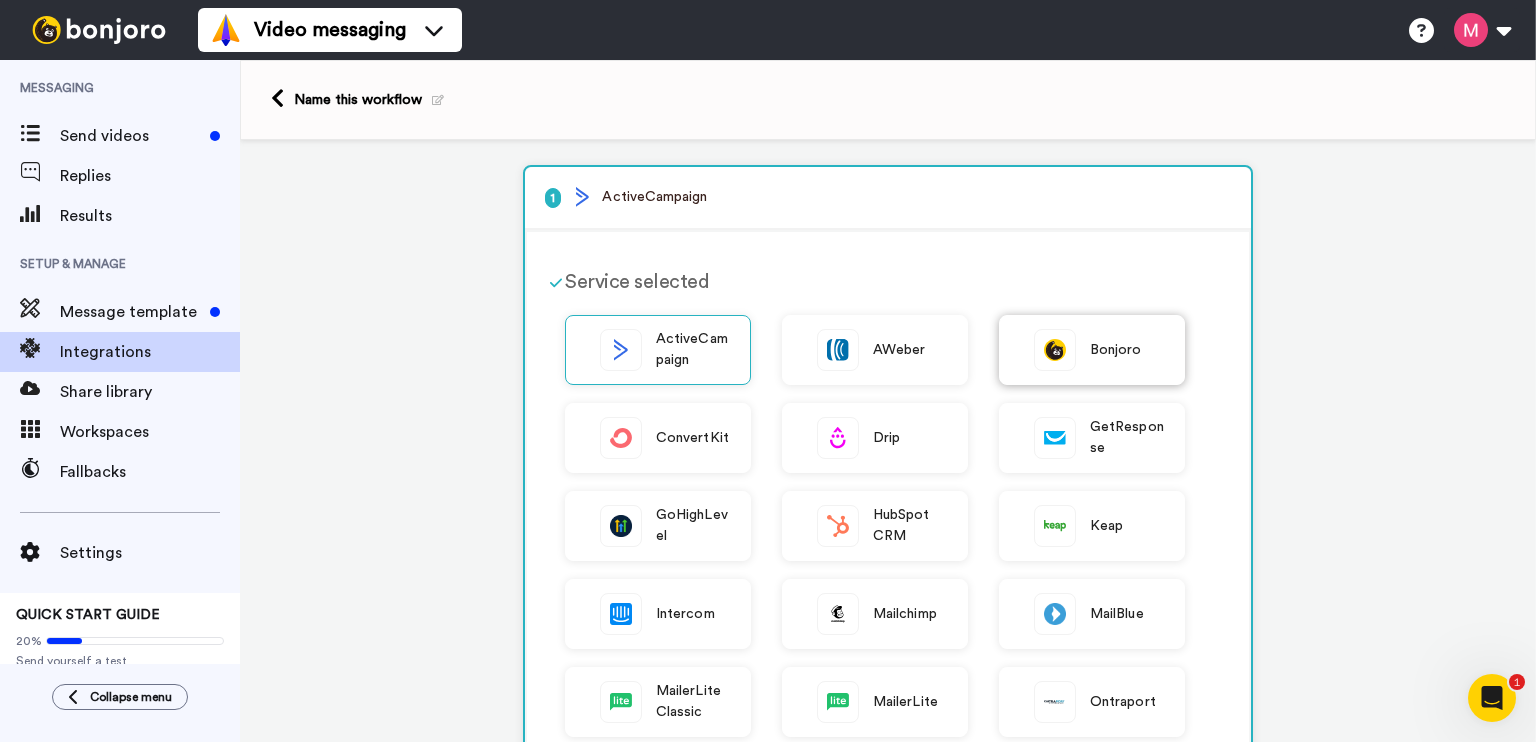 click on "Bonjoro" at bounding box center (1092, 350) 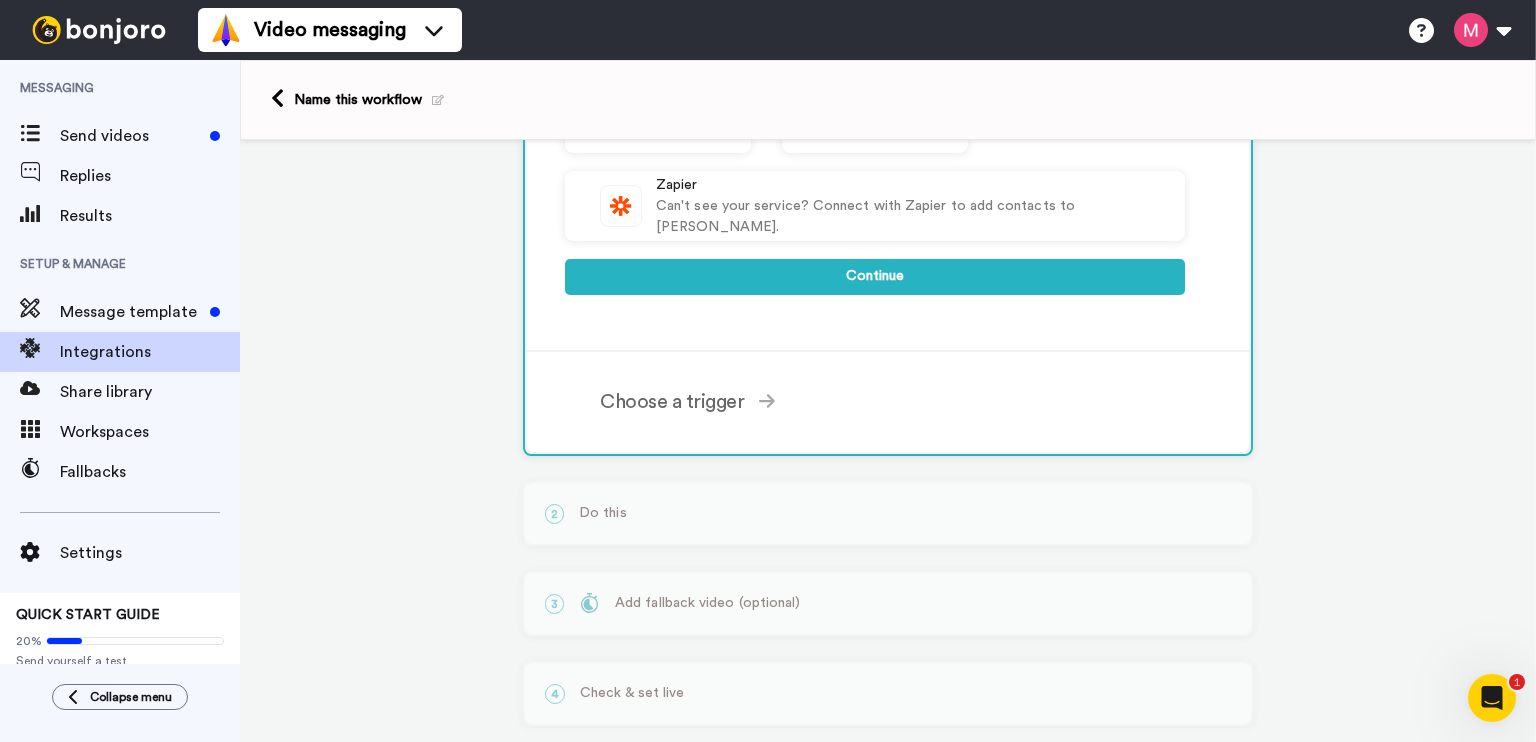 scroll, scrollTop: 788, scrollLeft: 0, axis: vertical 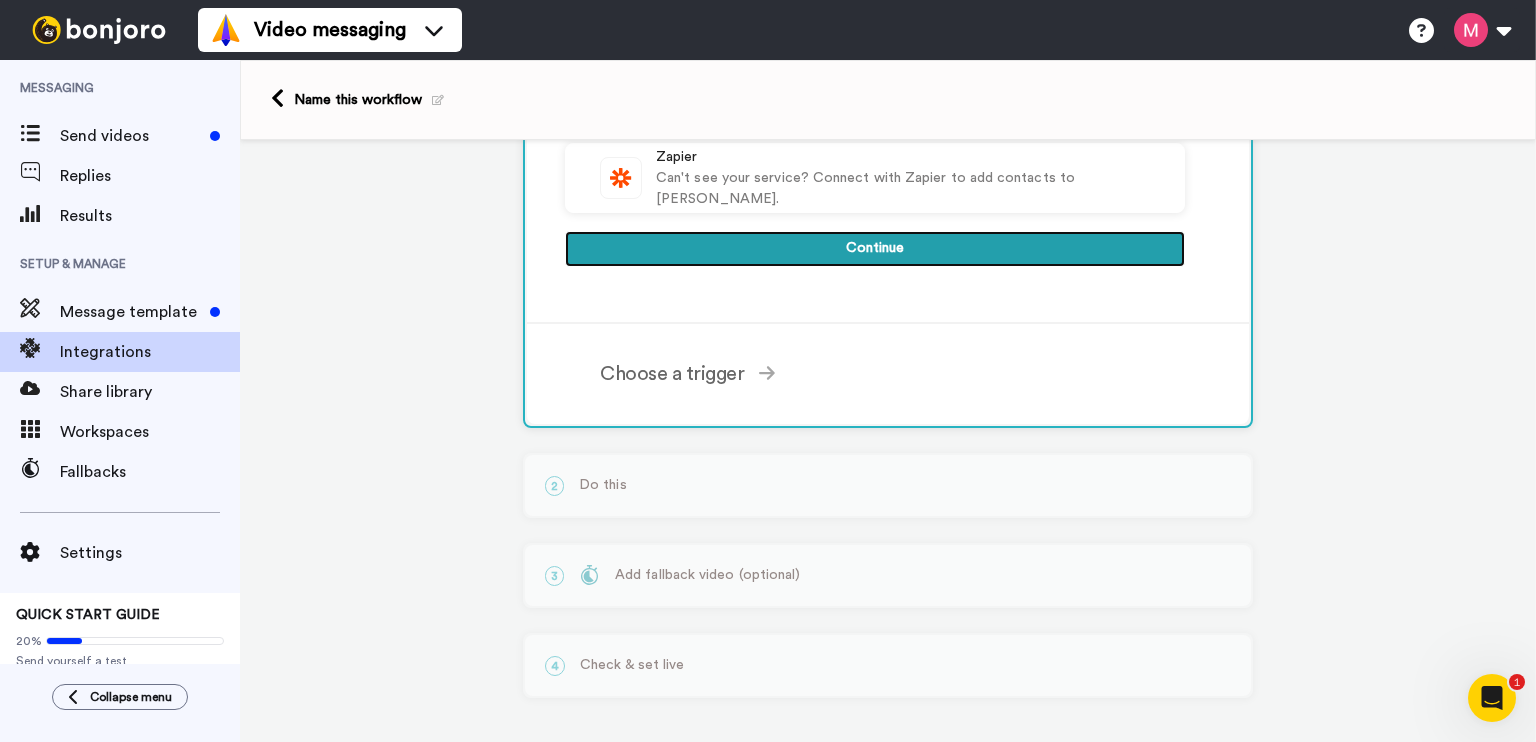 click on "Continue" at bounding box center [875, 249] 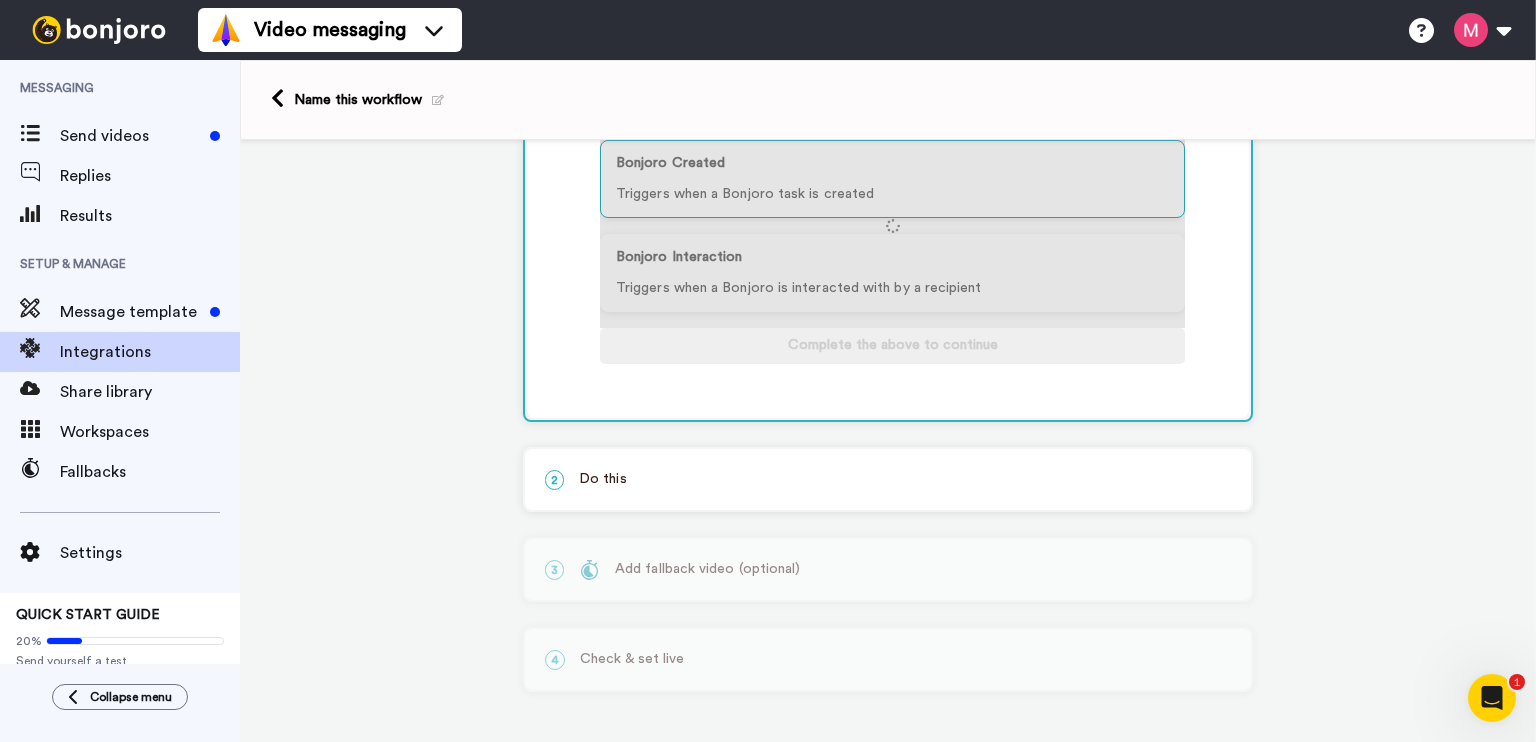 scroll, scrollTop: 269, scrollLeft: 0, axis: vertical 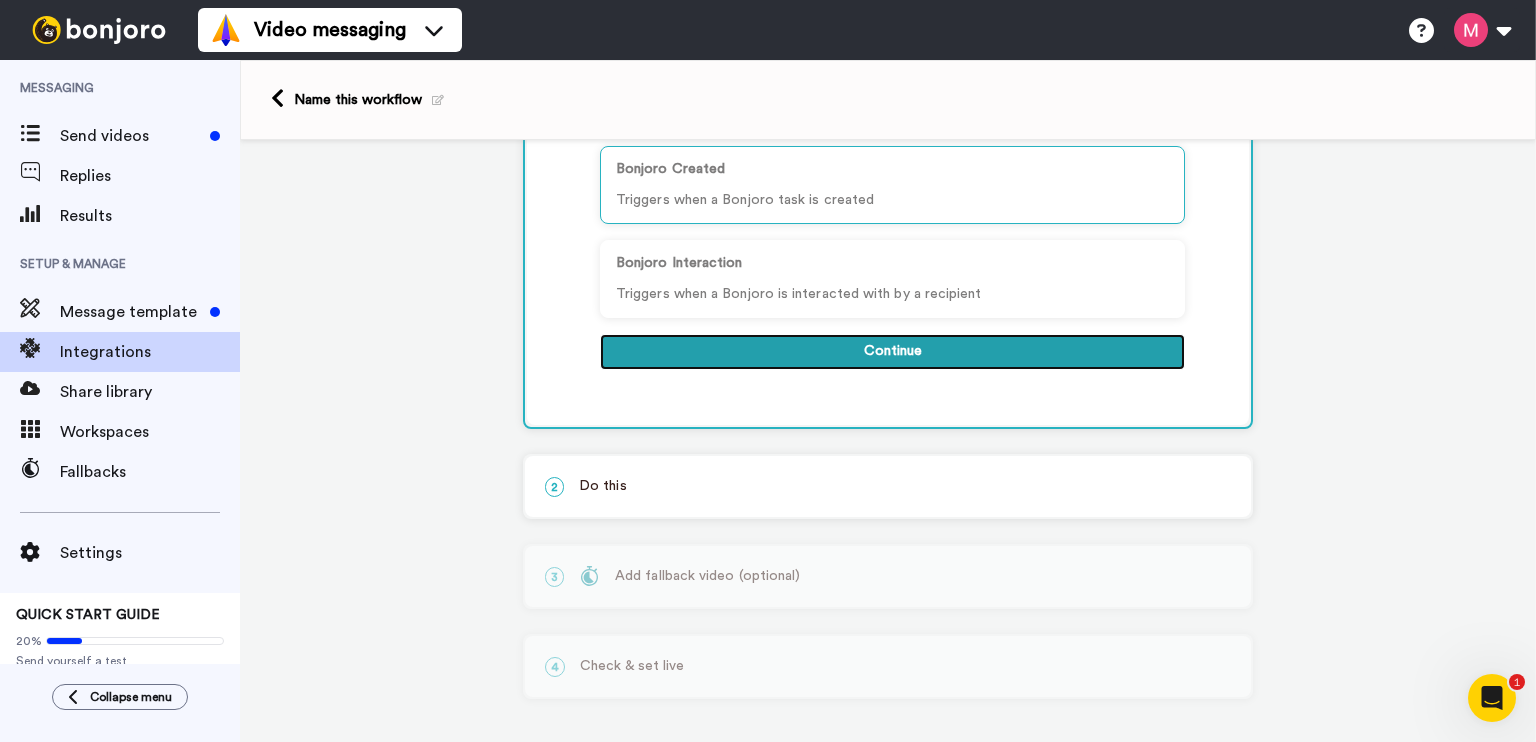 click on "Continue" at bounding box center [892, 352] 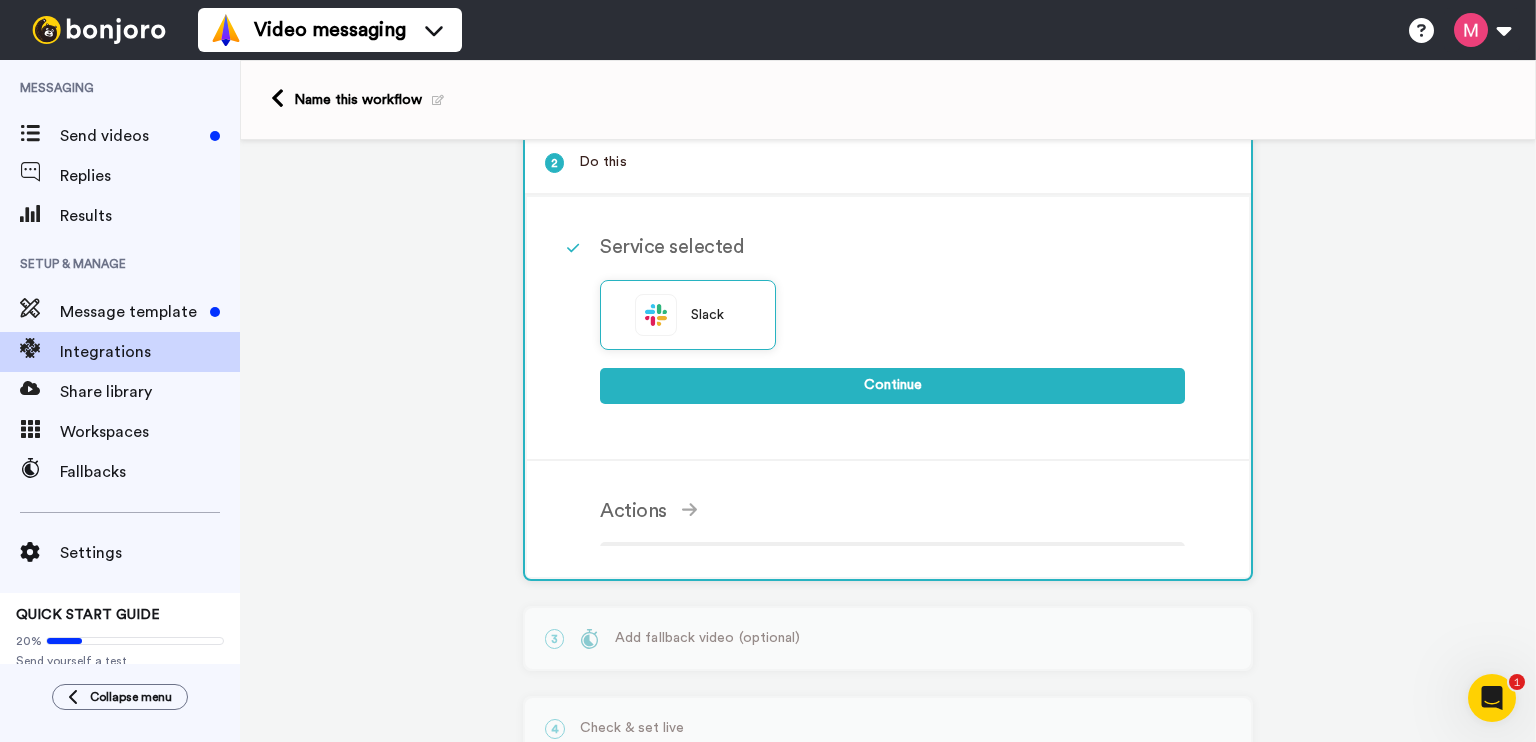scroll, scrollTop: 104, scrollLeft: 0, axis: vertical 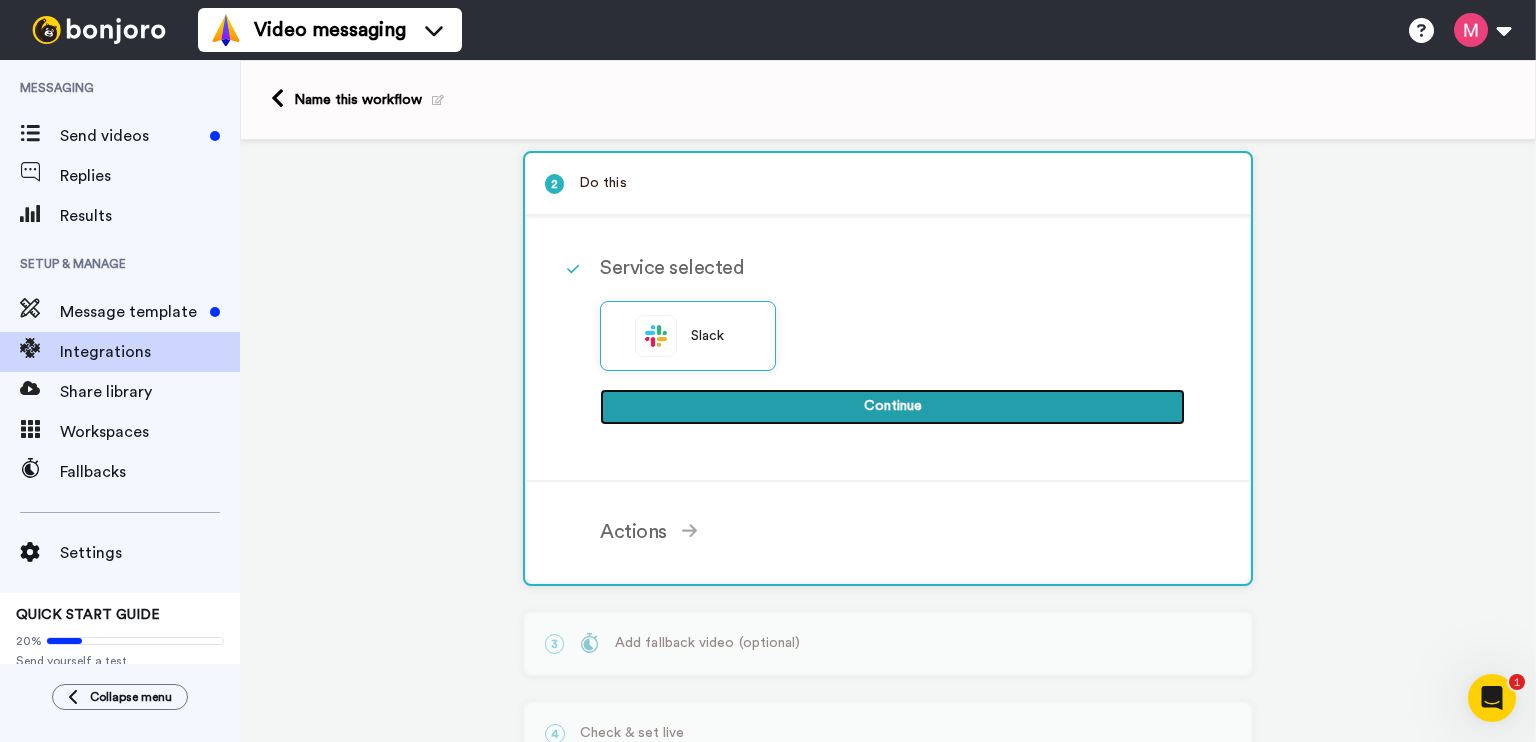 click on "Continue" at bounding box center [892, 407] 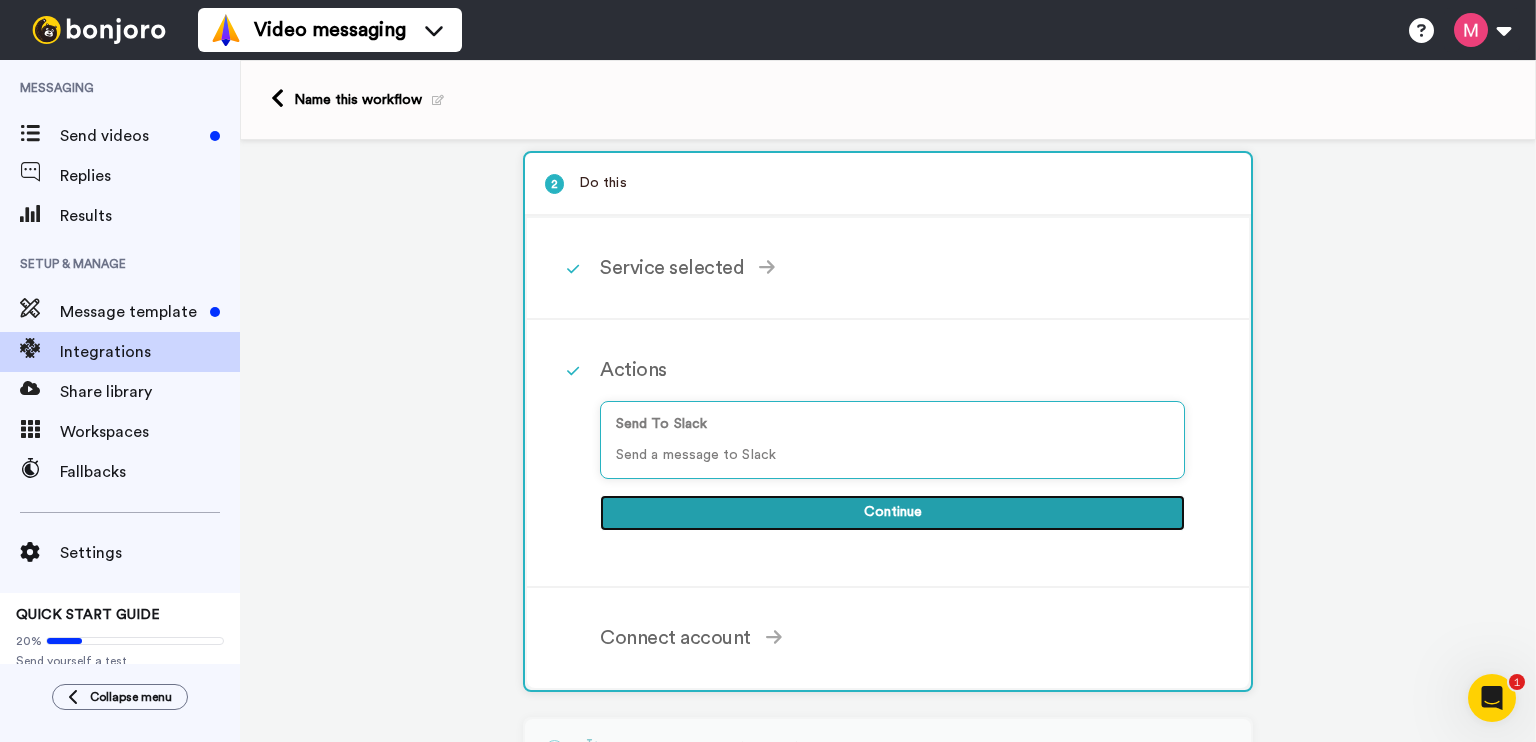 click on "Continue" at bounding box center (892, 513) 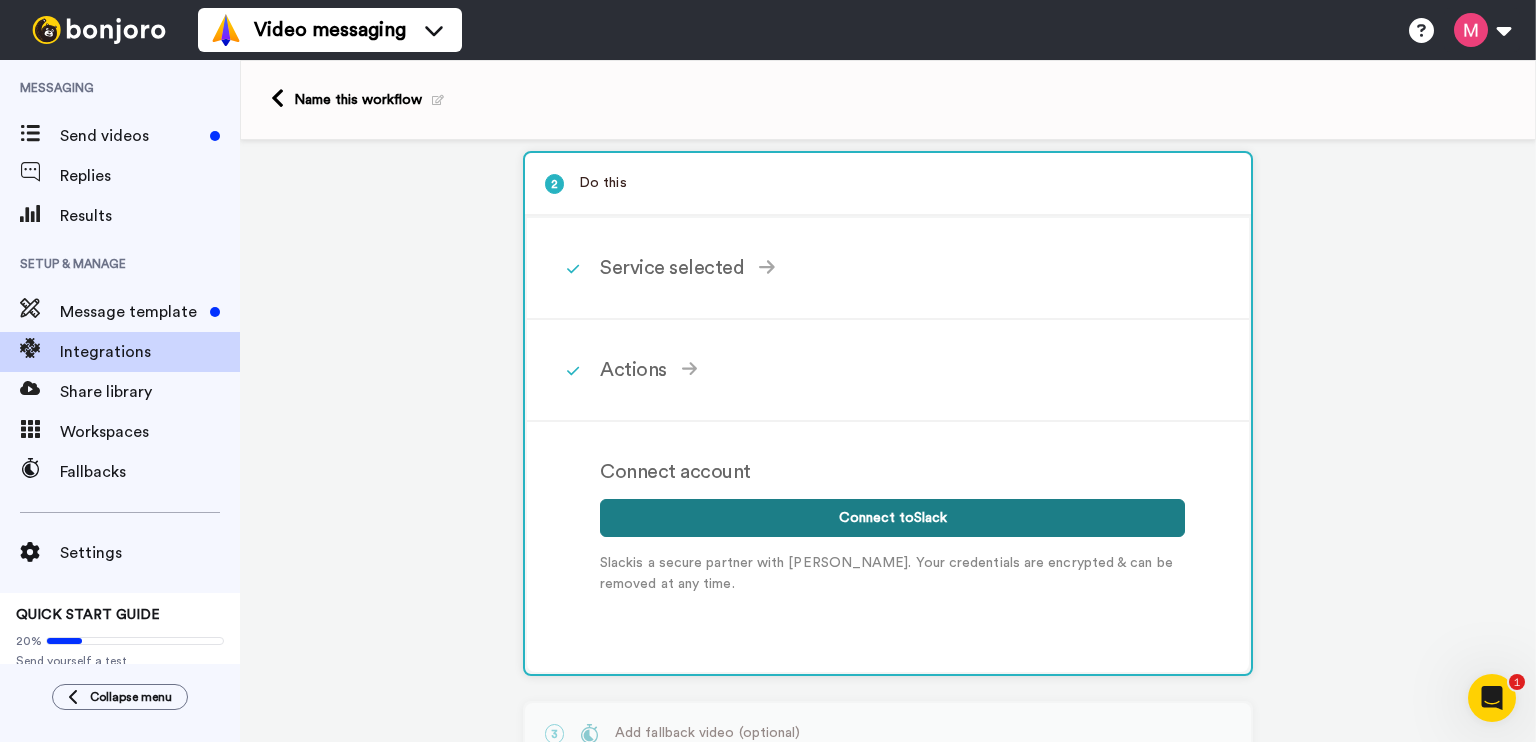 click on "Connect to  Slack" at bounding box center (892, 518) 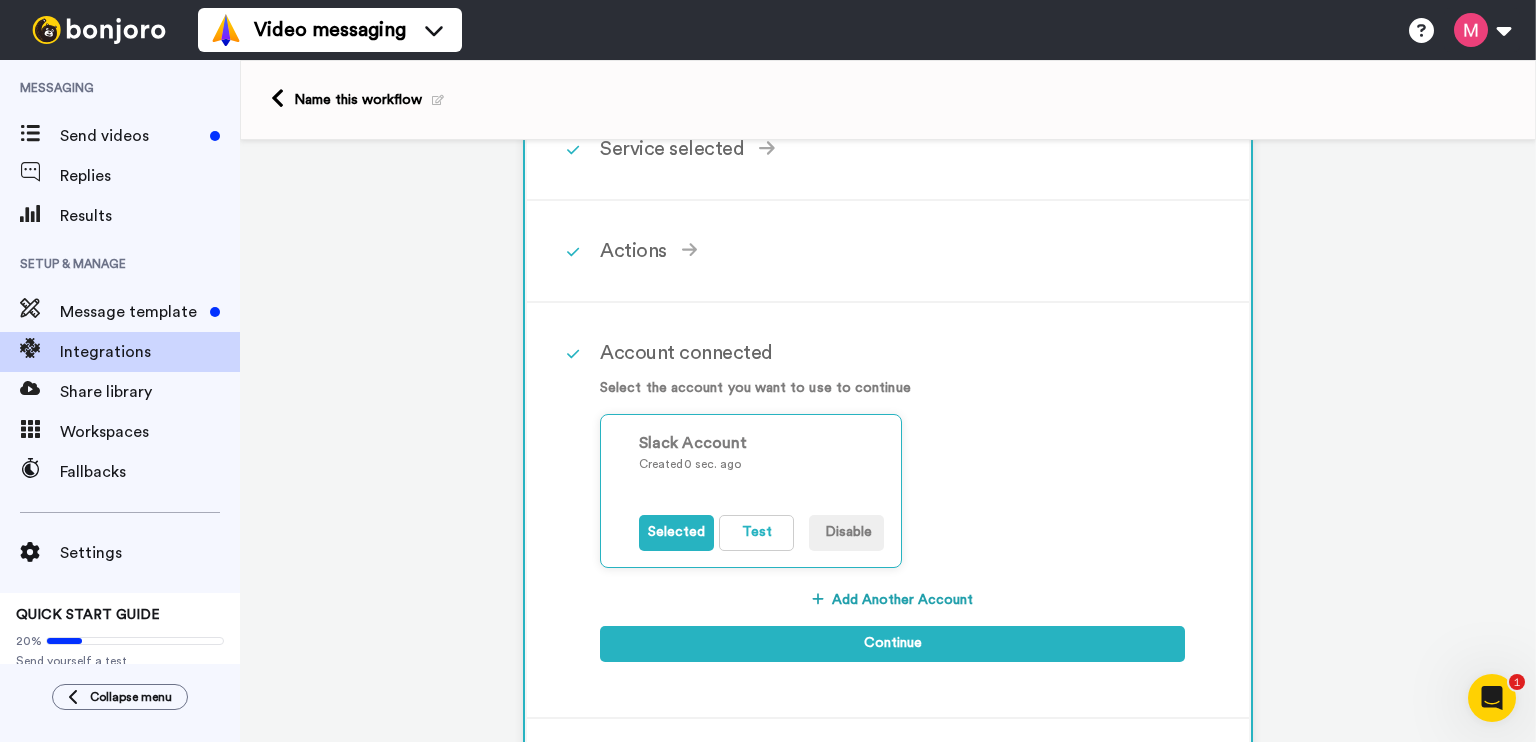 scroll, scrollTop: 304, scrollLeft: 0, axis: vertical 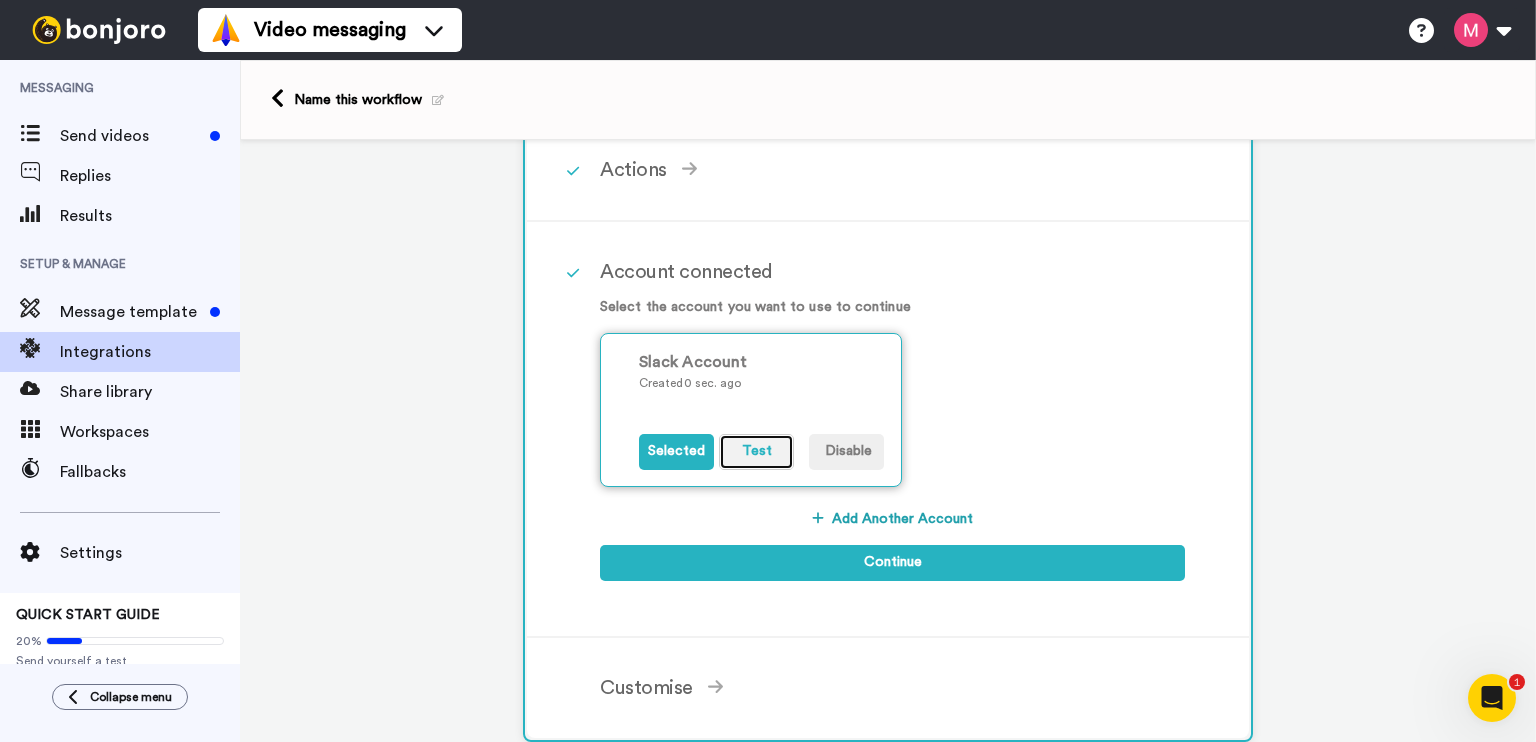 click on "Test" at bounding box center [756, 452] 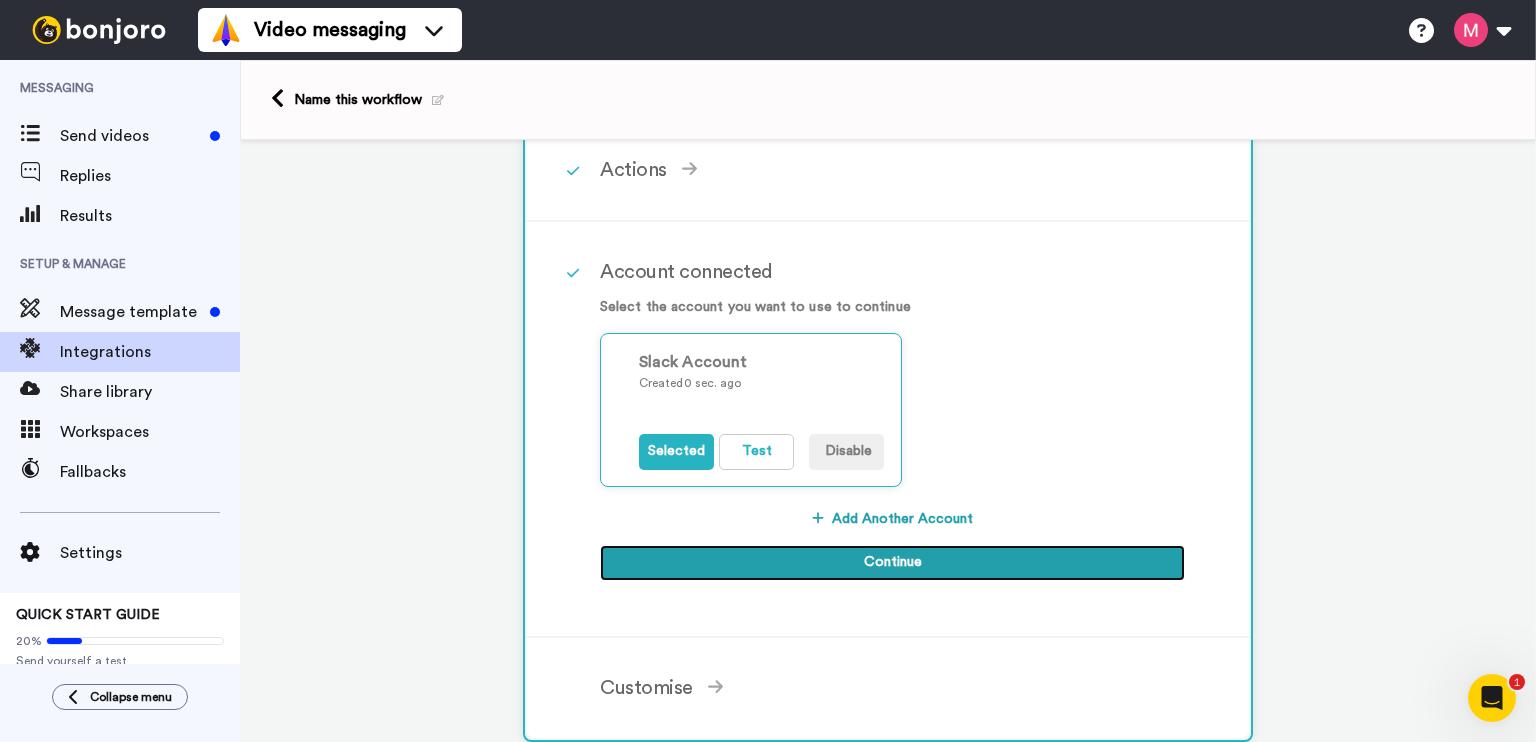 click on "Continue" at bounding box center (892, 563) 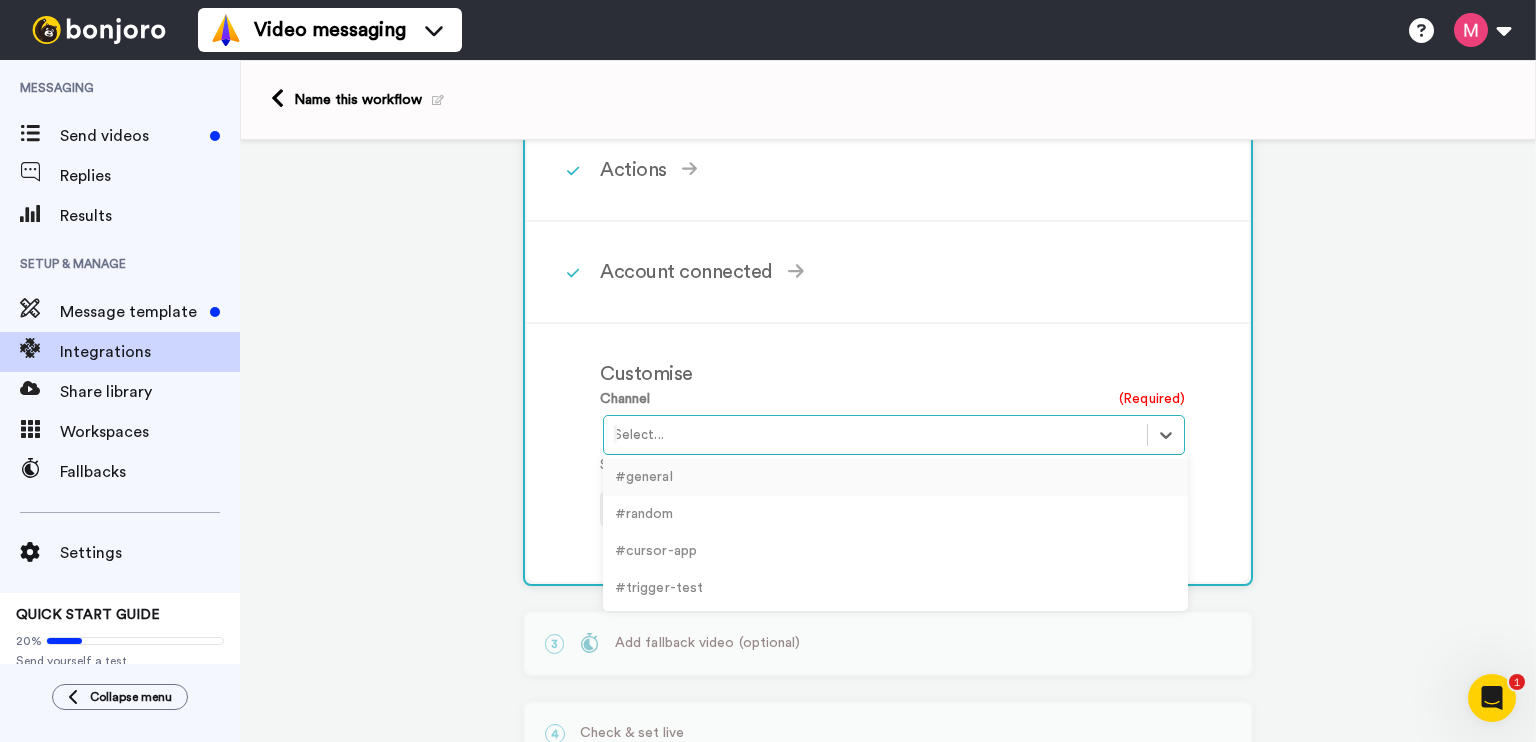 click at bounding box center (875, 435) 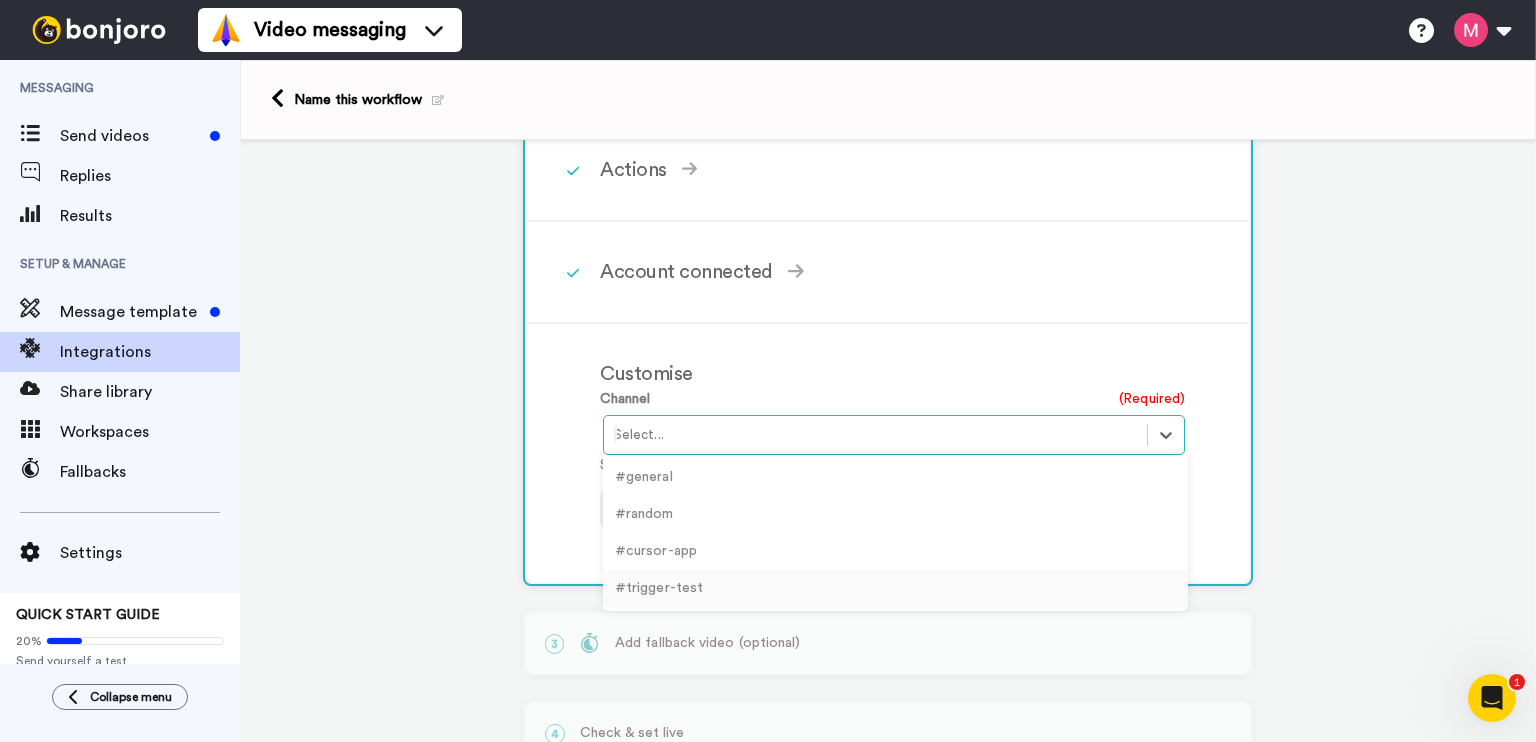 click on "#trigger-test" at bounding box center (895, 588) 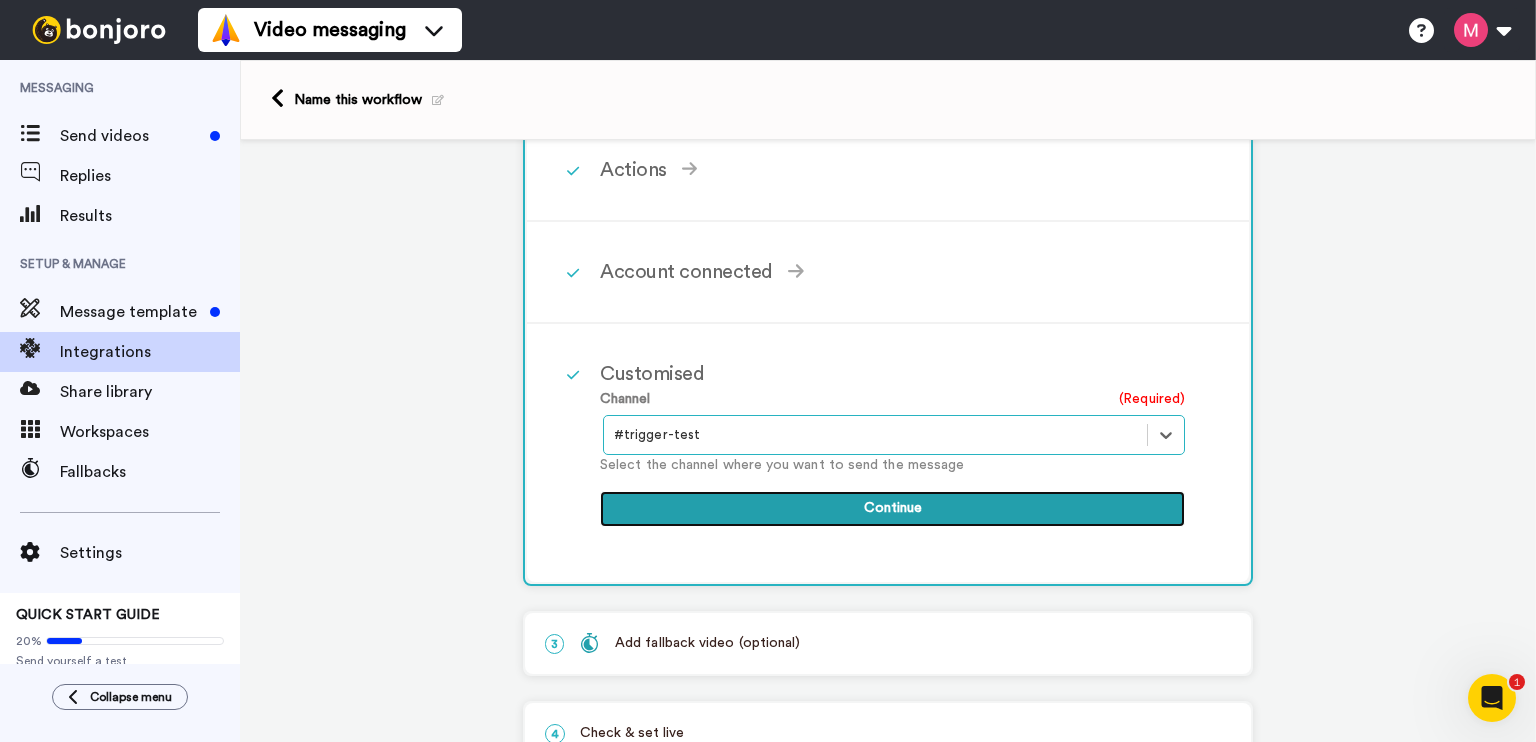 click on "Continue" at bounding box center [892, 509] 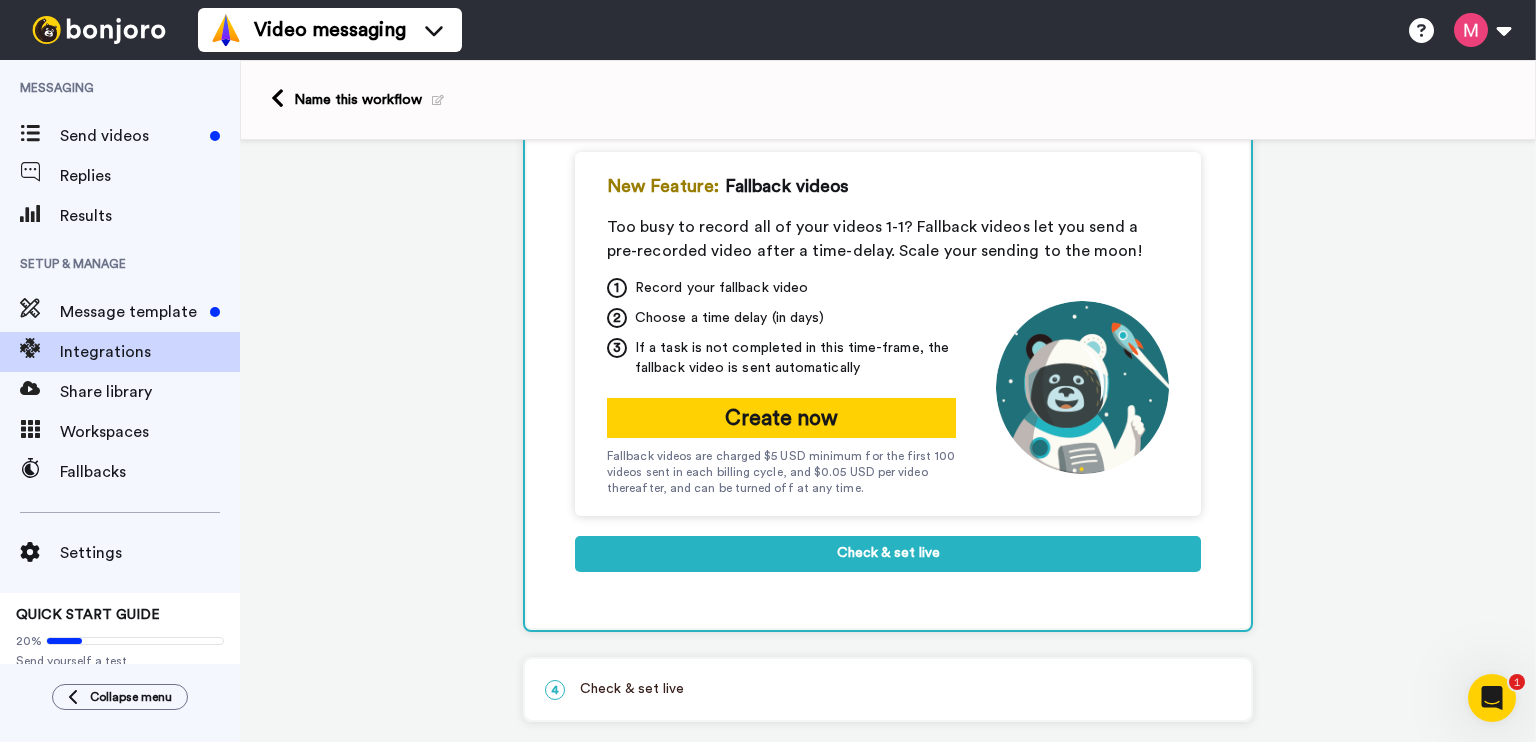 scroll, scrollTop: 303, scrollLeft: 0, axis: vertical 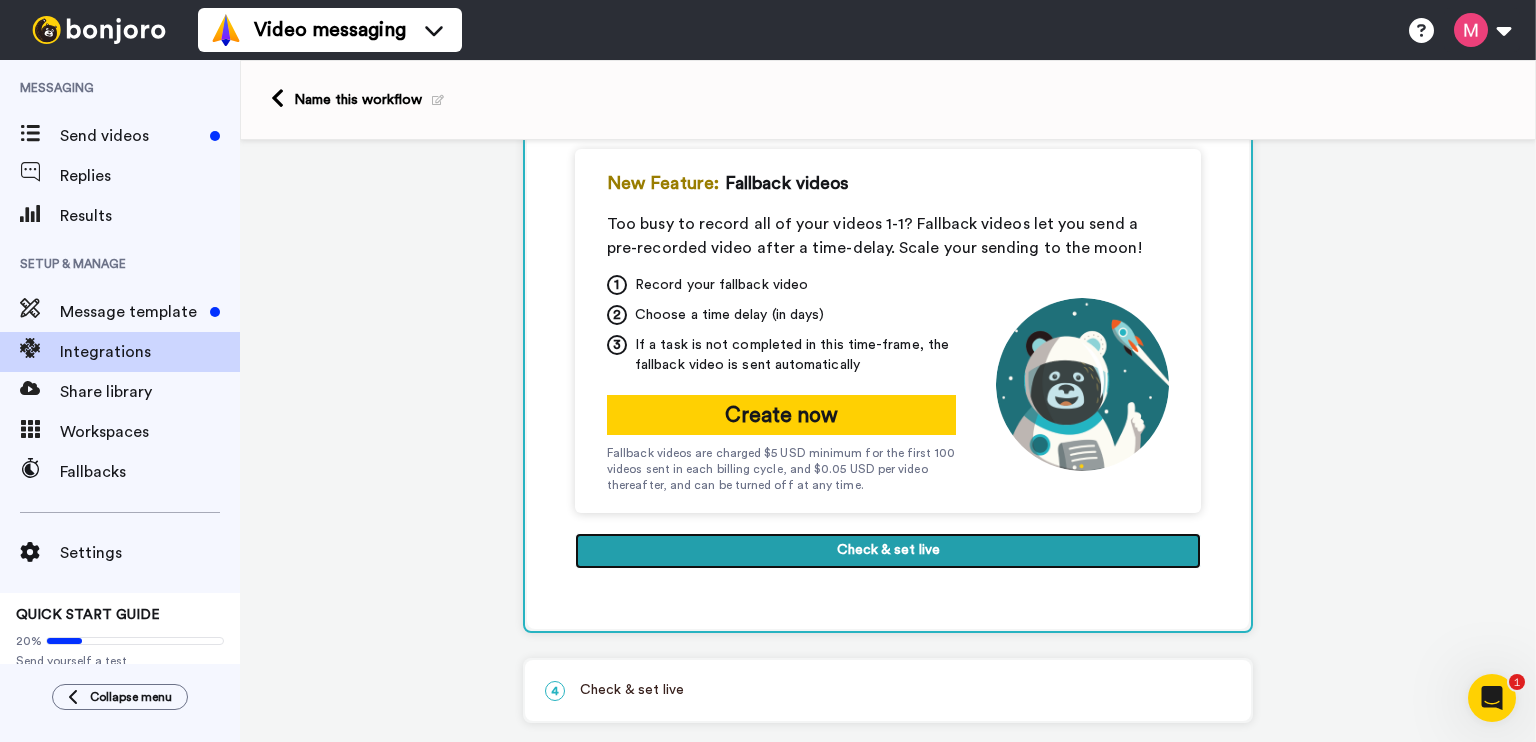 click on "Check & set live" at bounding box center (888, 551) 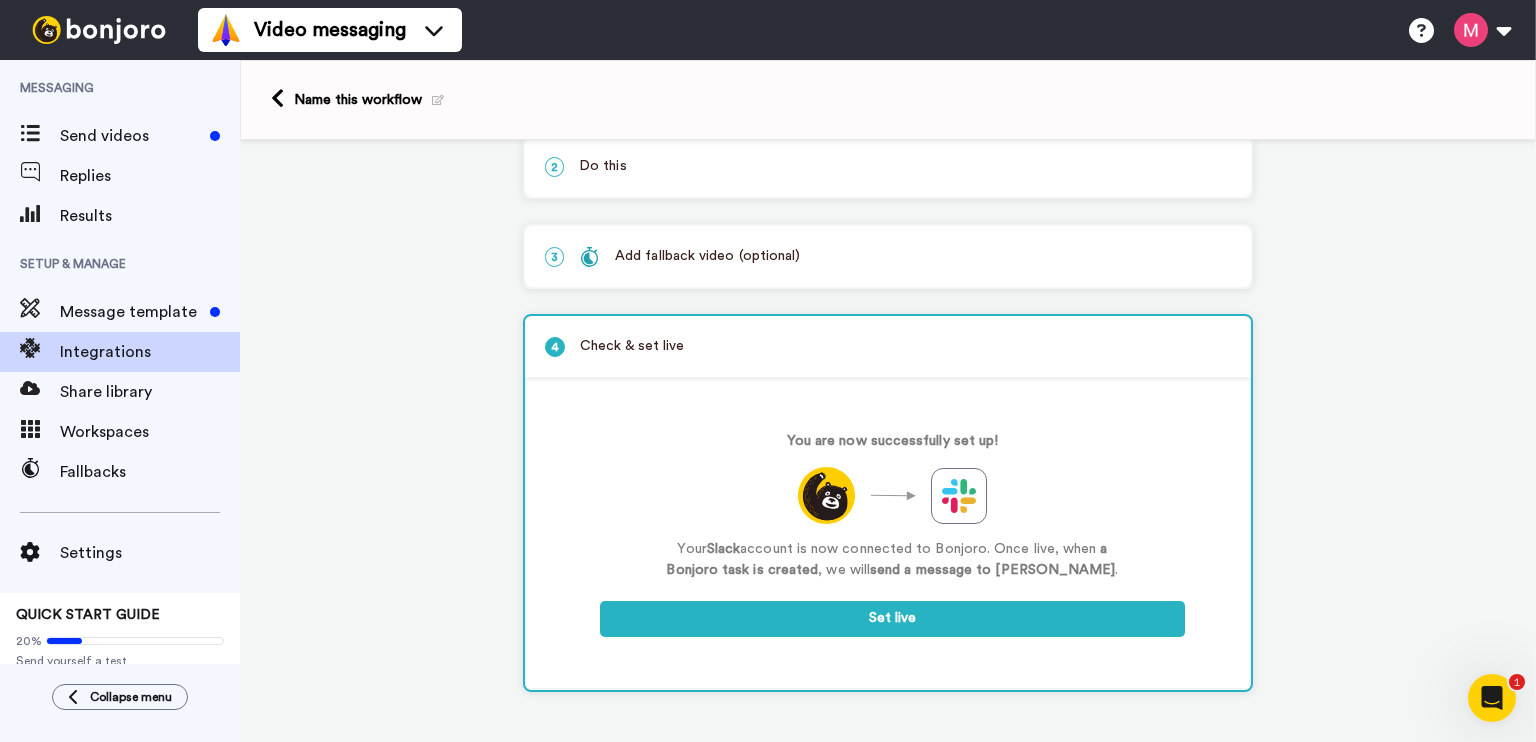 scroll, scrollTop: 120, scrollLeft: 0, axis: vertical 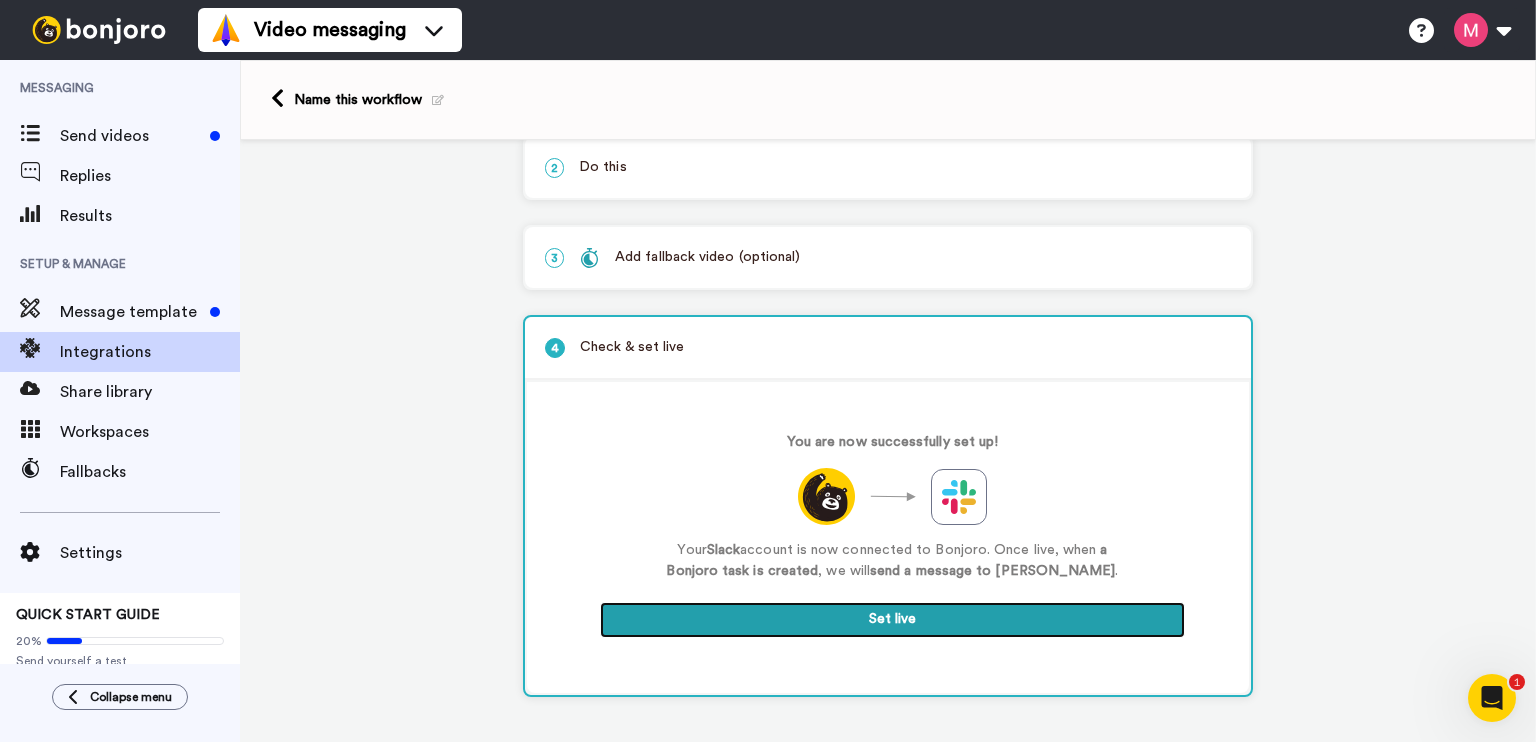 click on "Set live" at bounding box center (892, 620) 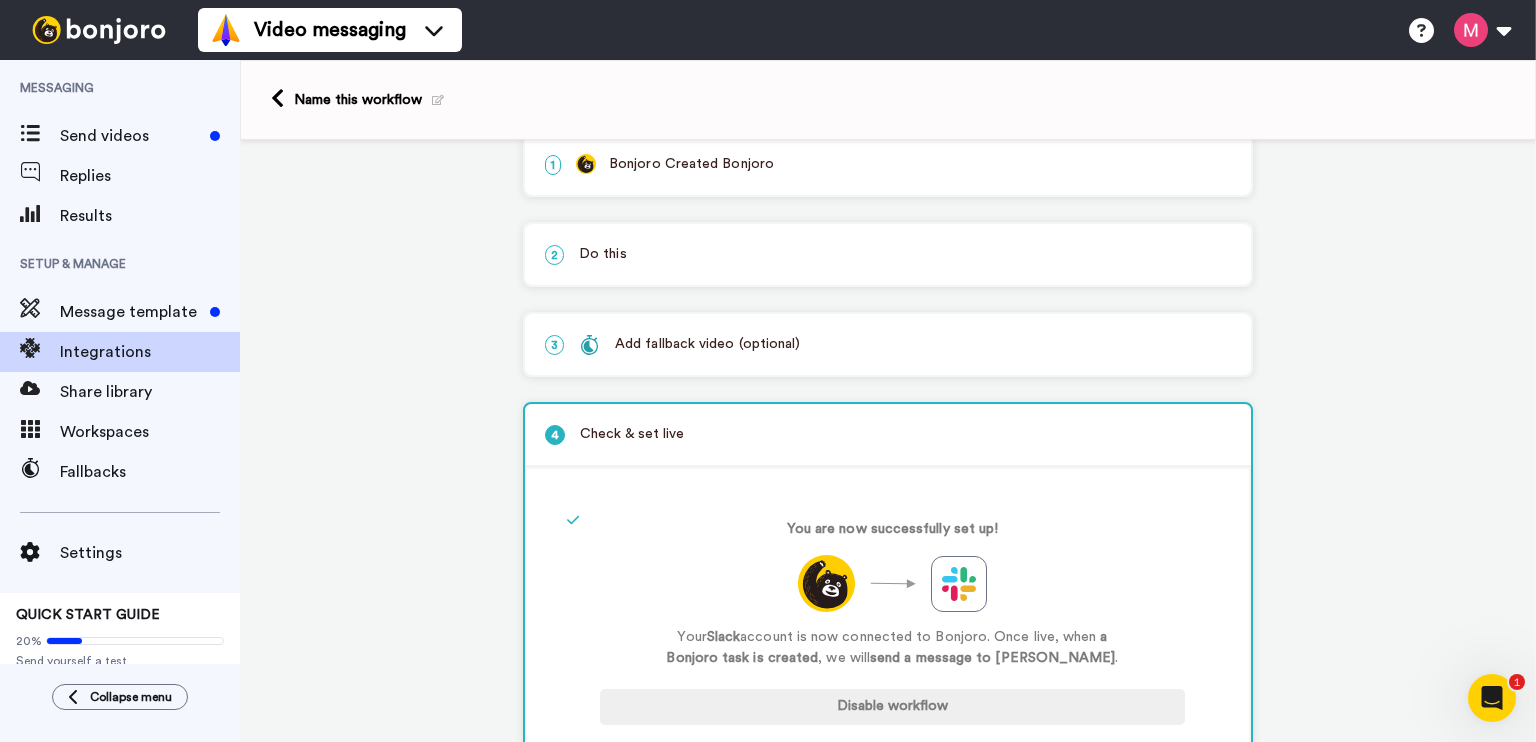 scroll, scrollTop: 0, scrollLeft: 0, axis: both 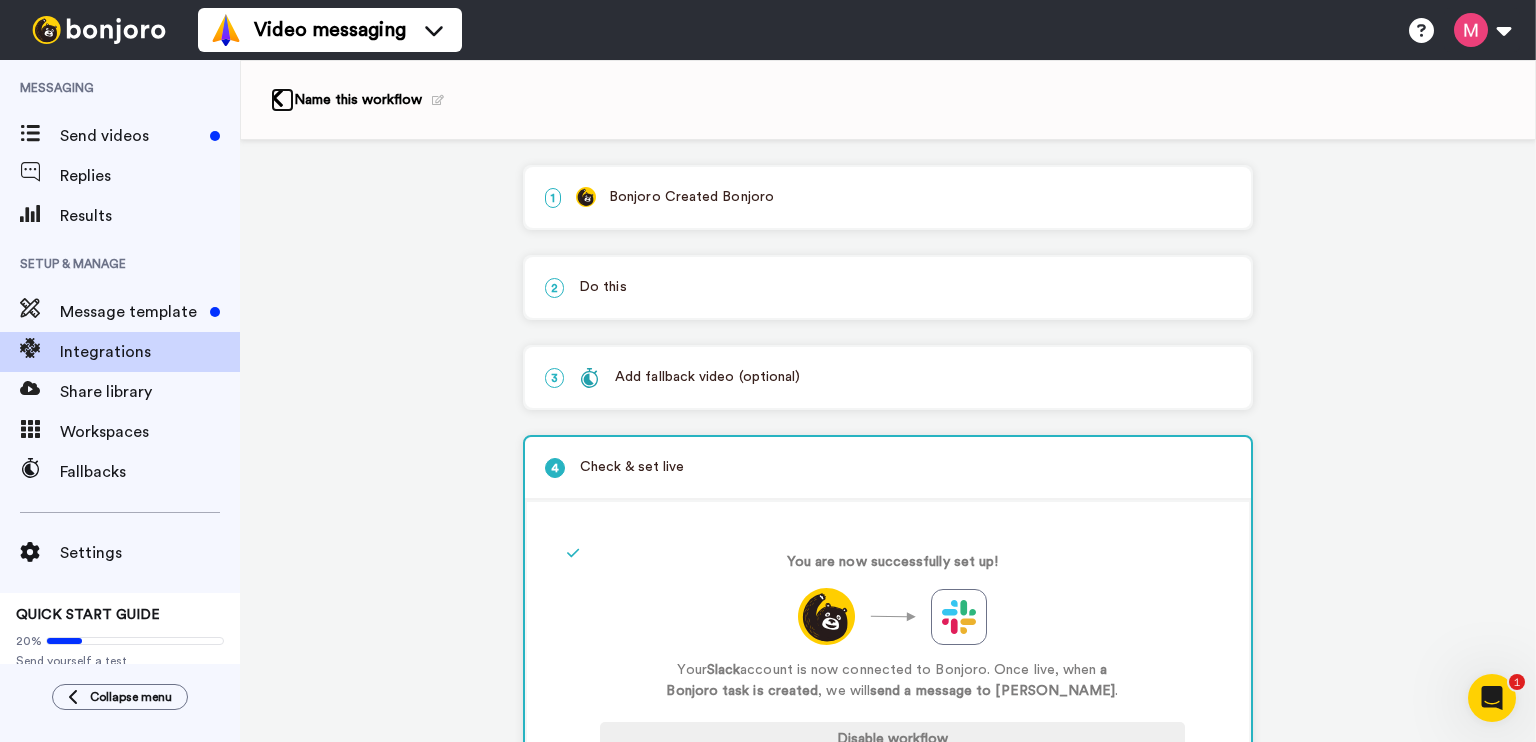 click at bounding box center [277, 98] 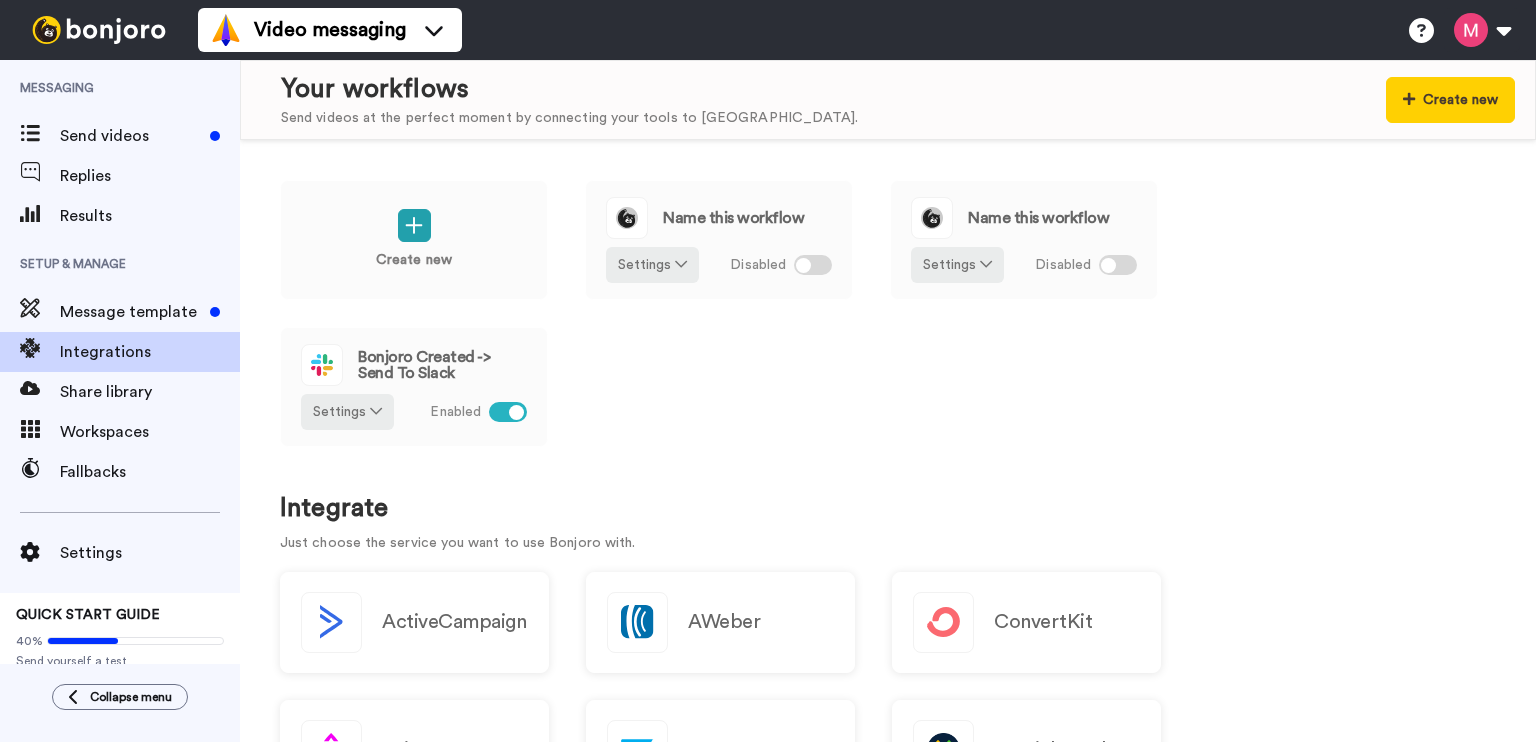 scroll, scrollTop: 0, scrollLeft: 0, axis: both 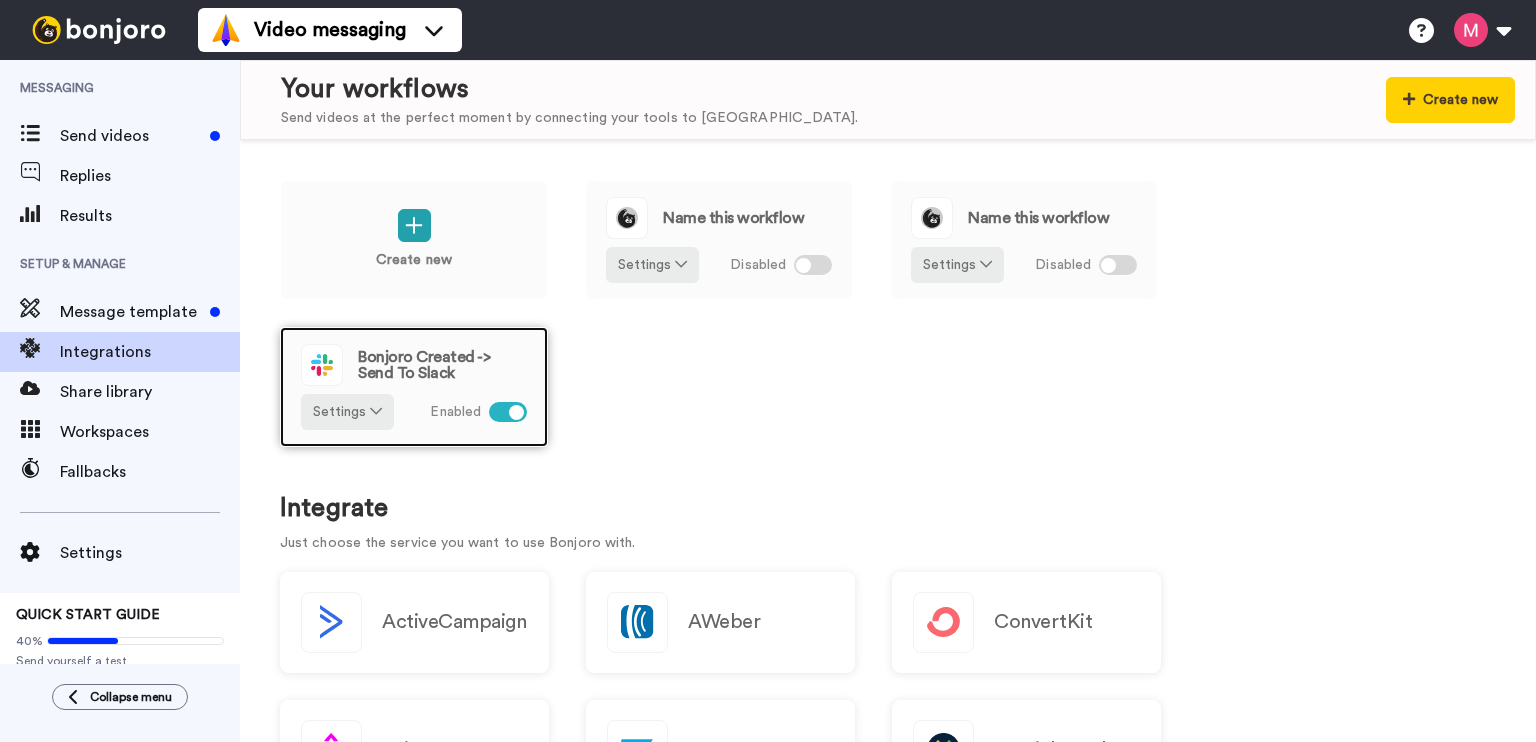 click on "Bonjoro Created -> Send To Slack" at bounding box center [442, 365] 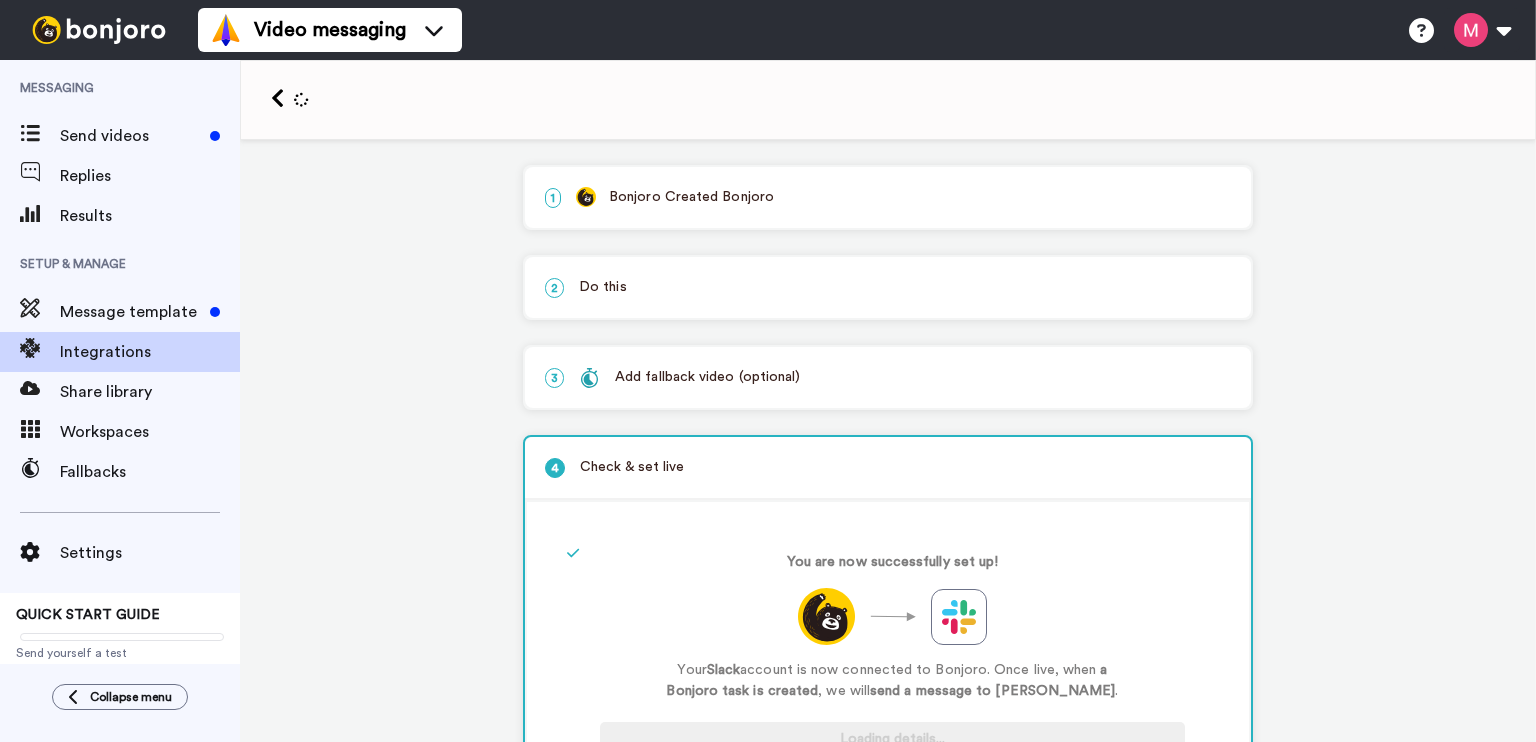 scroll, scrollTop: 0, scrollLeft: 0, axis: both 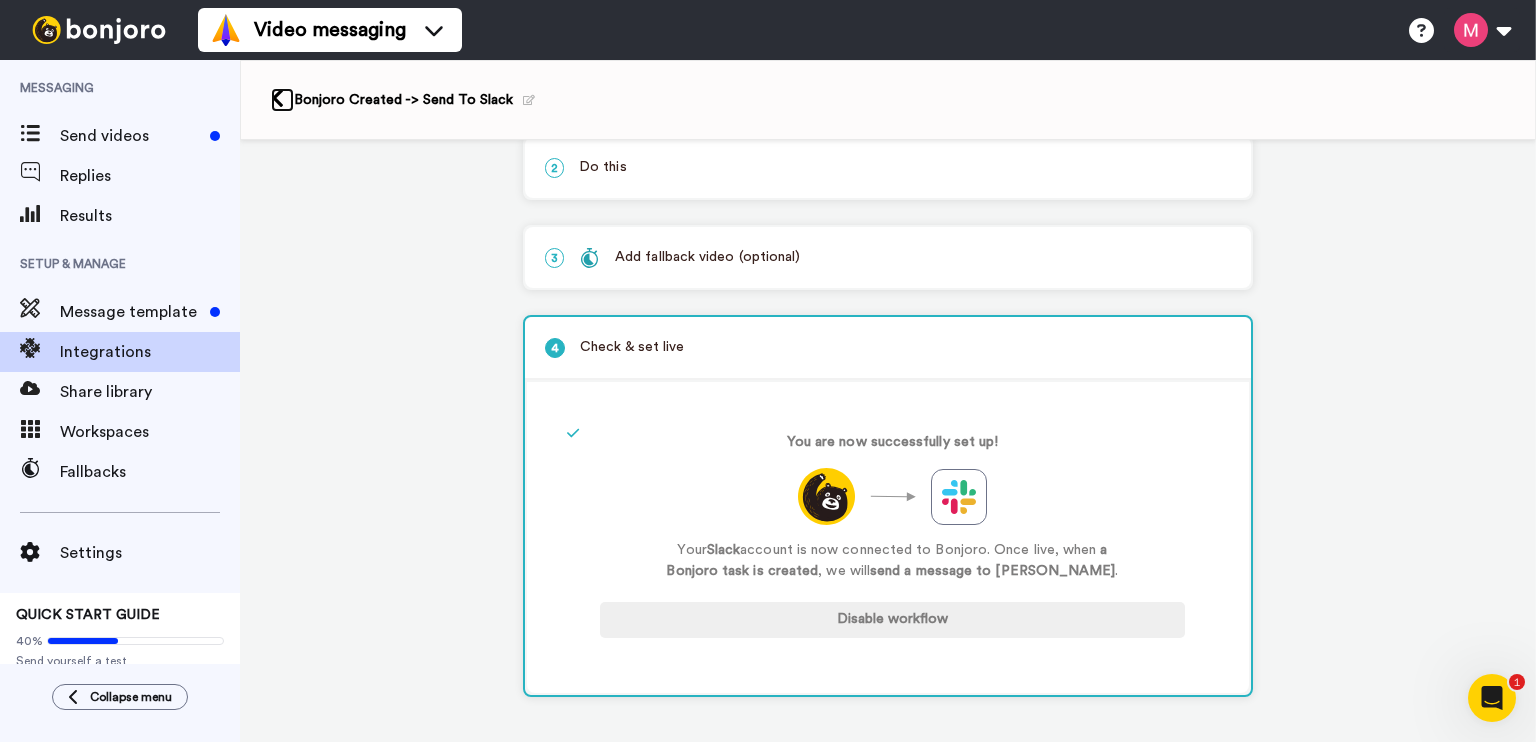 click at bounding box center (277, 98) 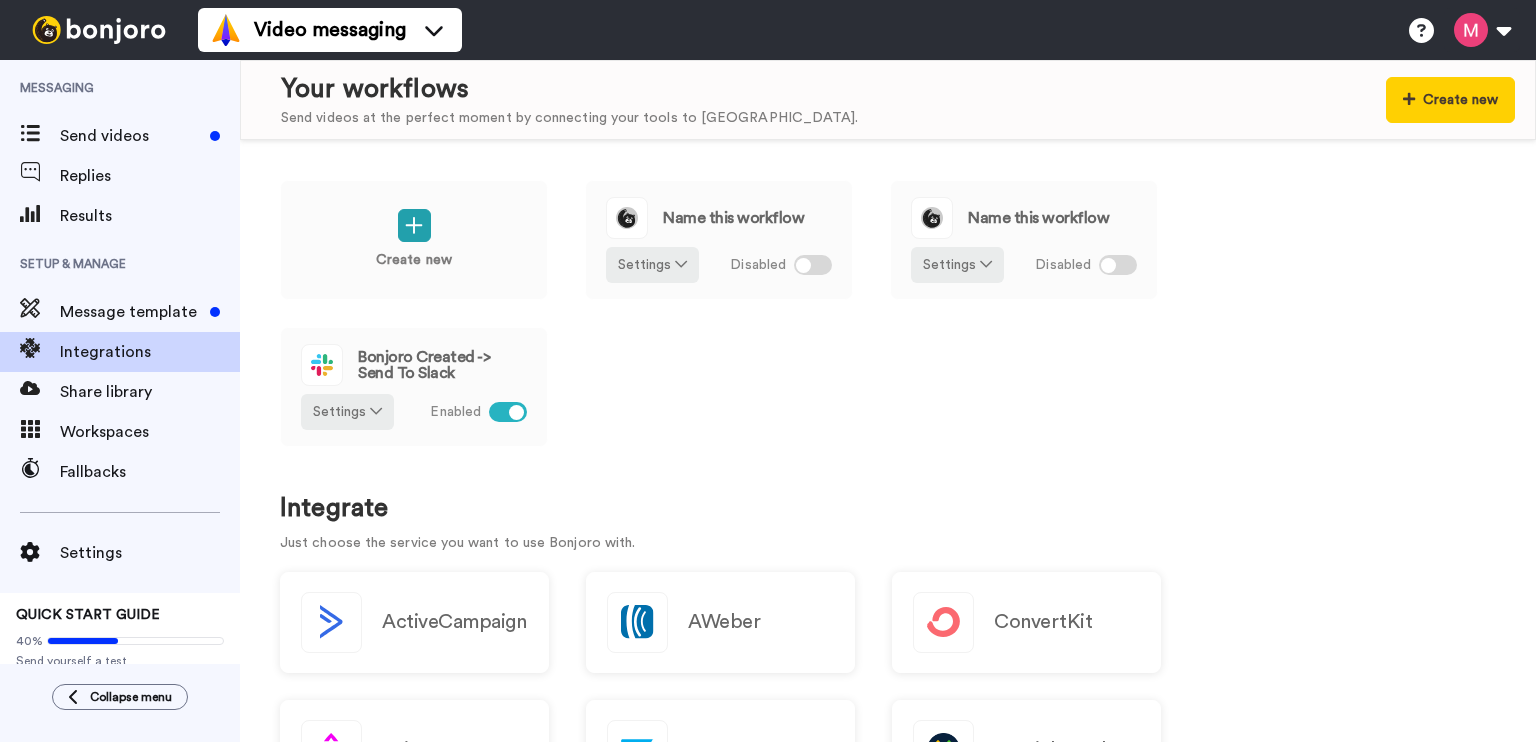 scroll, scrollTop: 0, scrollLeft: 0, axis: both 